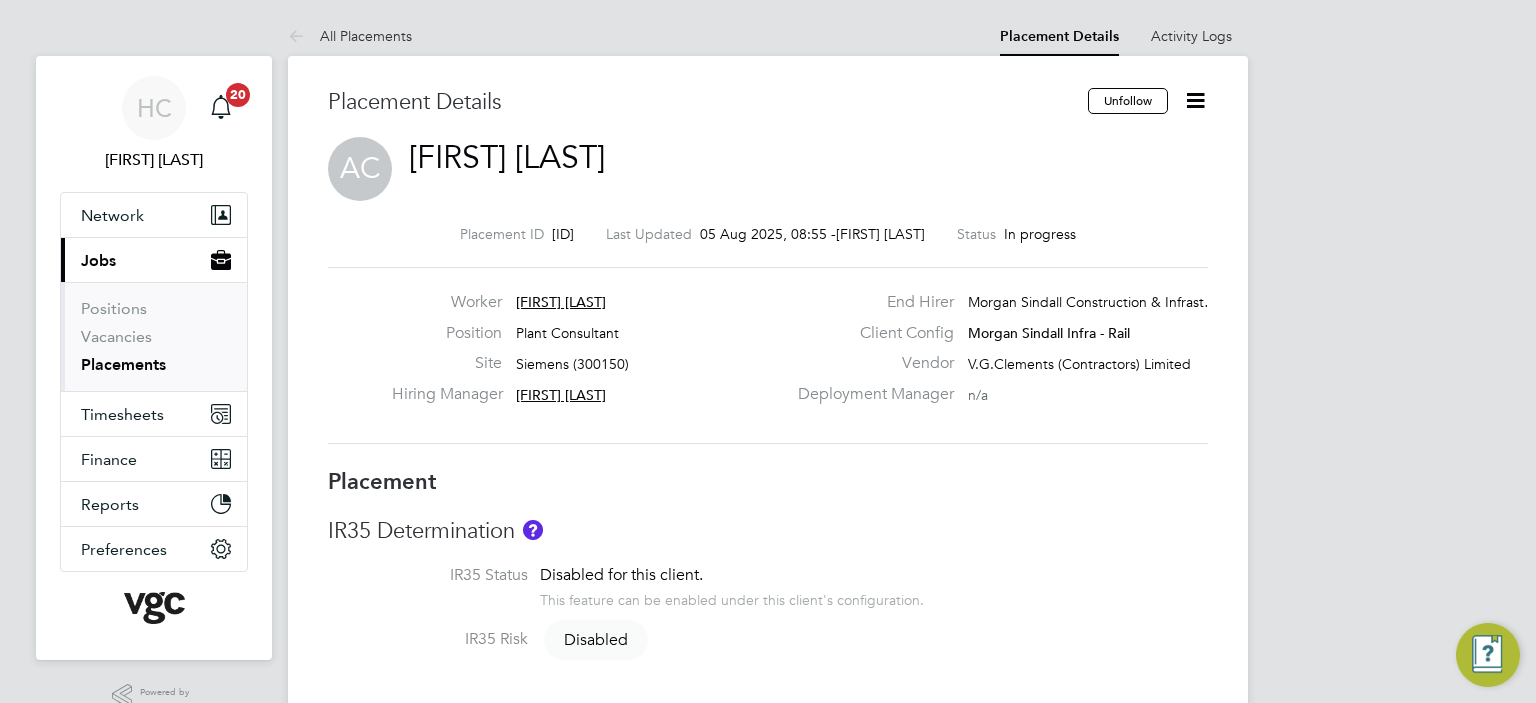 scroll, scrollTop: 0, scrollLeft: 0, axis: both 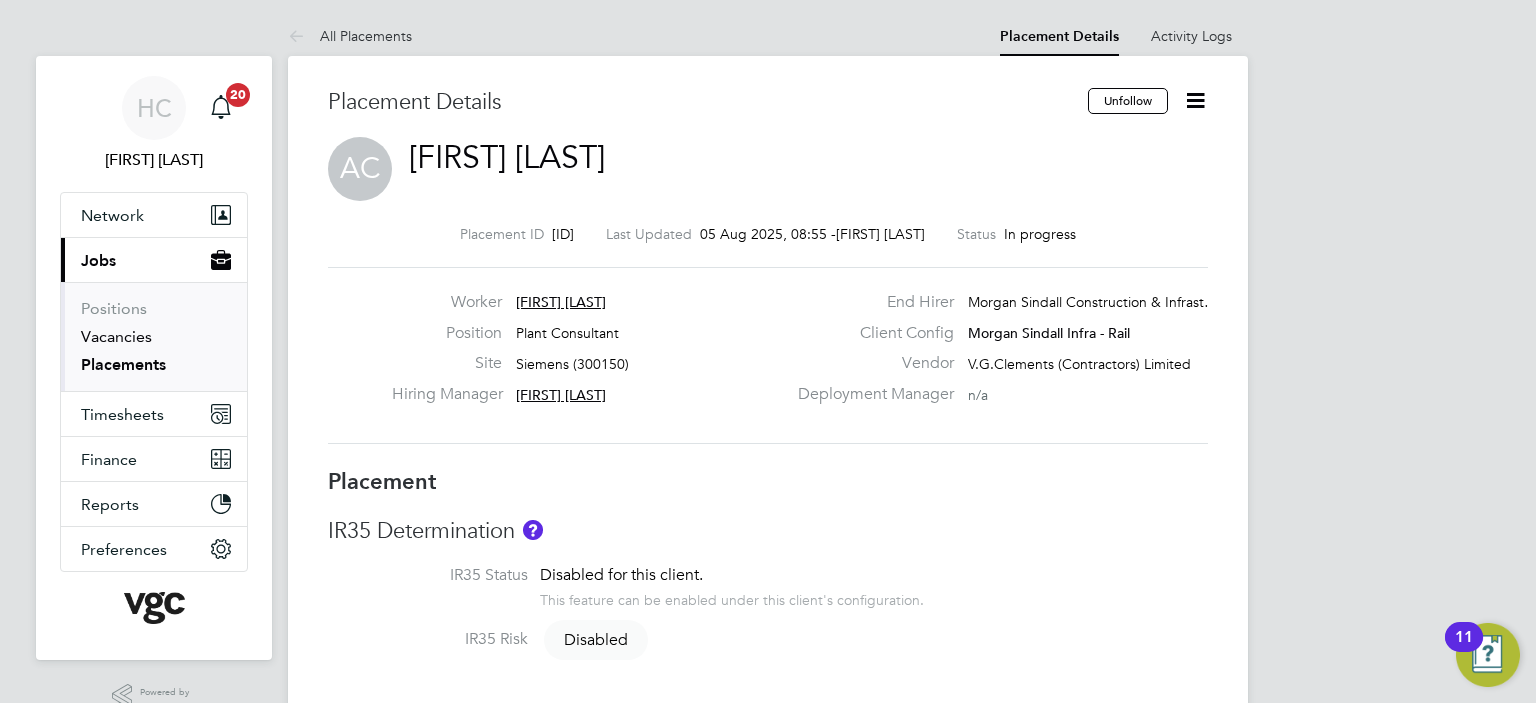 click on "Vacancies" at bounding box center (116, 336) 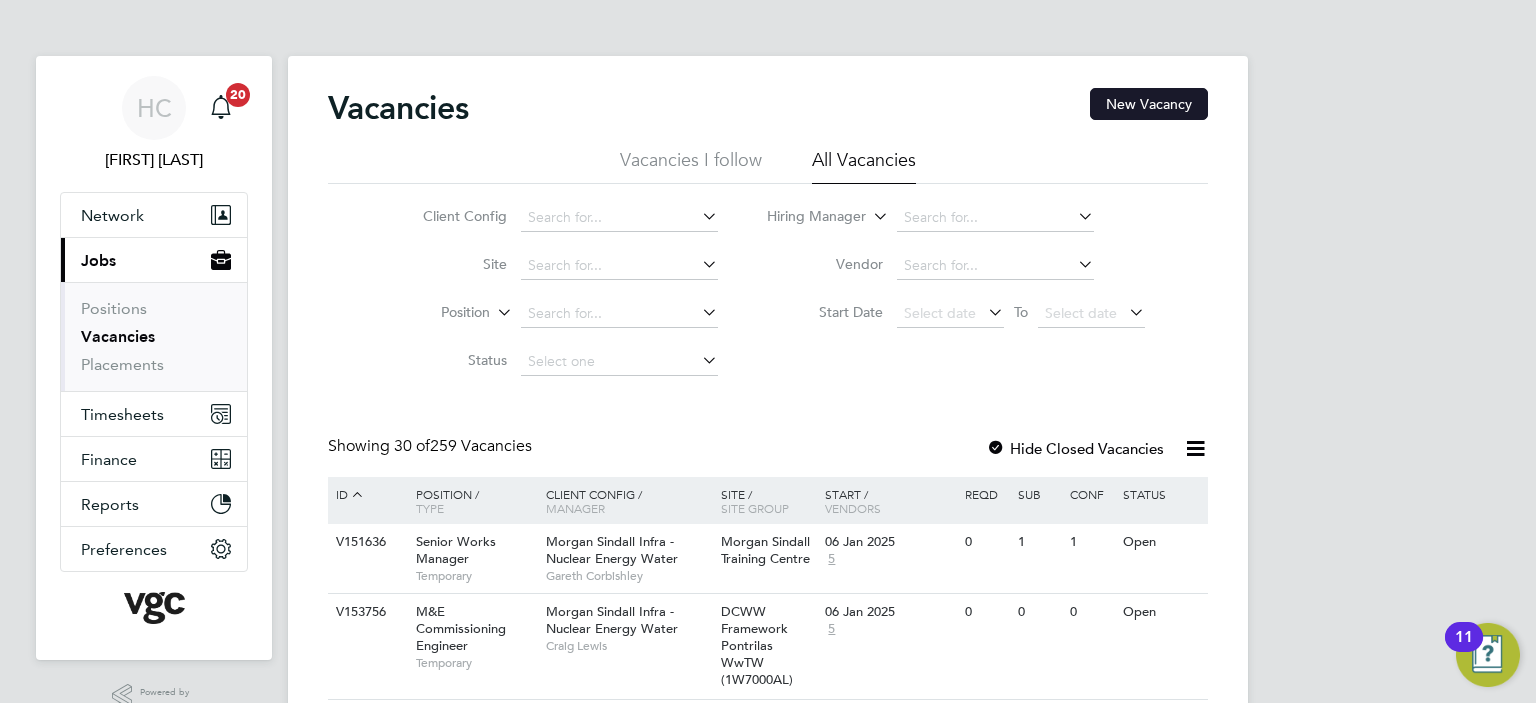 click on "New Vacancy" 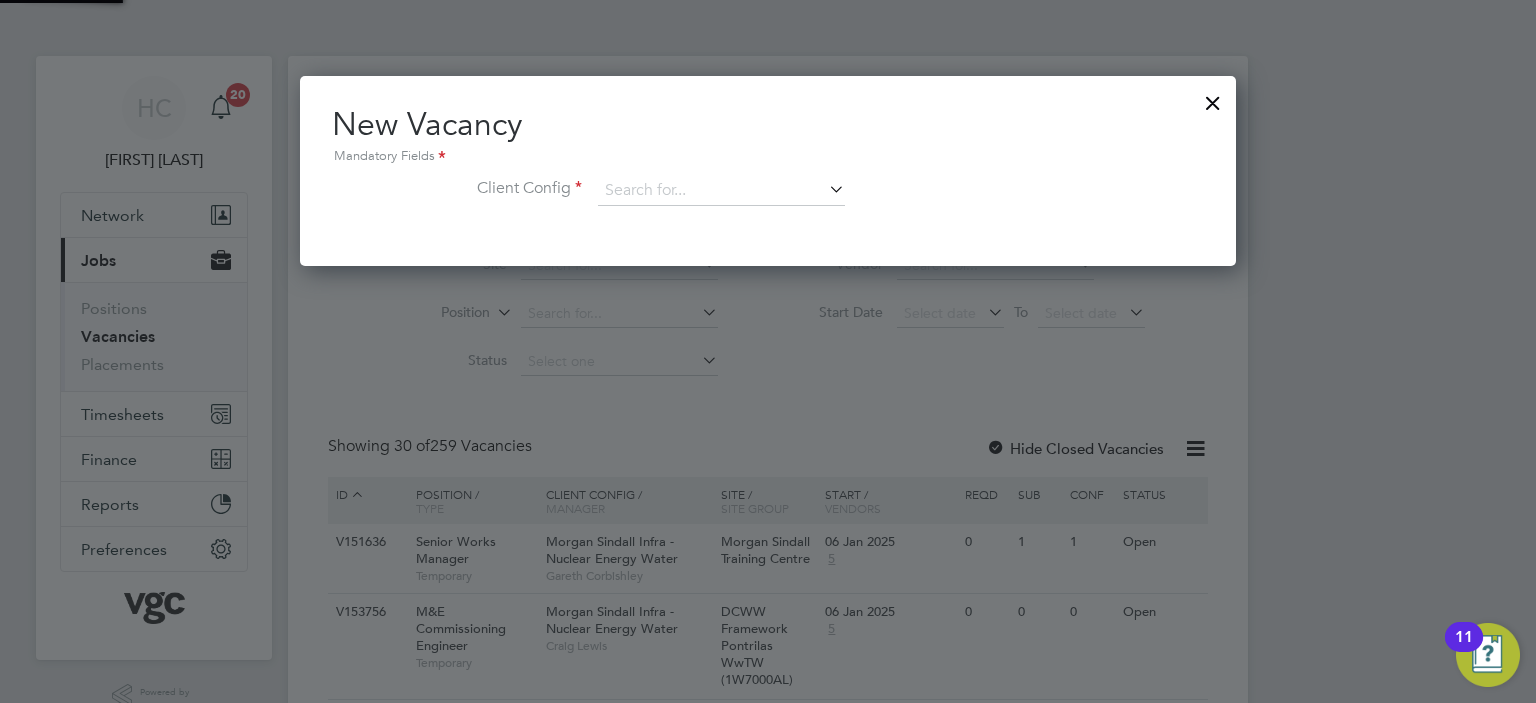 scroll, scrollTop: 10, scrollLeft: 10, axis: both 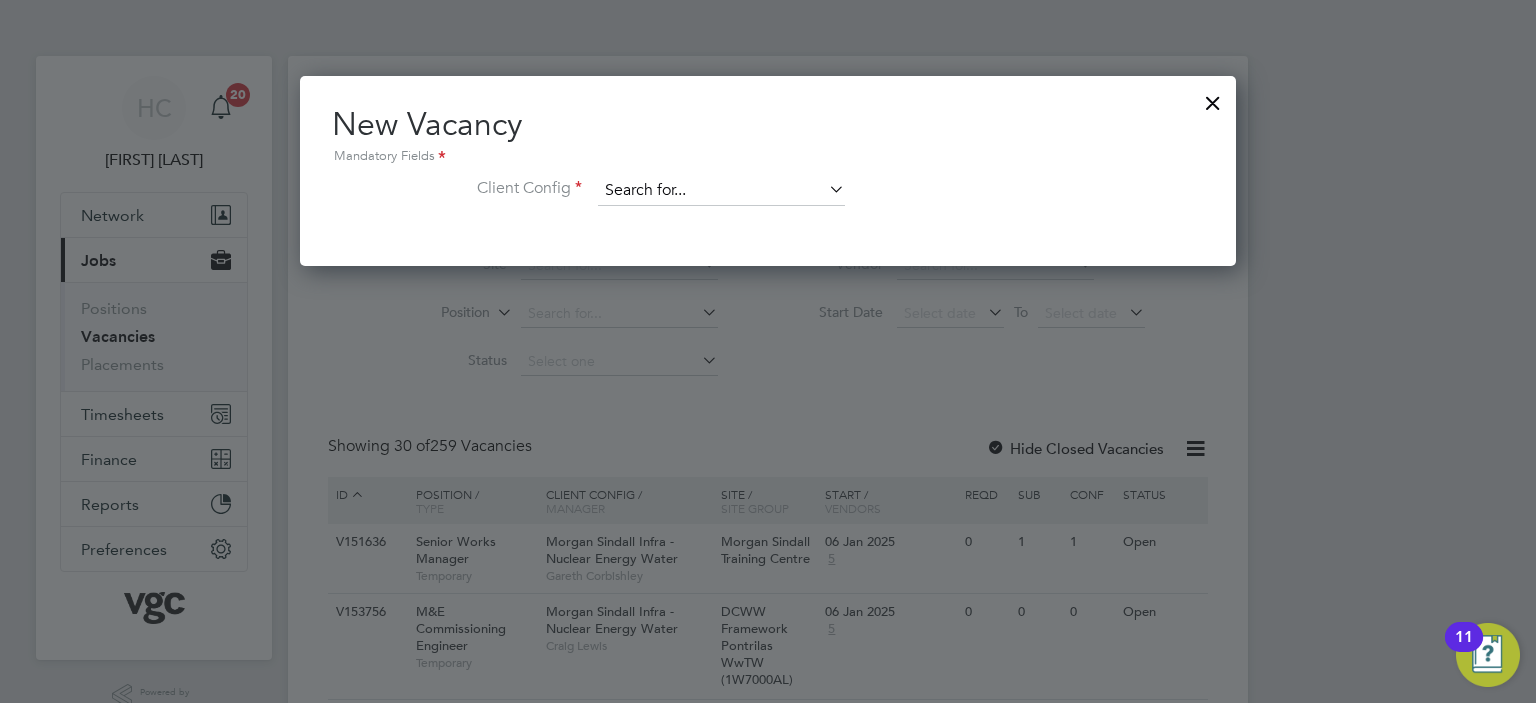 click at bounding box center [721, 191] 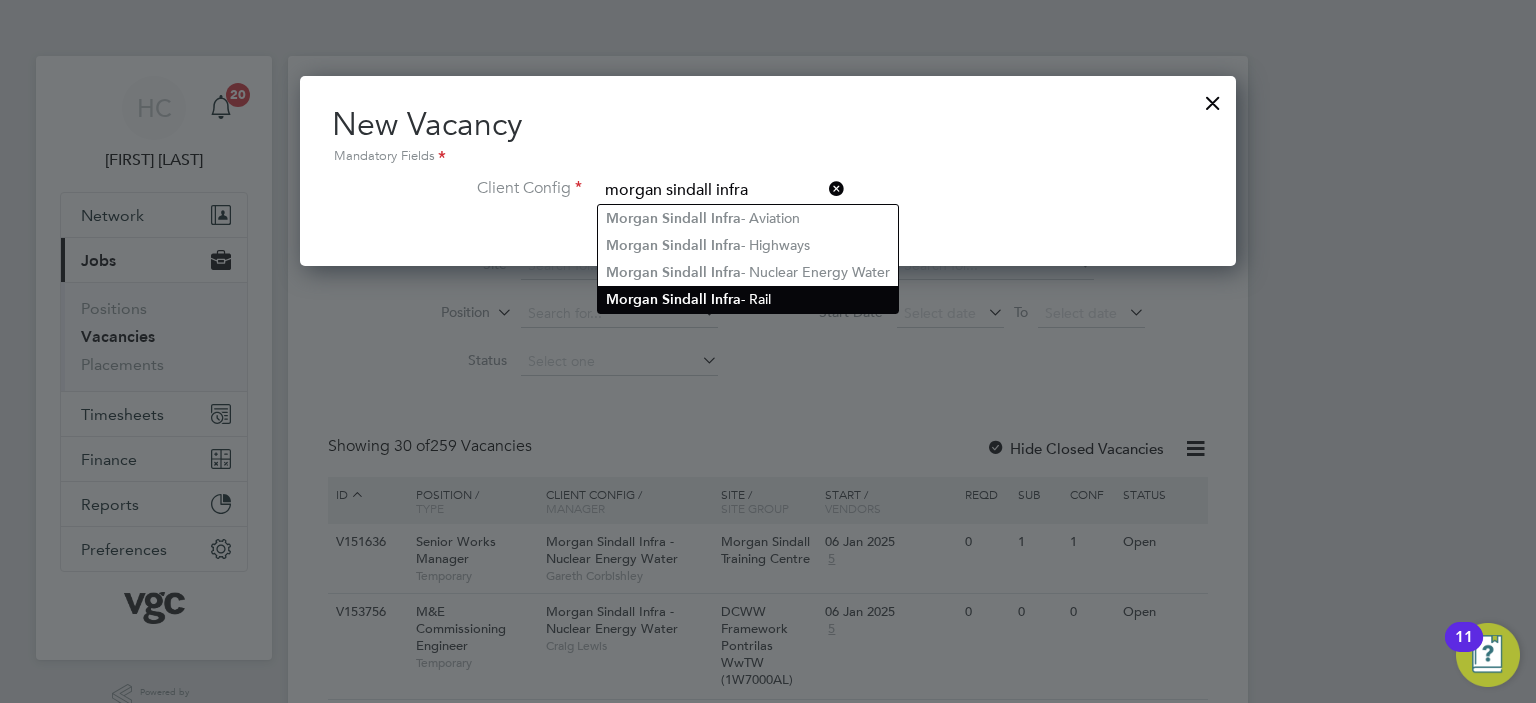 click on "[COMPANY] Infra - Rail" 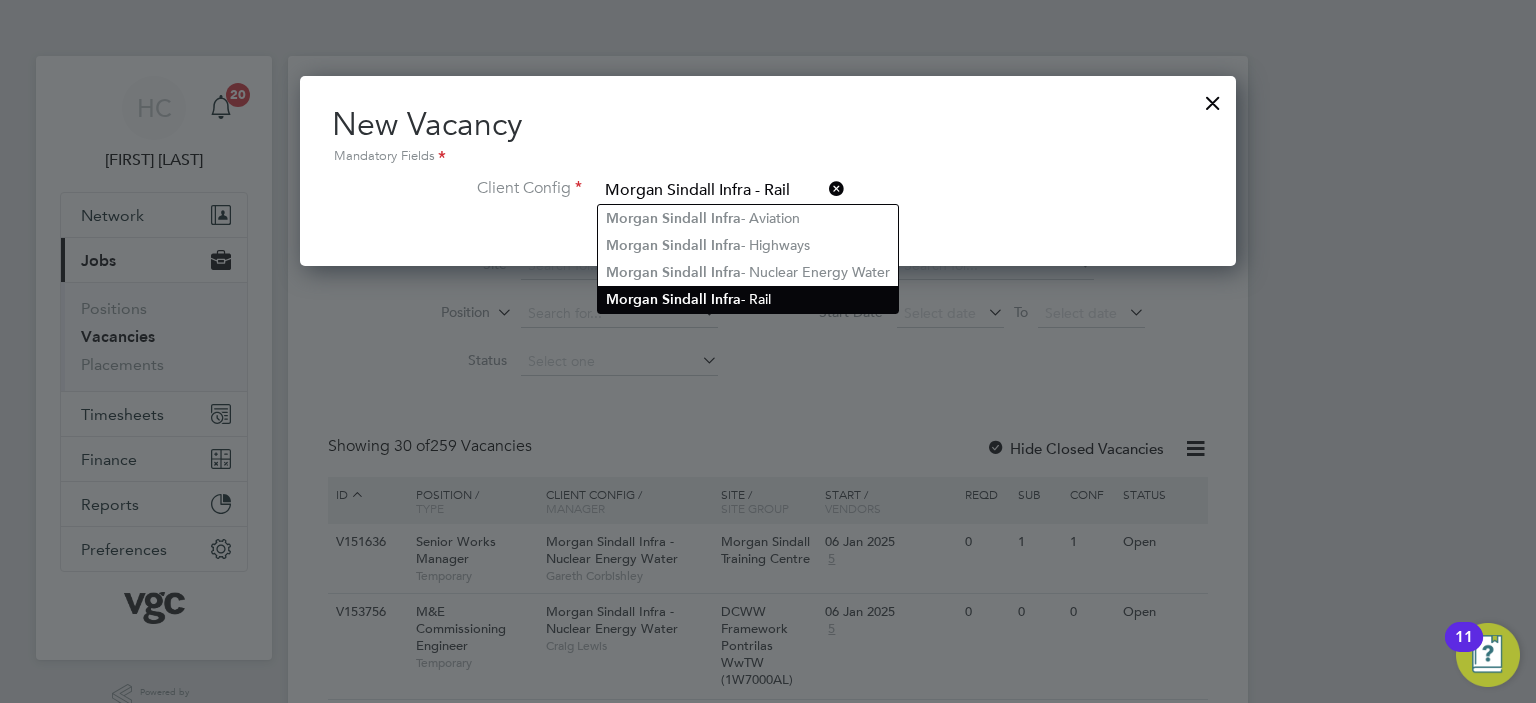 scroll, scrollTop: 11, scrollLeft: 10, axis: both 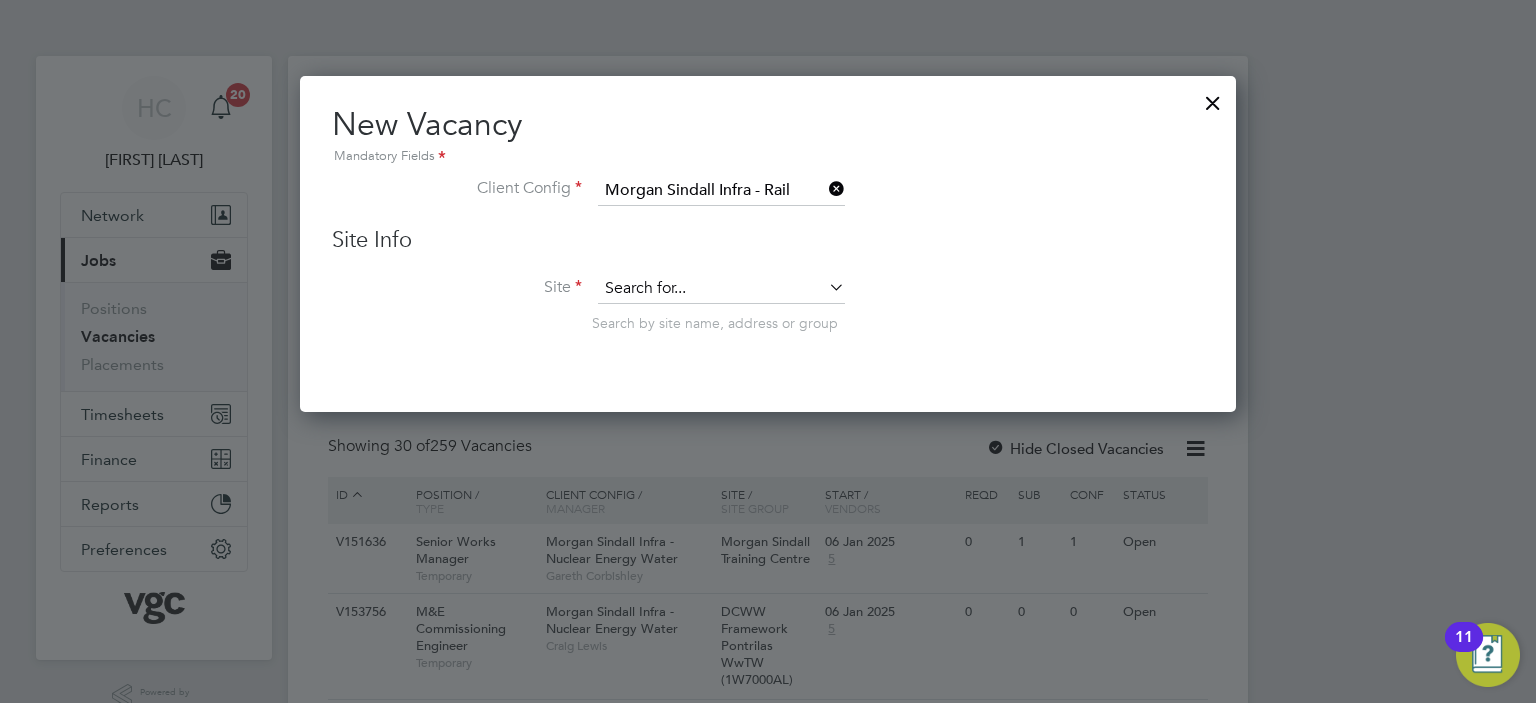 click at bounding box center [721, 289] 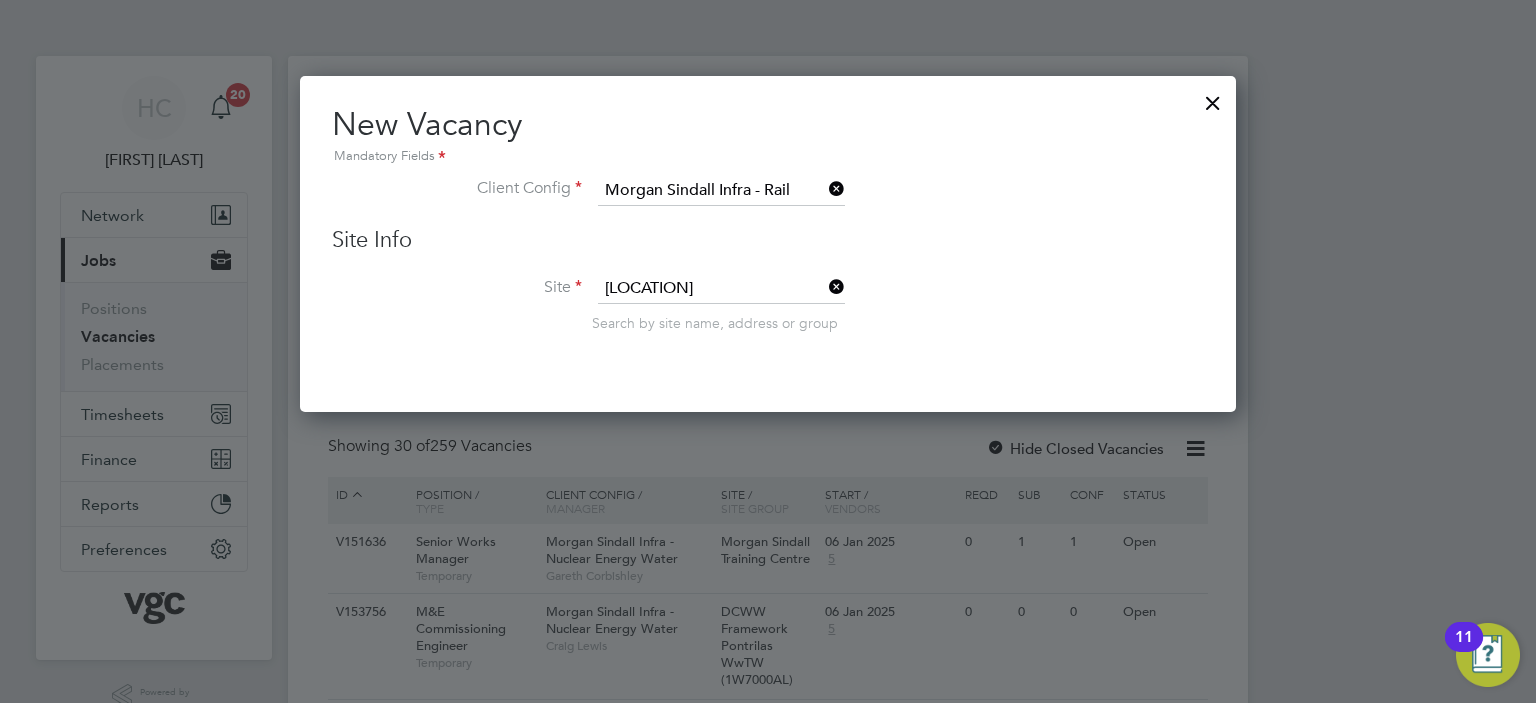 click on "[LOCATION] Station Upgrade (300147)" 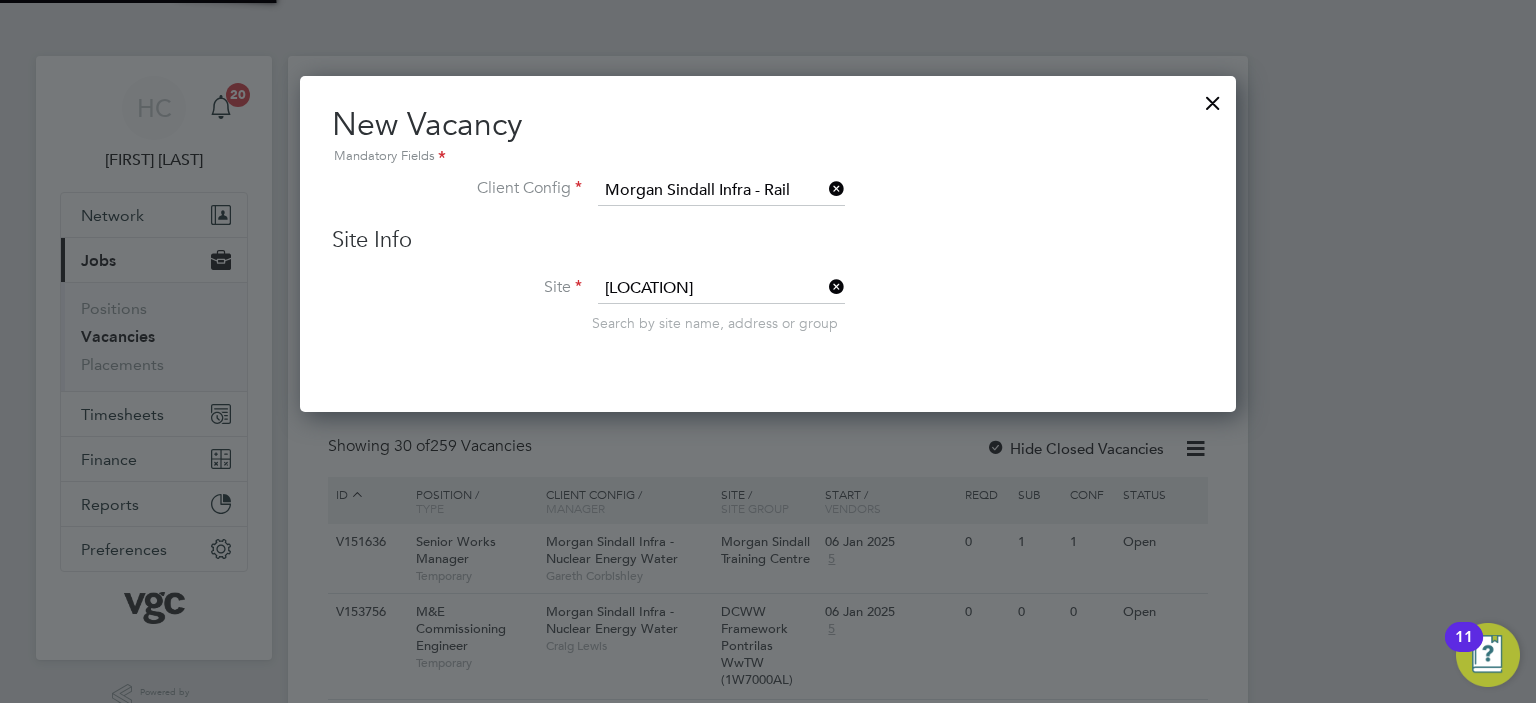 type on "Surrey Quays Station Upgrade (300147)" 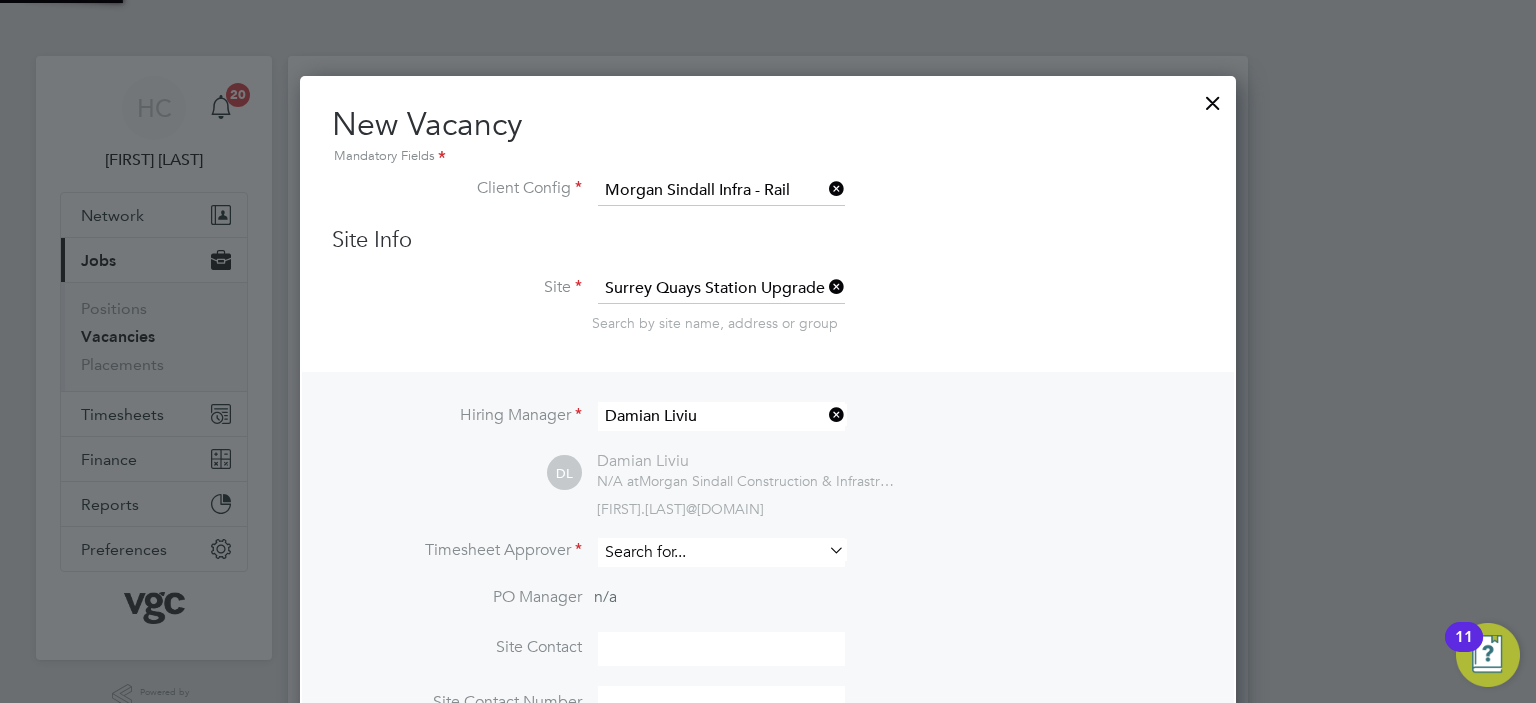 click at bounding box center [721, 552] 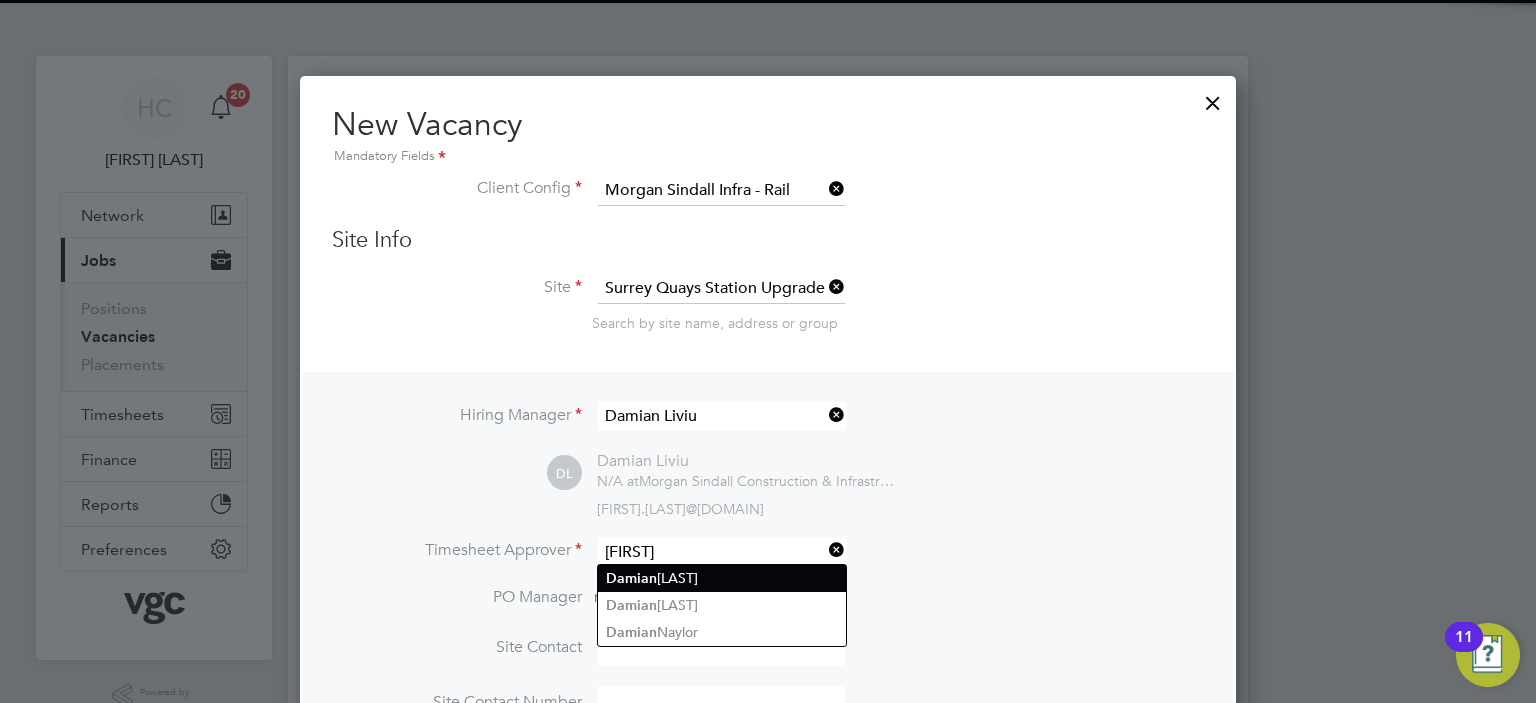 click on "[FIRST] [LAST]" 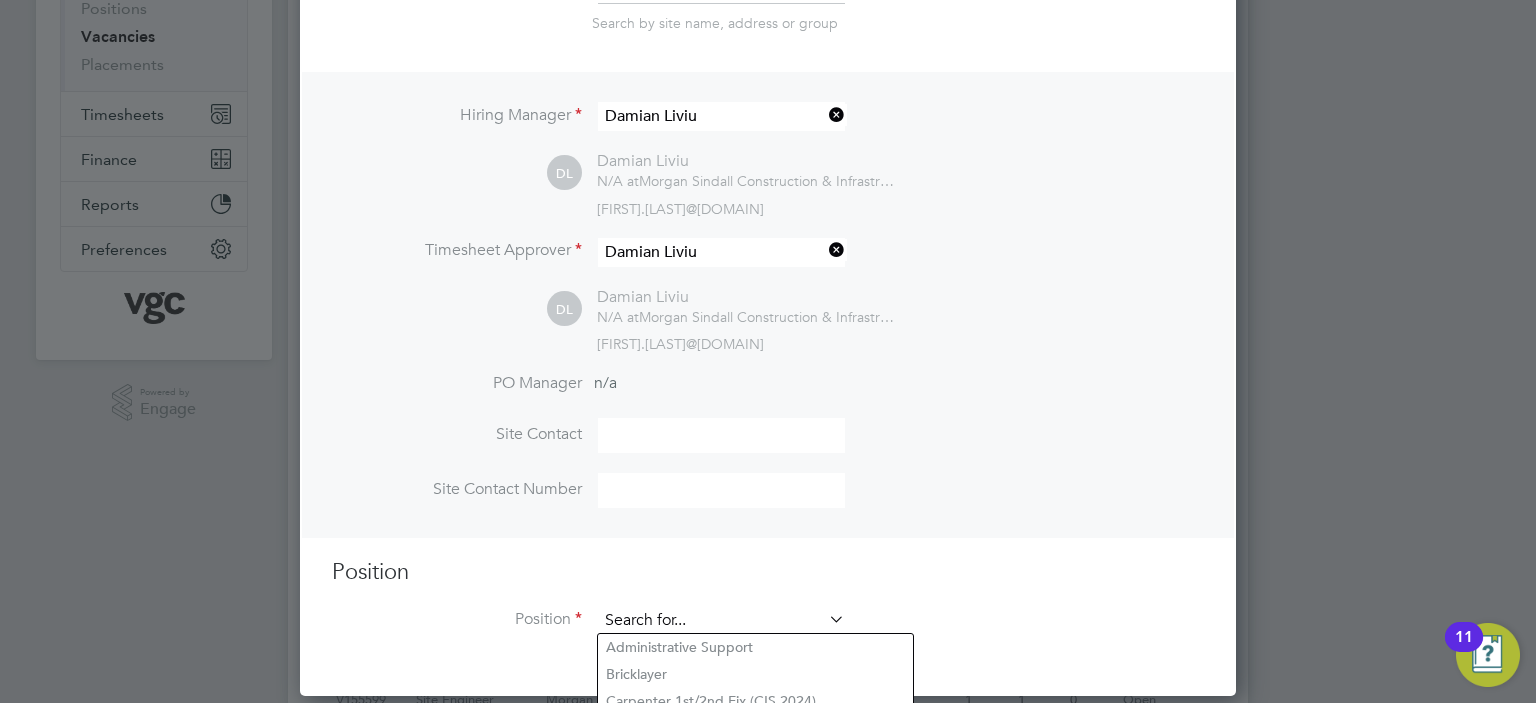 click at bounding box center [721, 621] 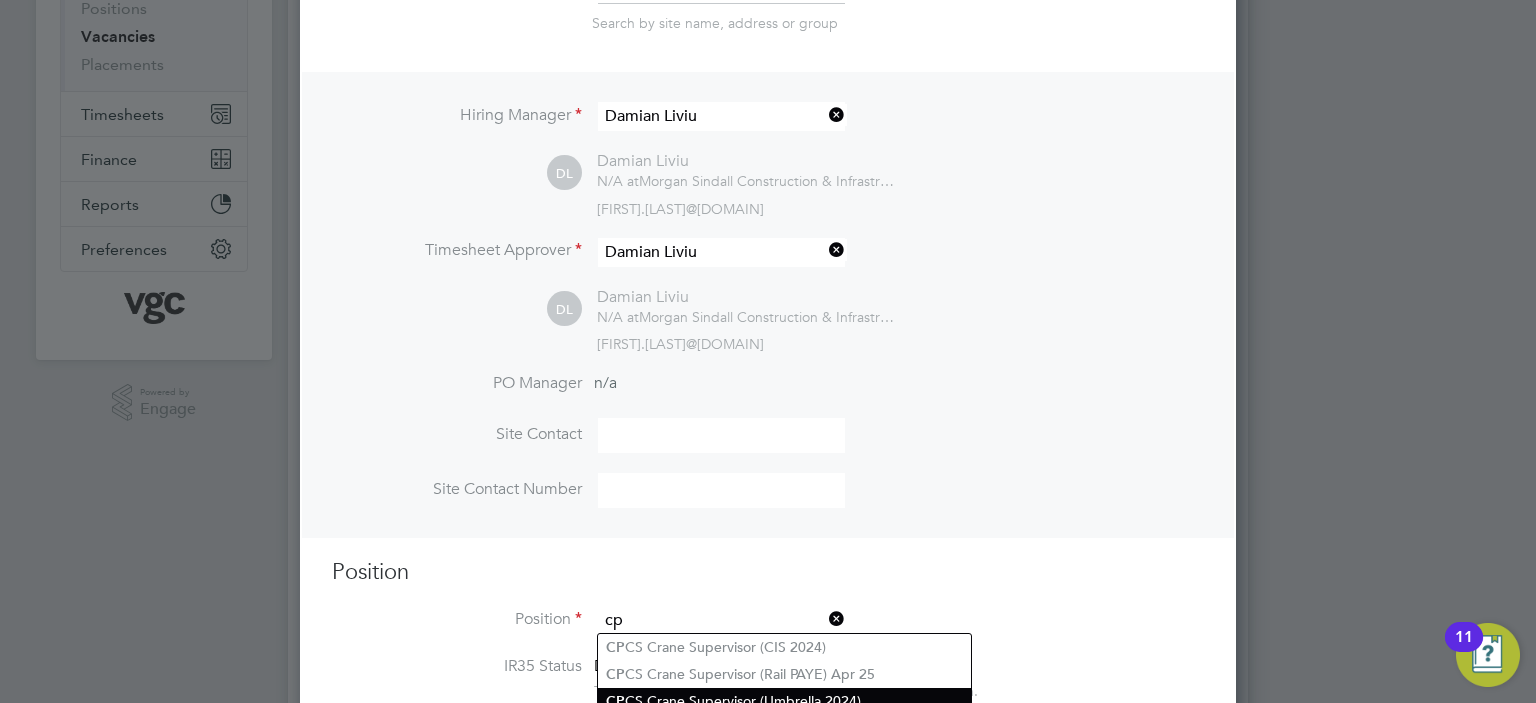 type on "cp" 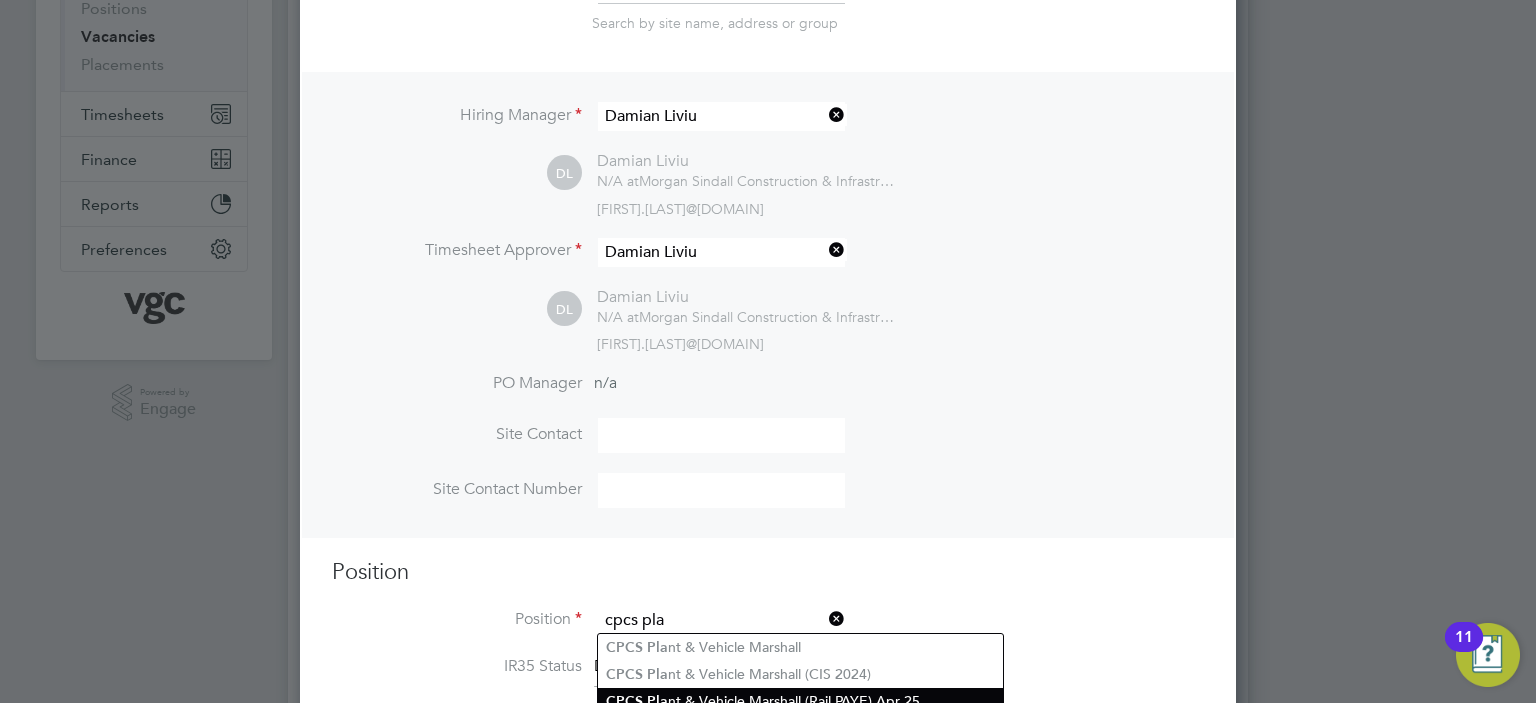 type on "cpcs pla" 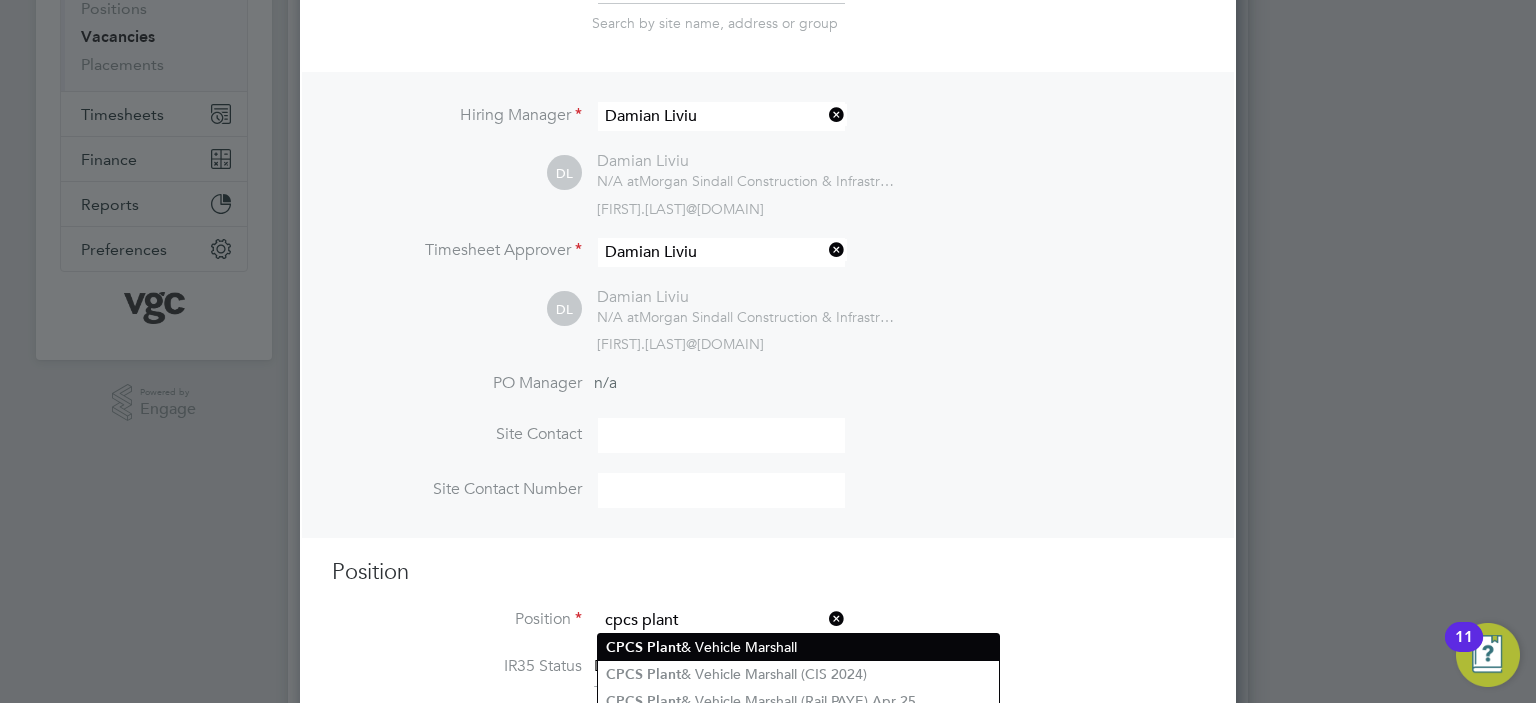 scroll, scrollTop: 400, scrollLeft: 0, axis: vertical 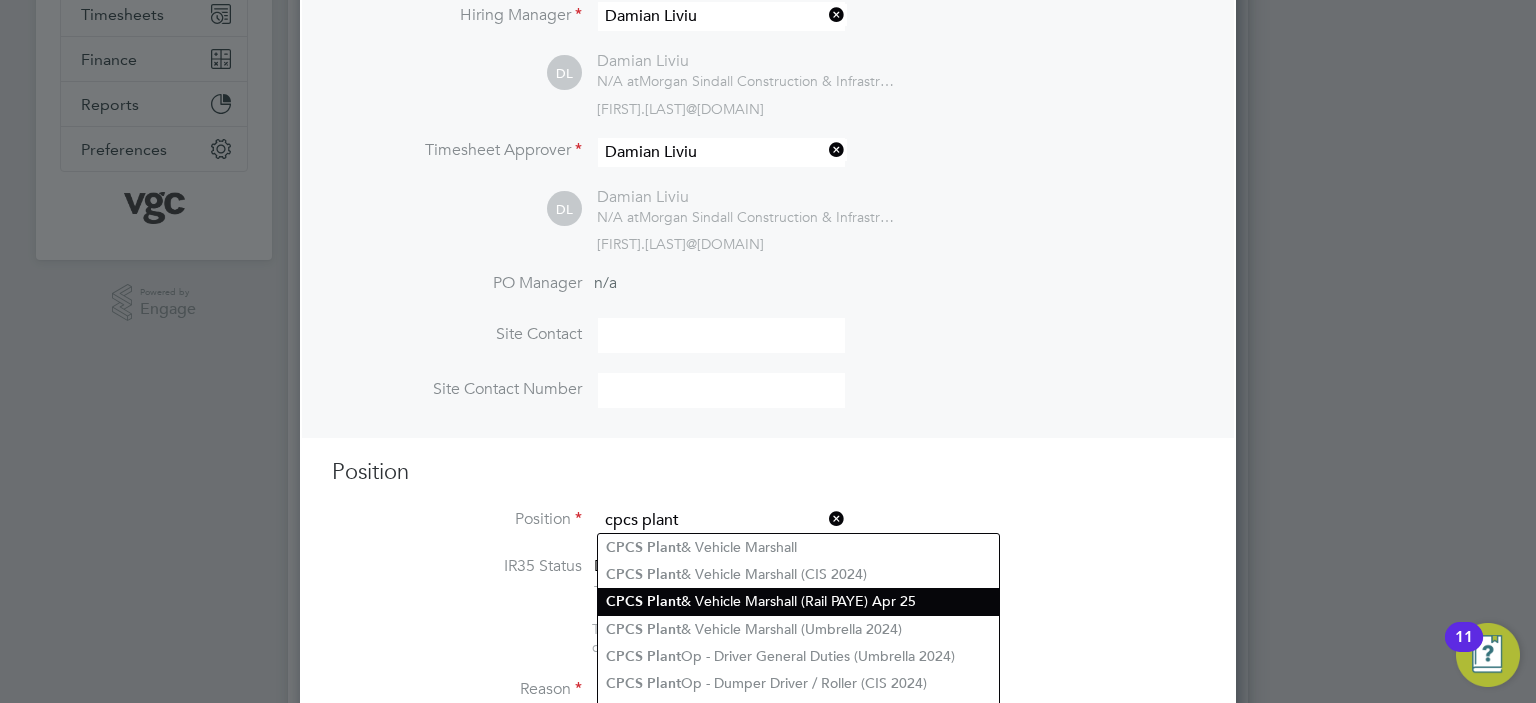 click on "CPCS Plant & Vehicle Marshall (Rail PAYE) Apr 25" 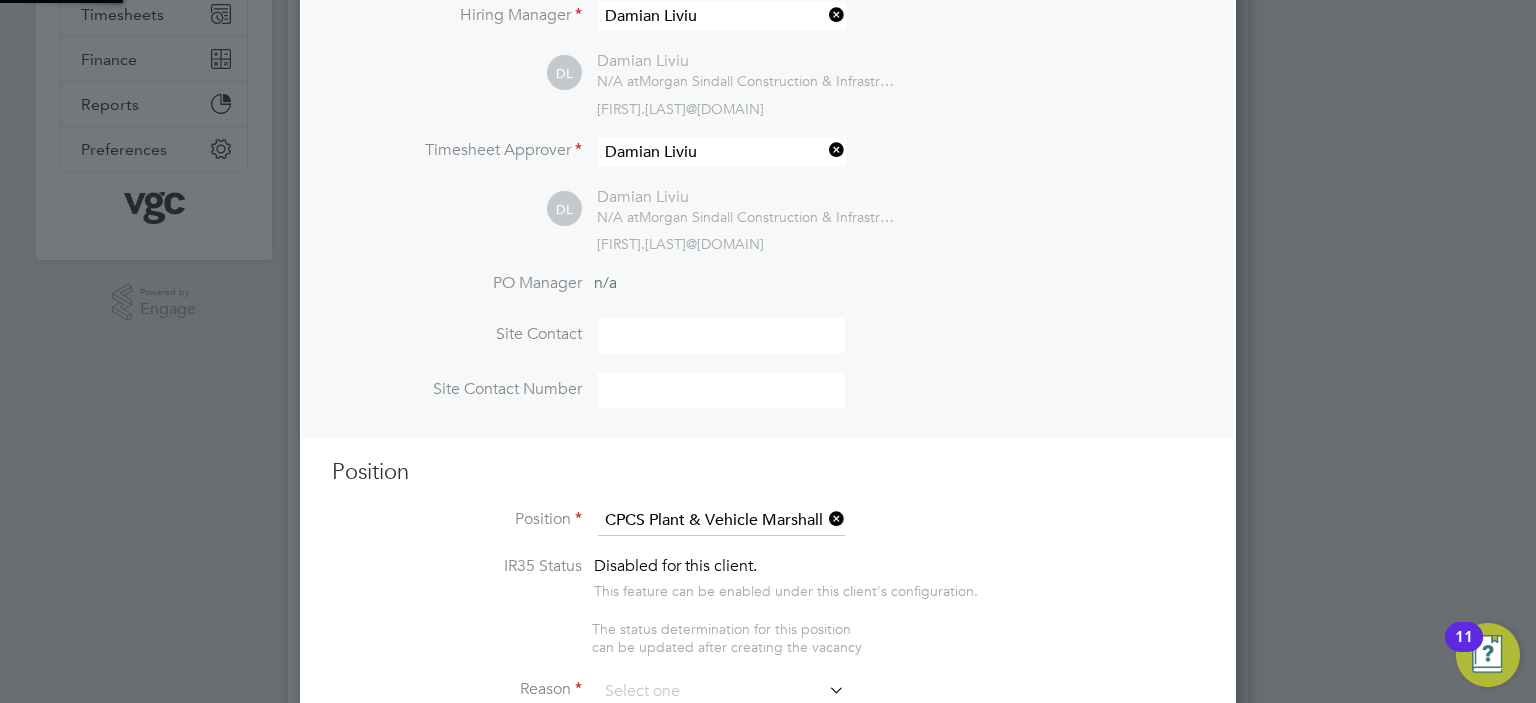 scroll, scrollTop: 9, scrollLeft: 10, axis: both 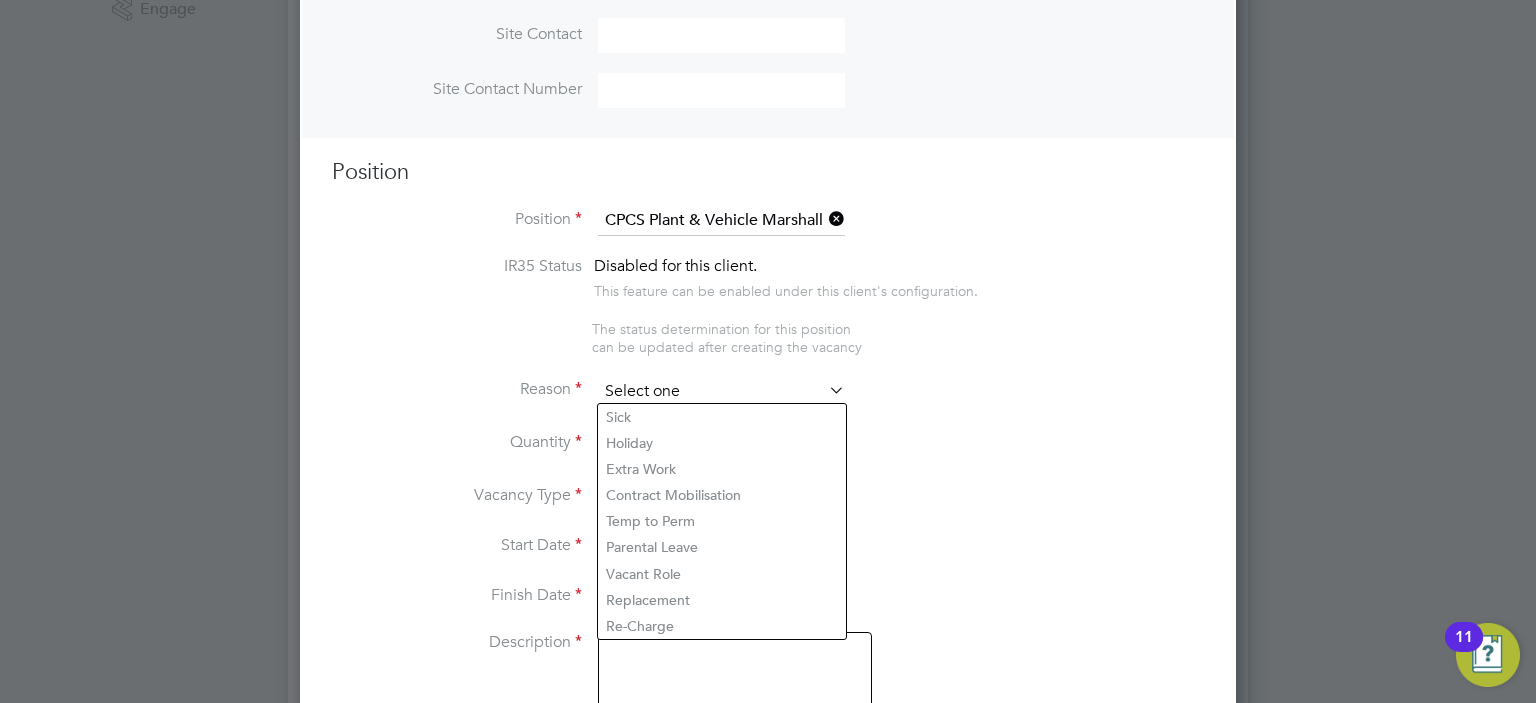 click at bounding box center [721, 392] 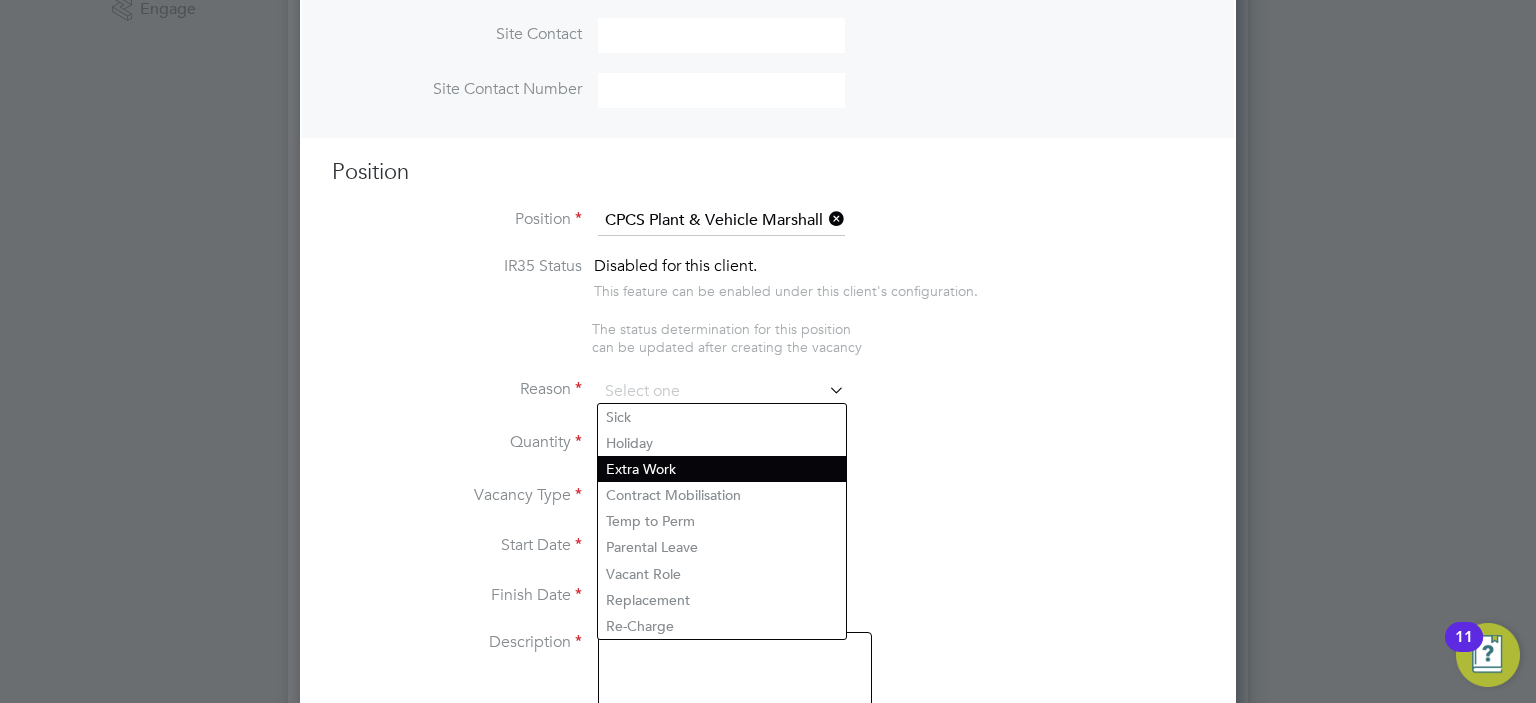 click on "Extra Work" 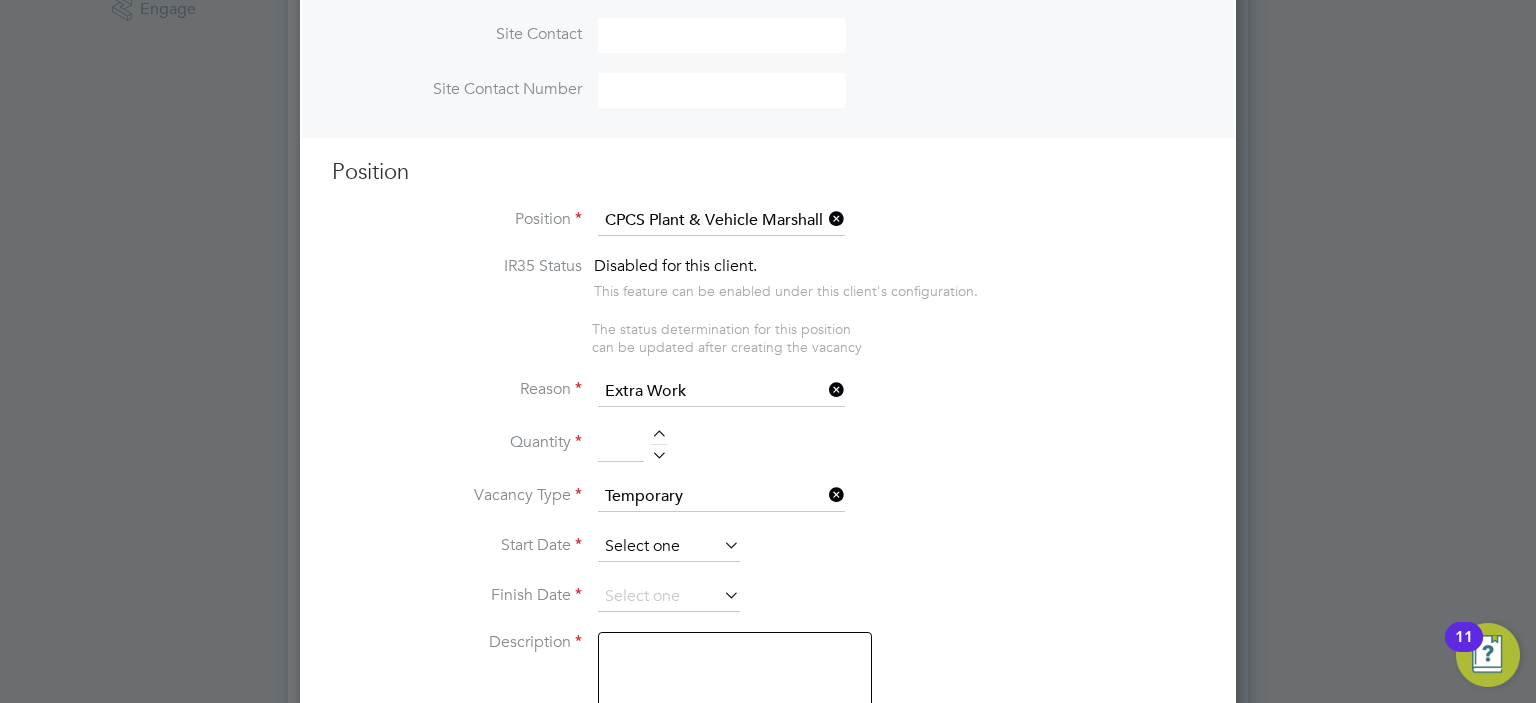 scroll, scrollTop: 652, scrollLeft: 0, axis: vertical 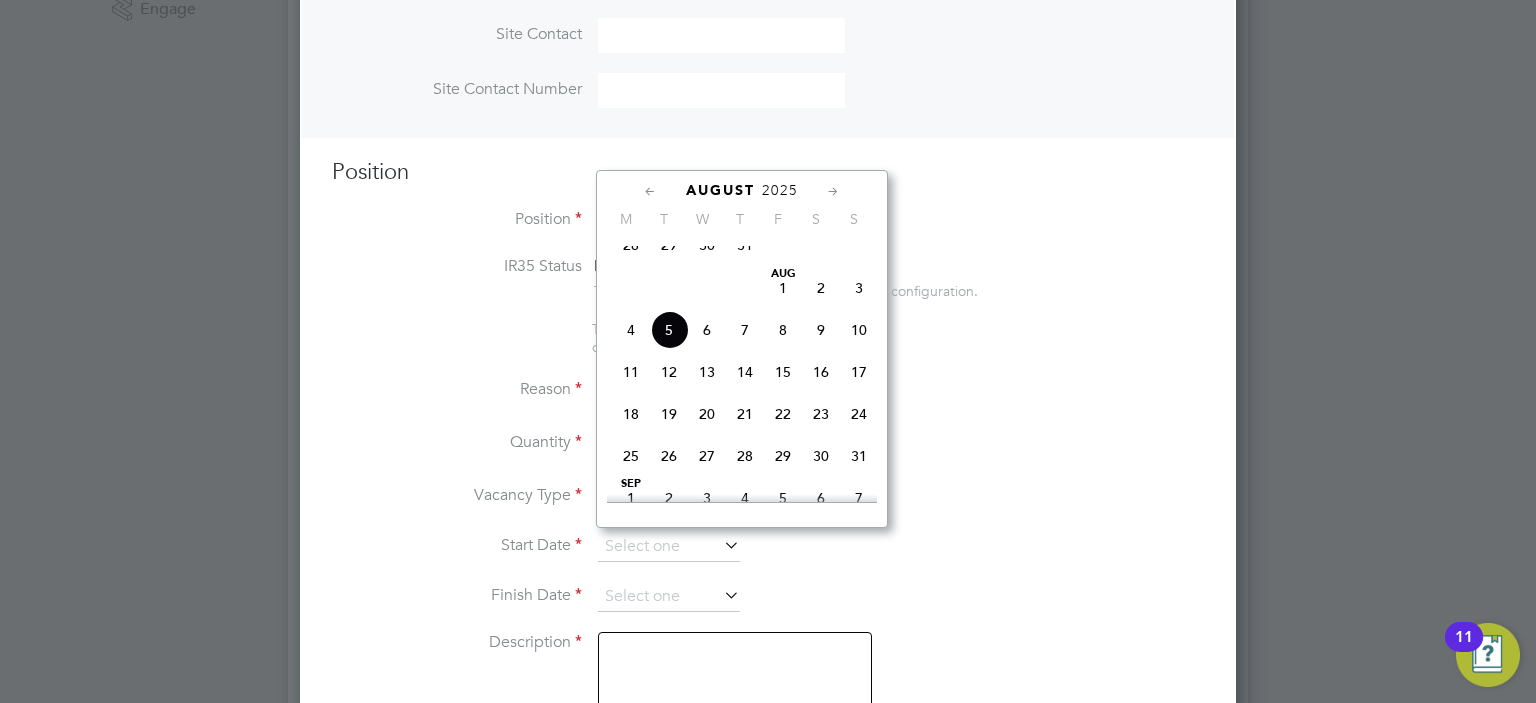 click on "4" 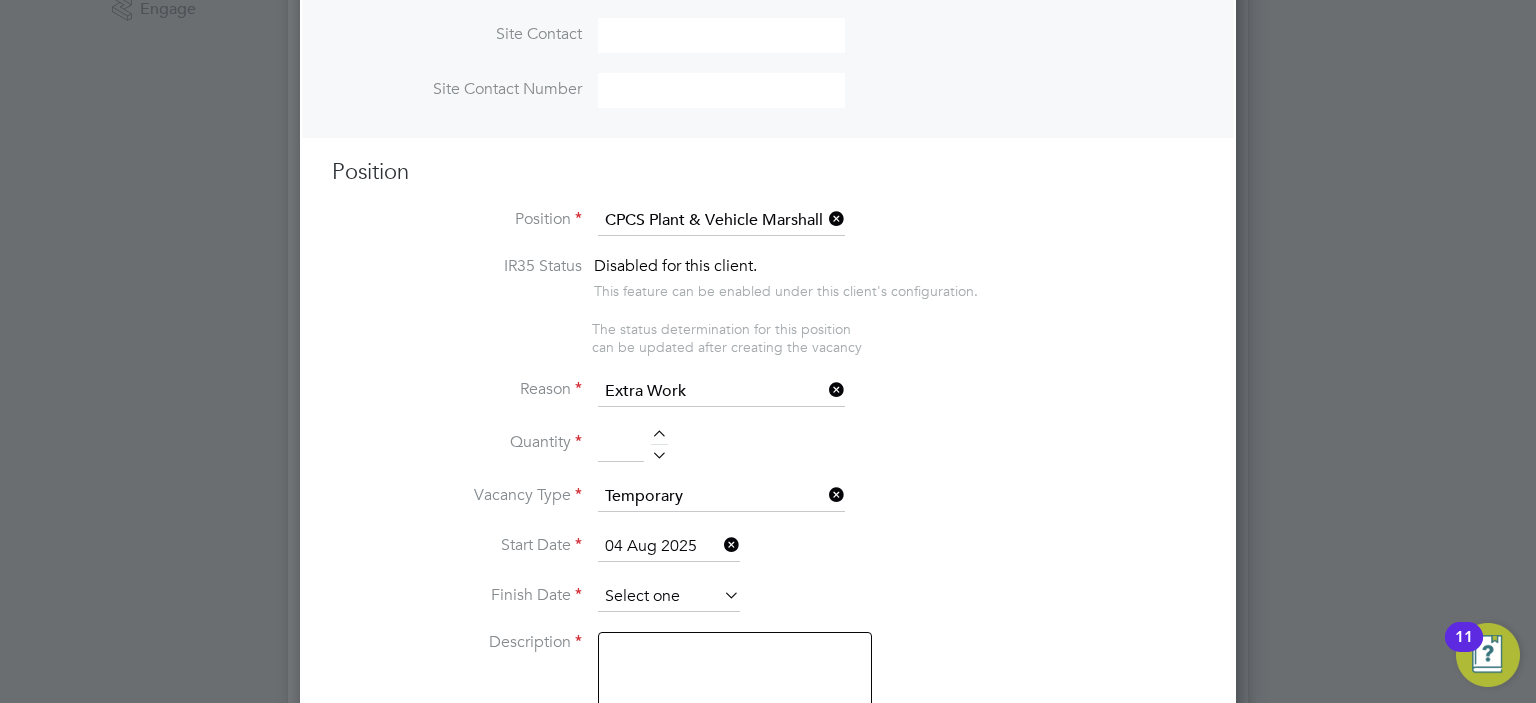 click at bounding box center [669, 597] 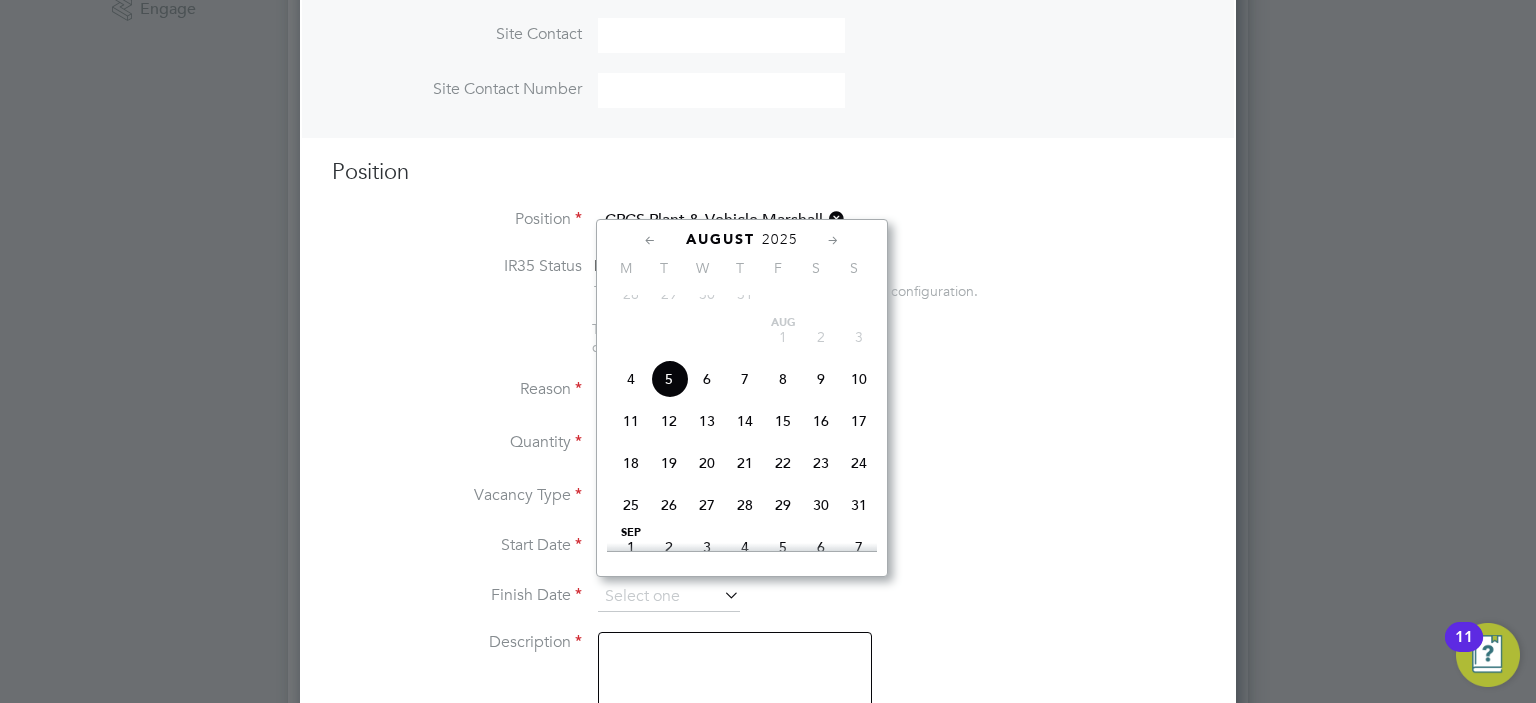 click 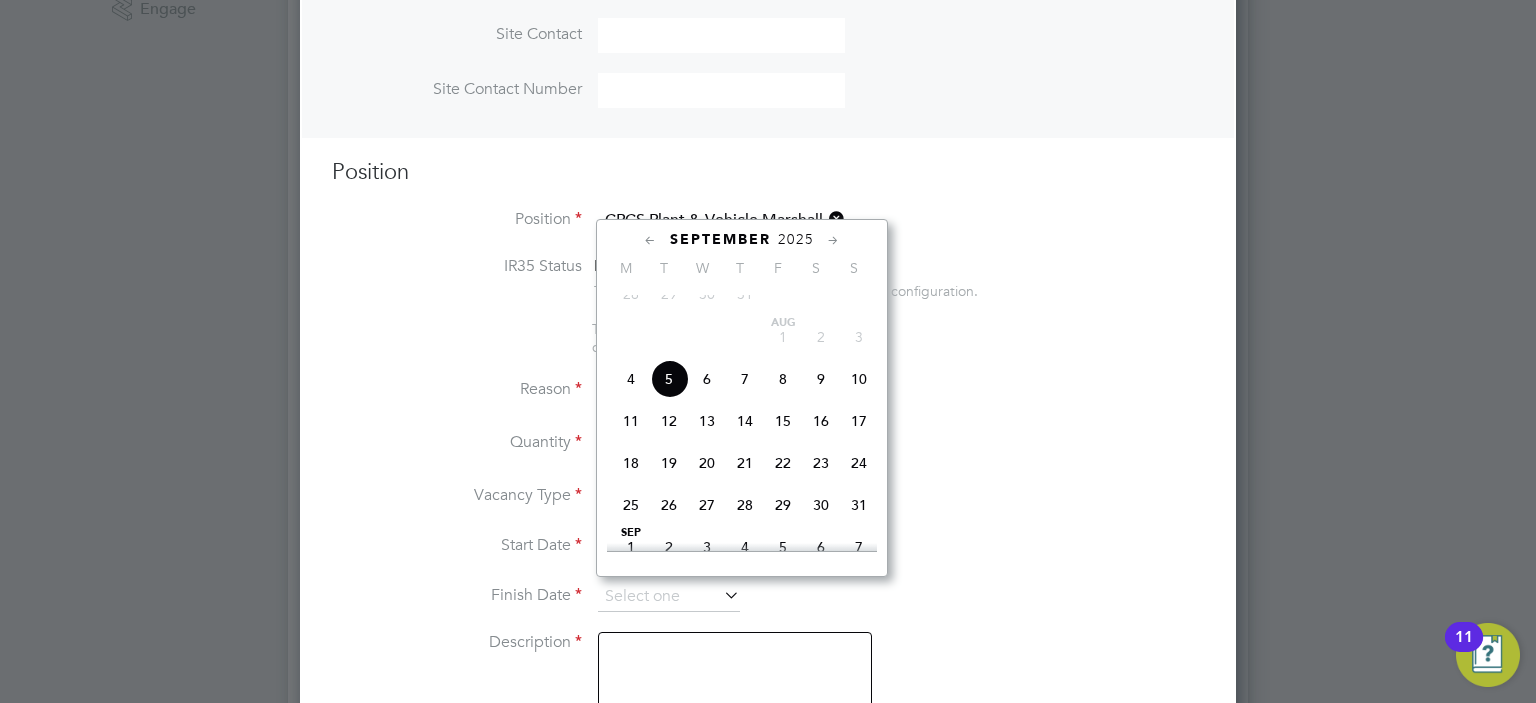 scroll, scrollTop: 911, scrollLeft: 0, axis: vertical 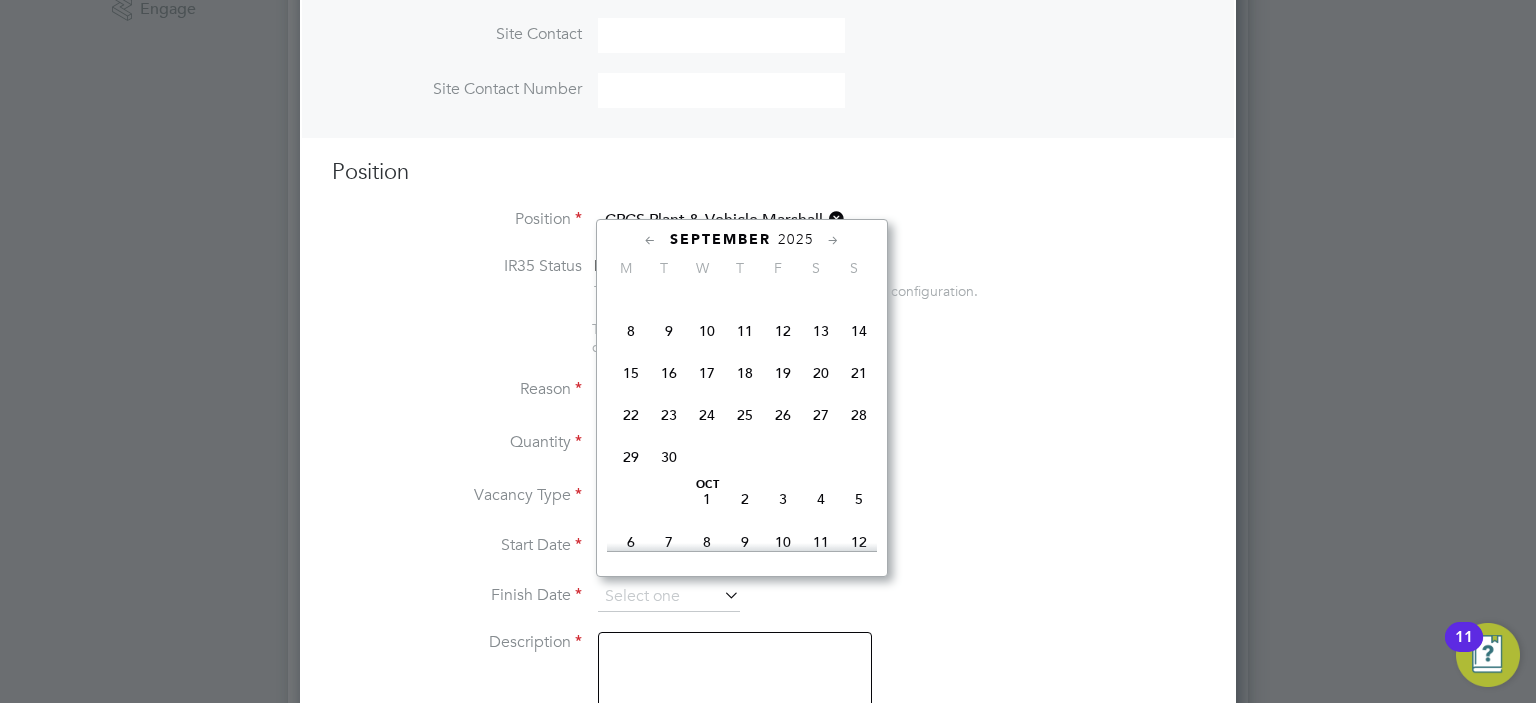click on "30" 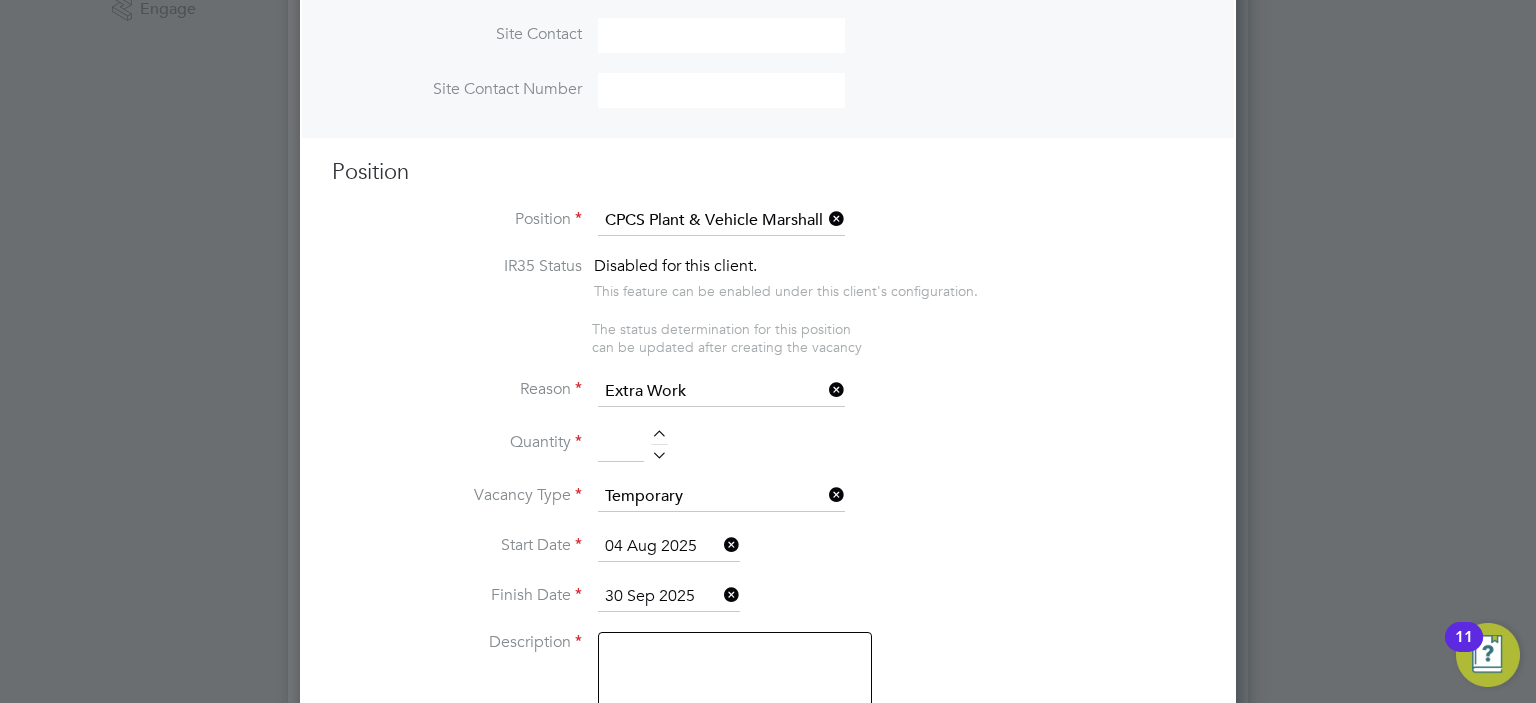 scroll, scrollTop: 1000, scrollLeft: 0, axis: vertical 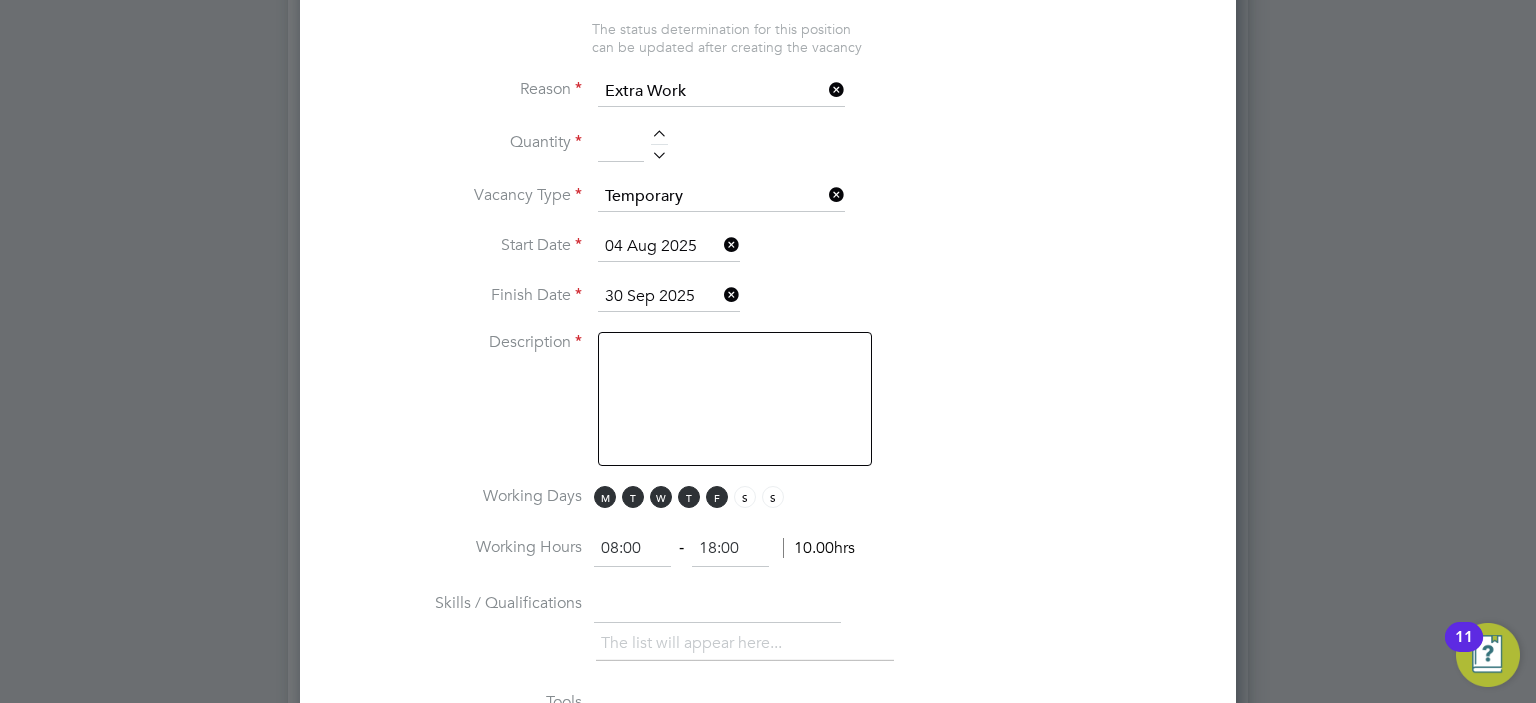 click at bounding box center (735, 399) 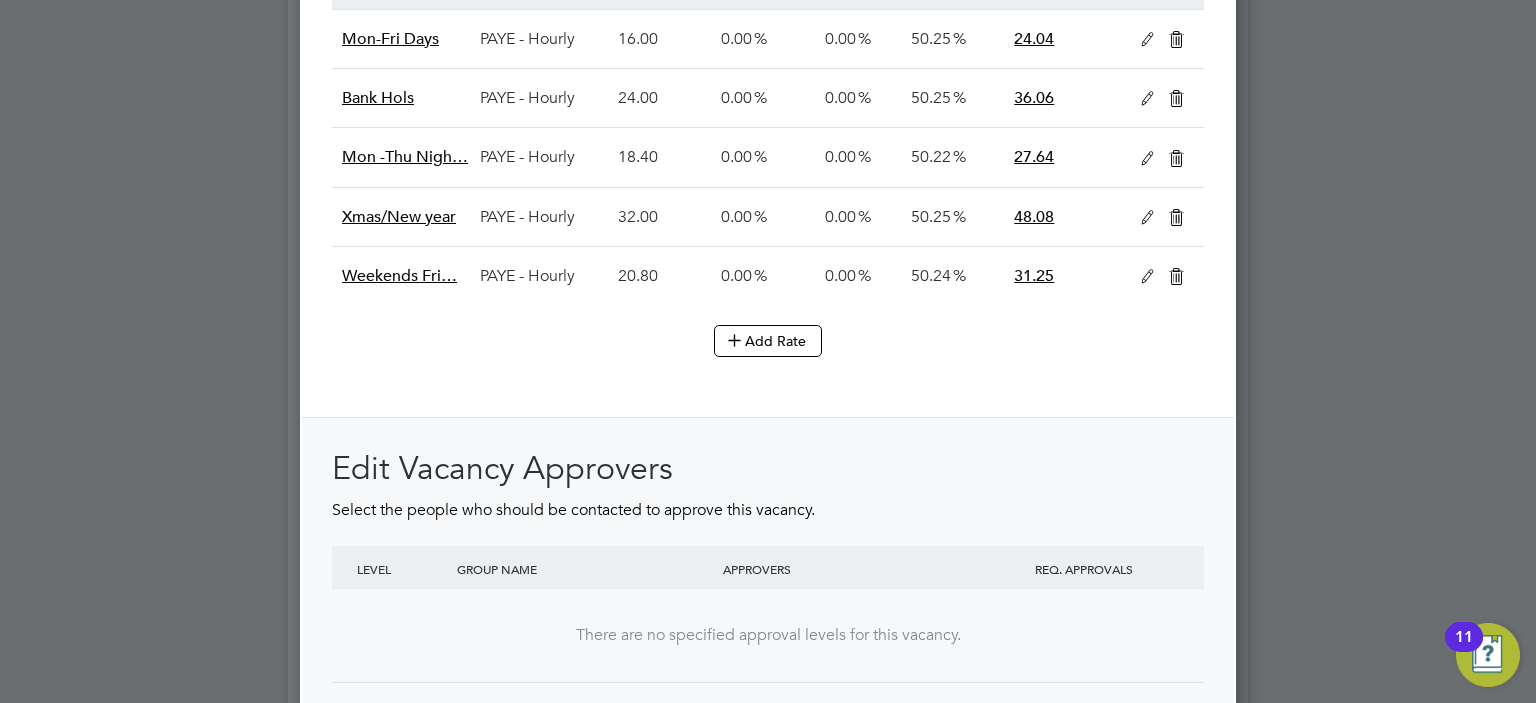 scroll, scrollTop: 2419, scrollLeft: 0, axis: vertical 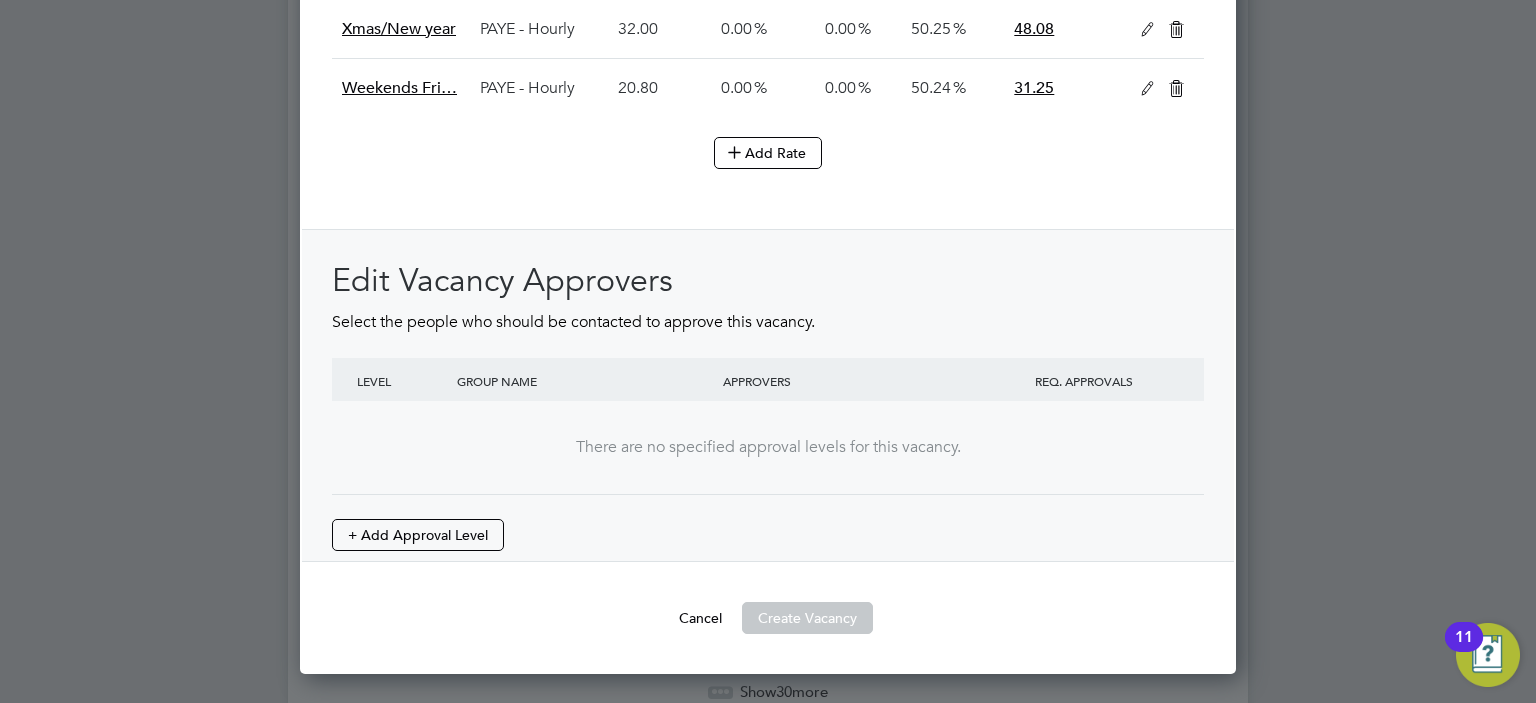 type on "CPCS Plant and Vehicle Marshall" 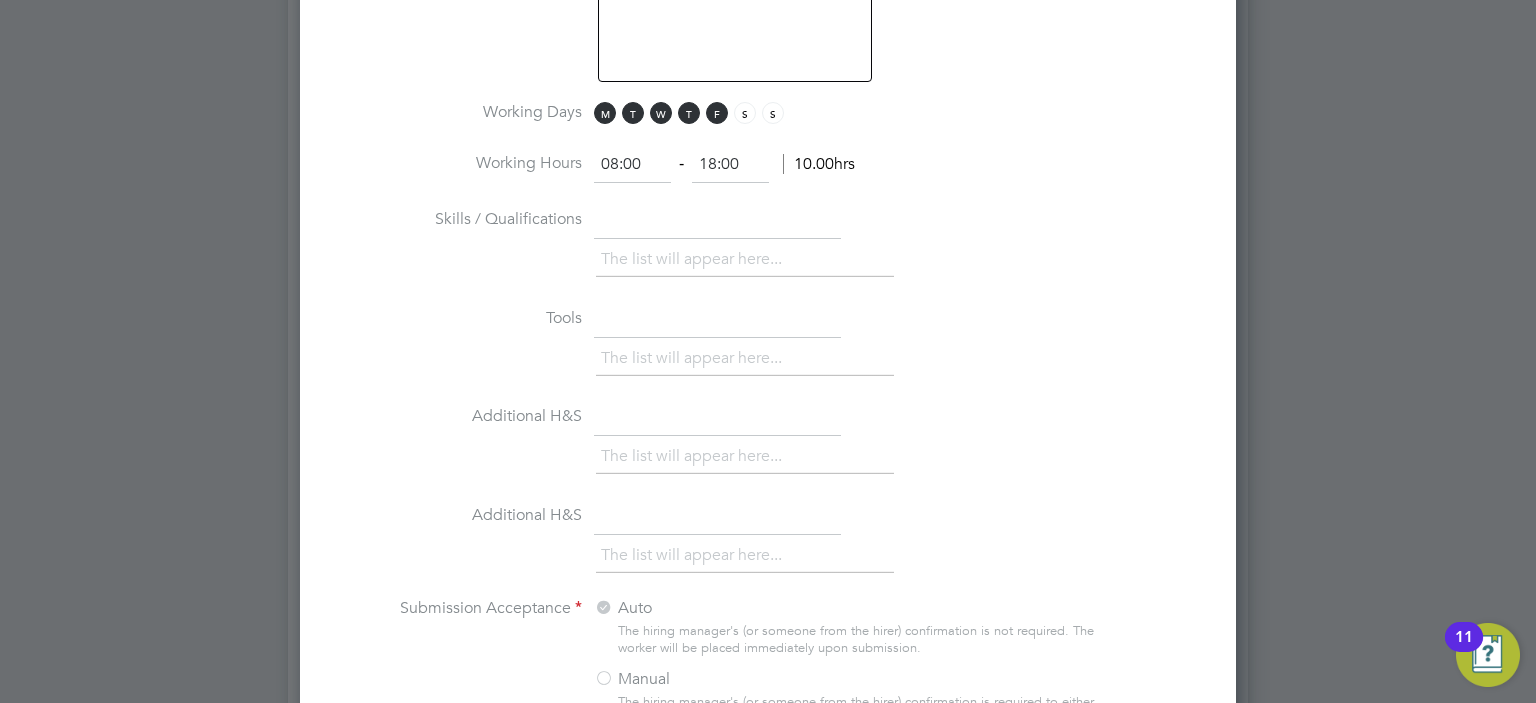 scroll, scrollTop: 1019, scrollLeft: 0, axis: vertical 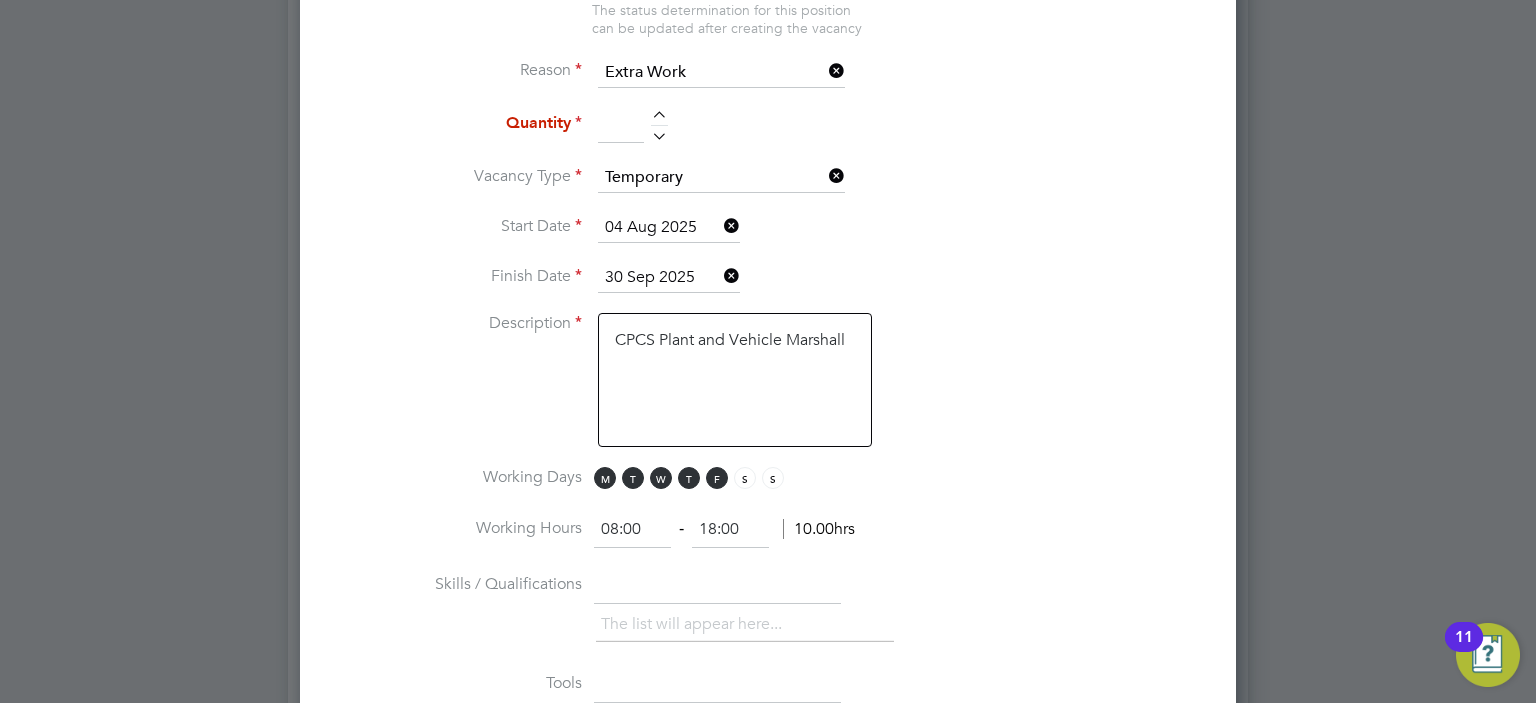 click at bounding box center [621, 126] 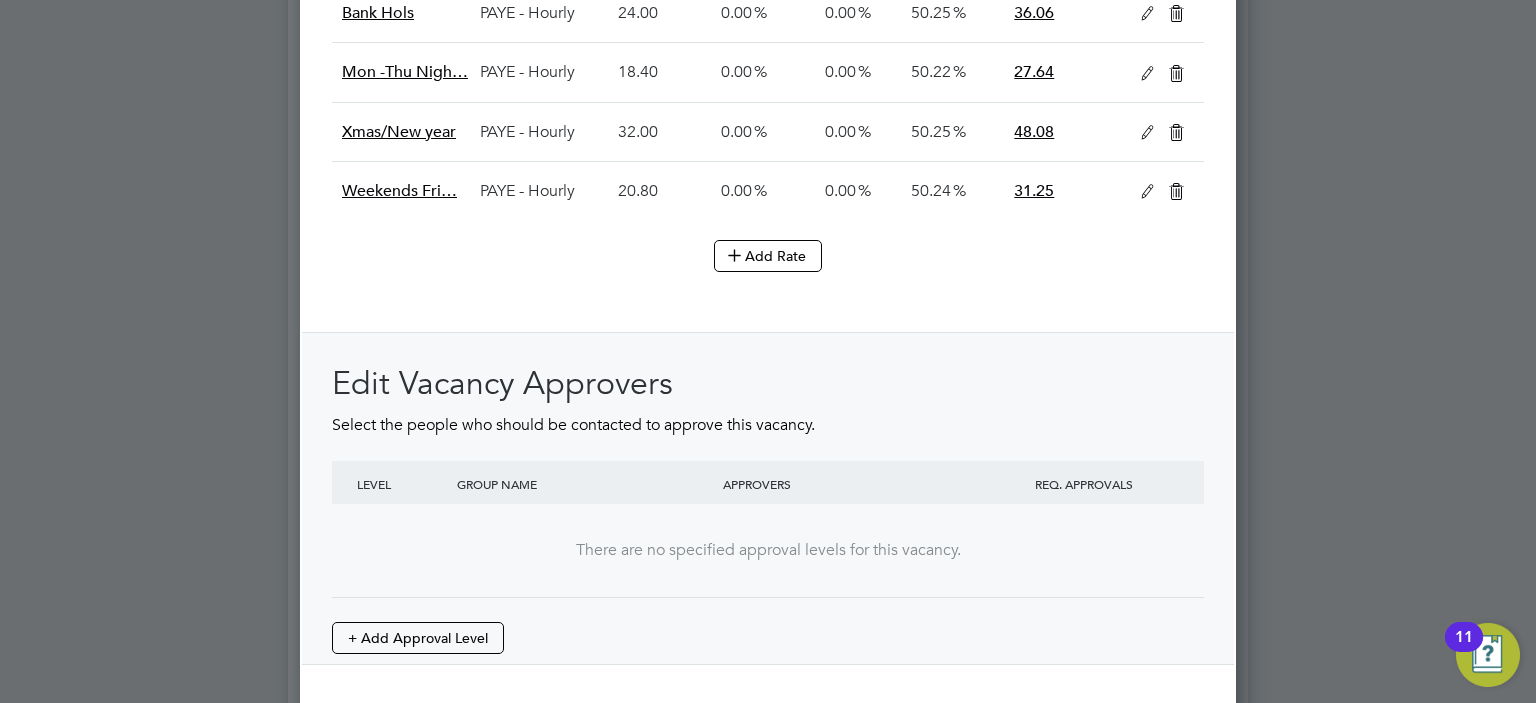 scroll, scrollTop: 2419, scrollLeft: 0, axis: vertical 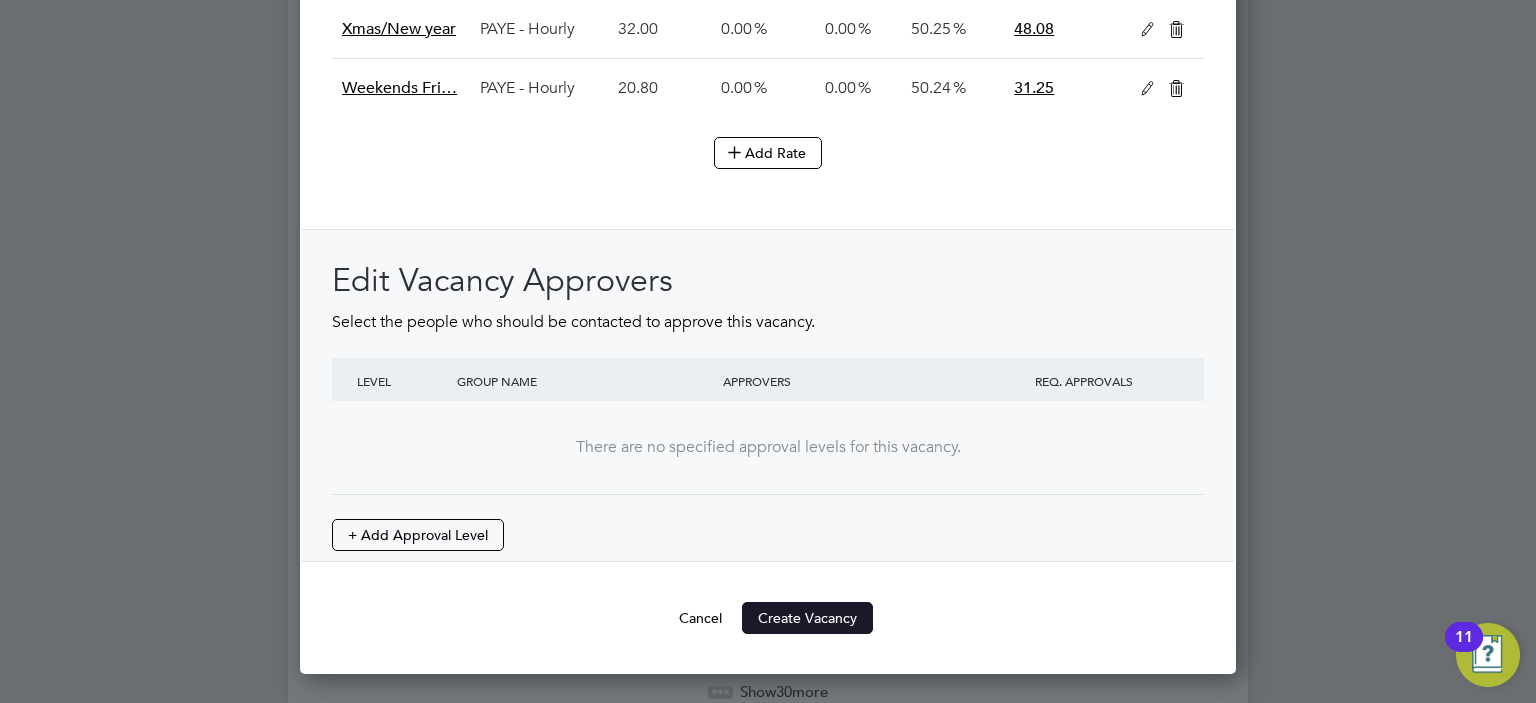 type on "1" 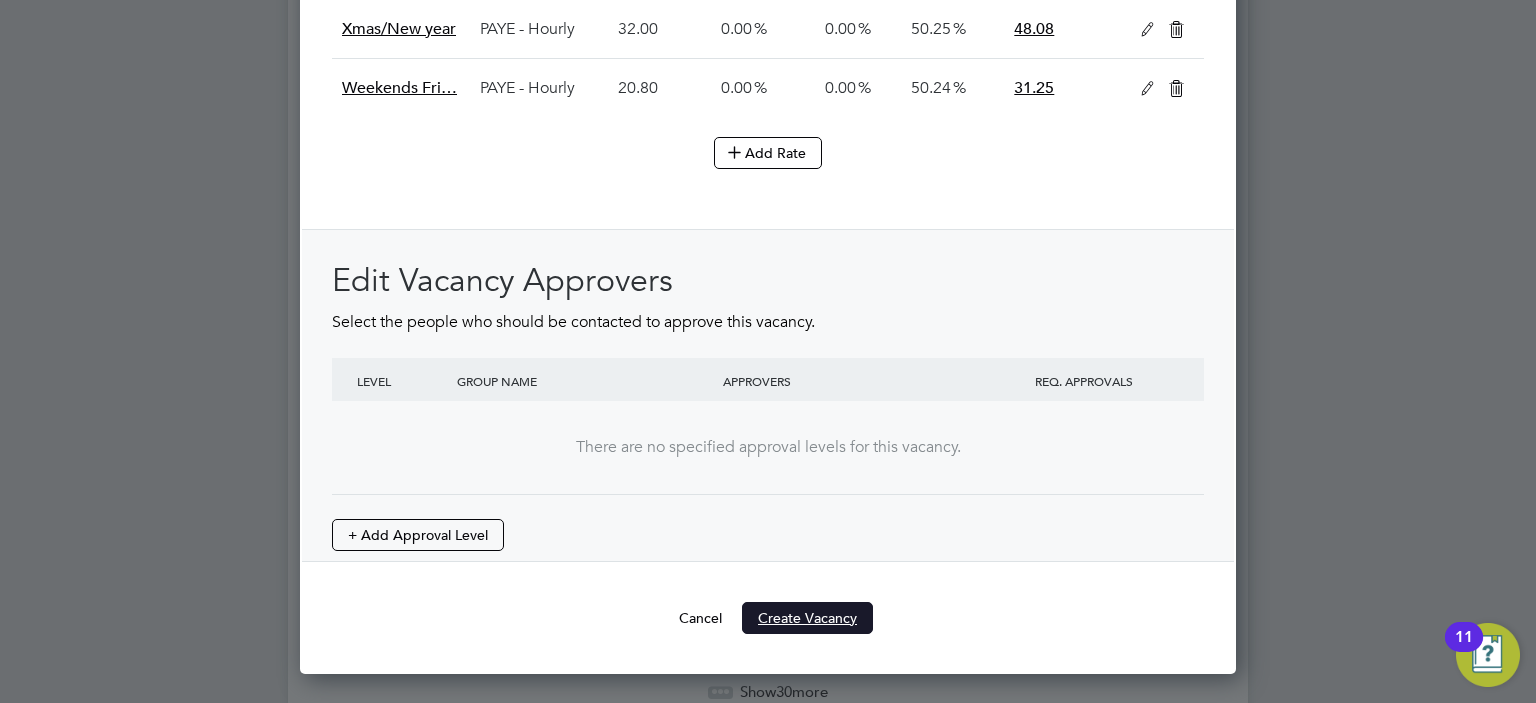 click on "Create Vacancy" at bounding box center (807, 618) 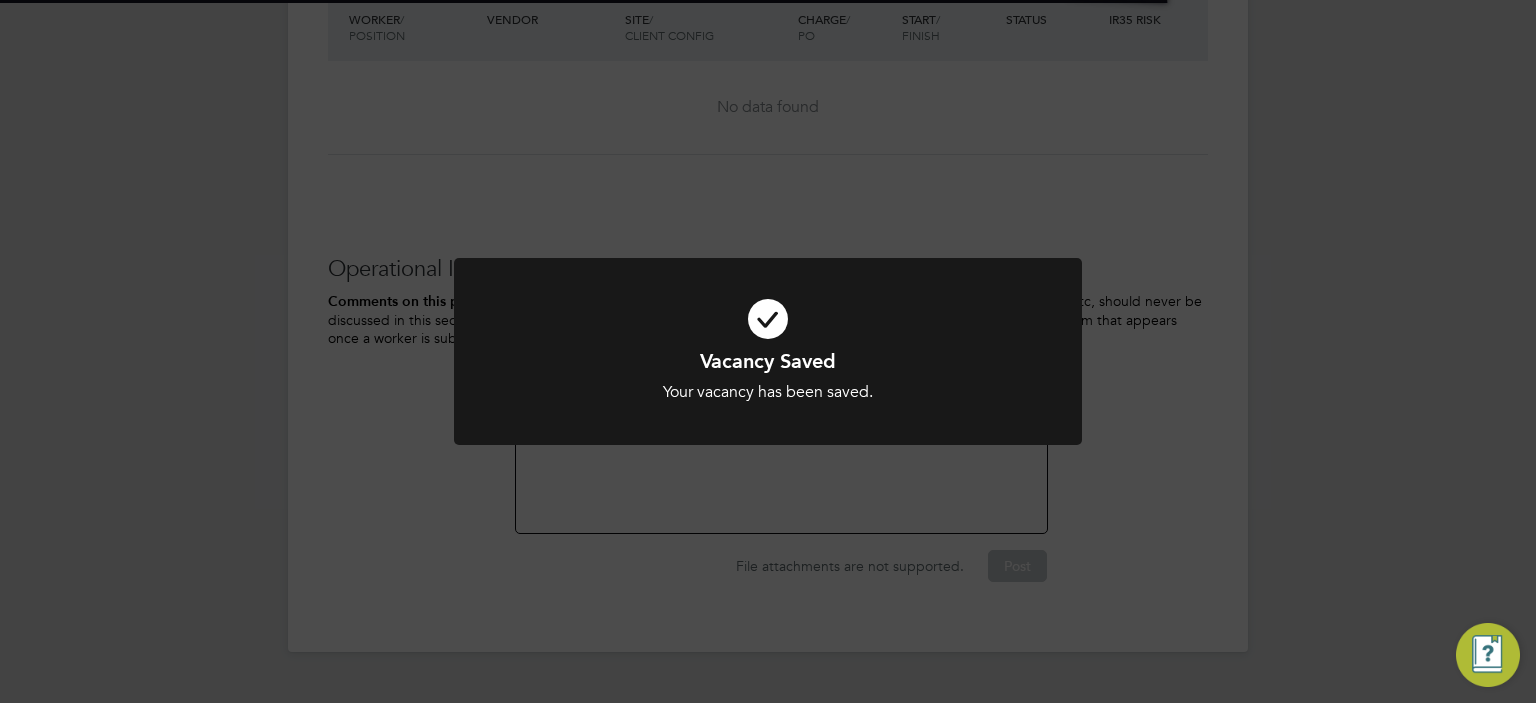 scroll, scrollTop: 36, scrollLeft: 0, axis: vertical 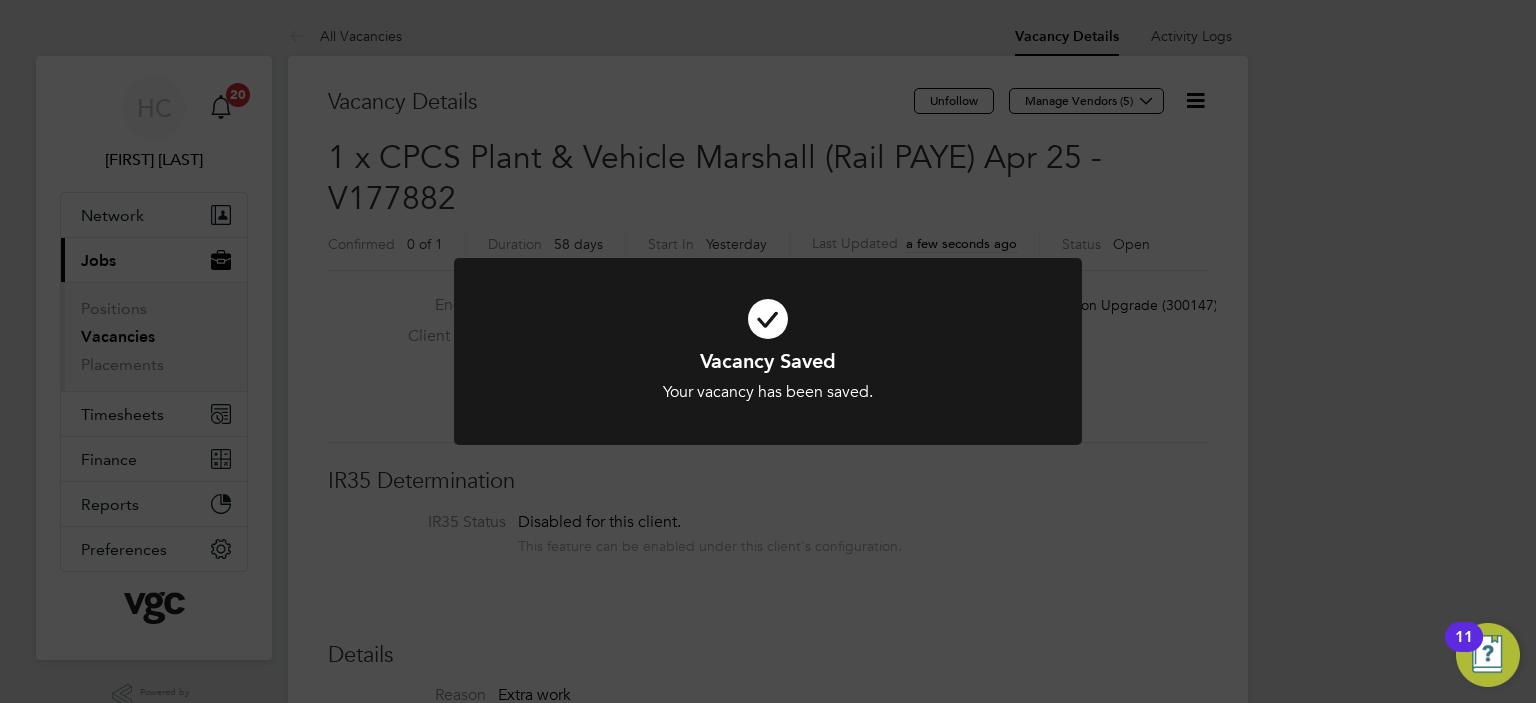 click on "Vacancy Saved Your vacancy has been saved. Cancel Okay" 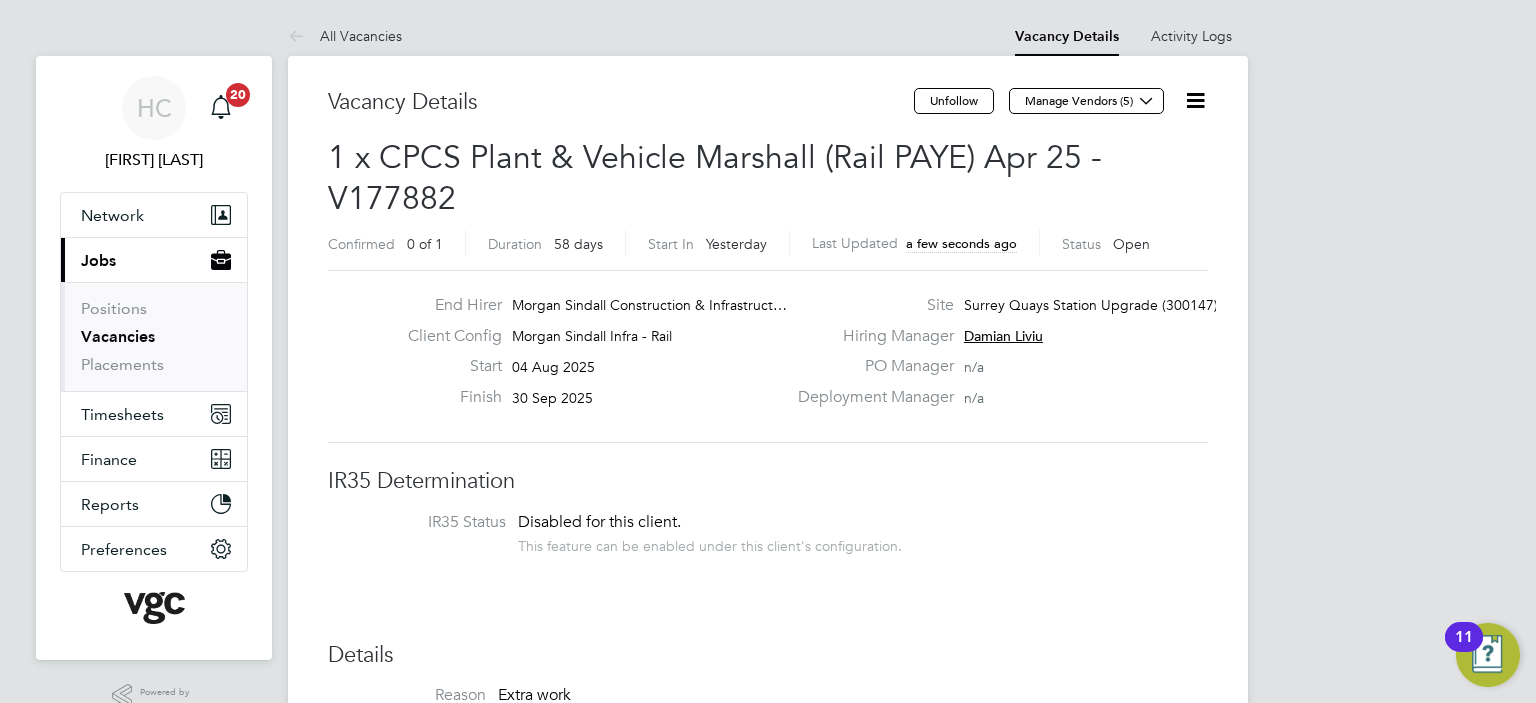 click on "Manage Vendors (5)" 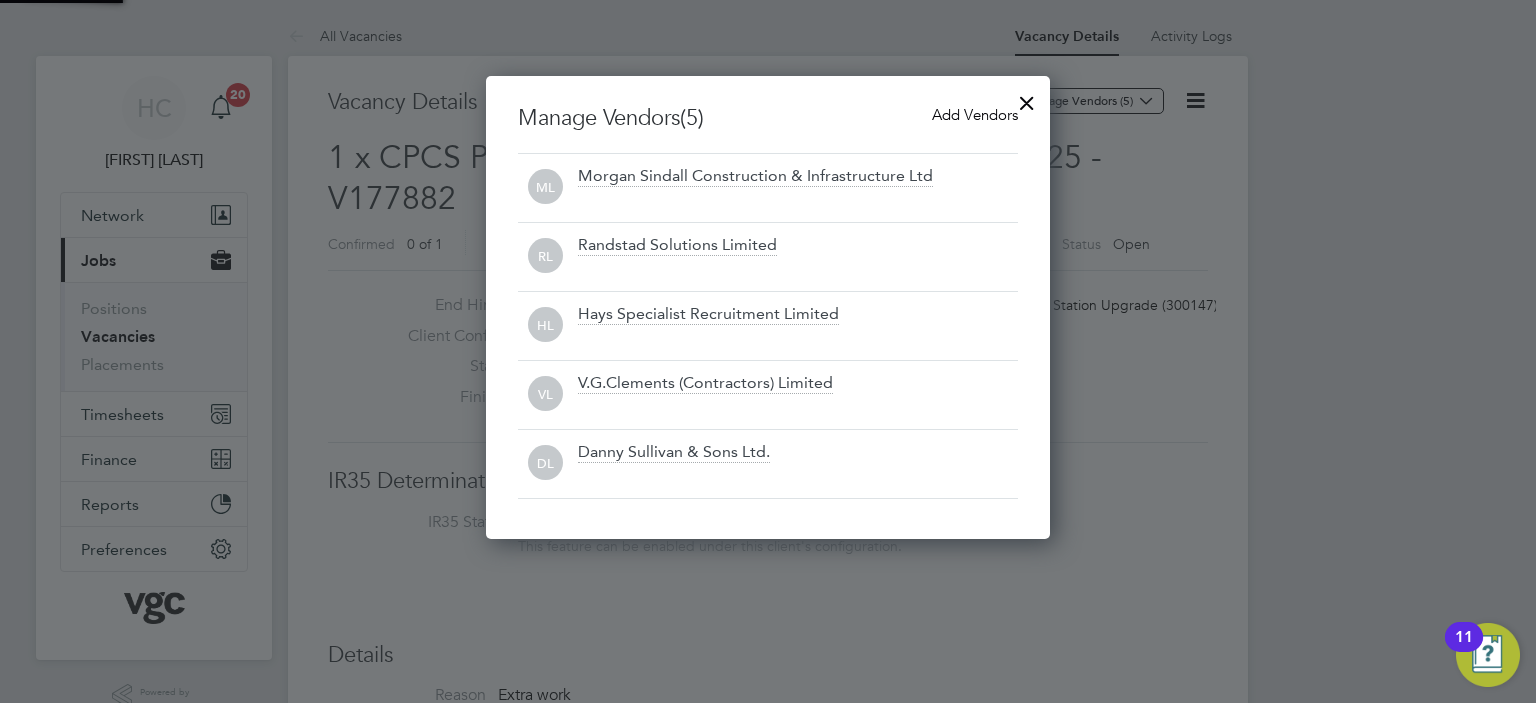 scroll, scrollTop: 9, scrollLeft: 10, axis: both 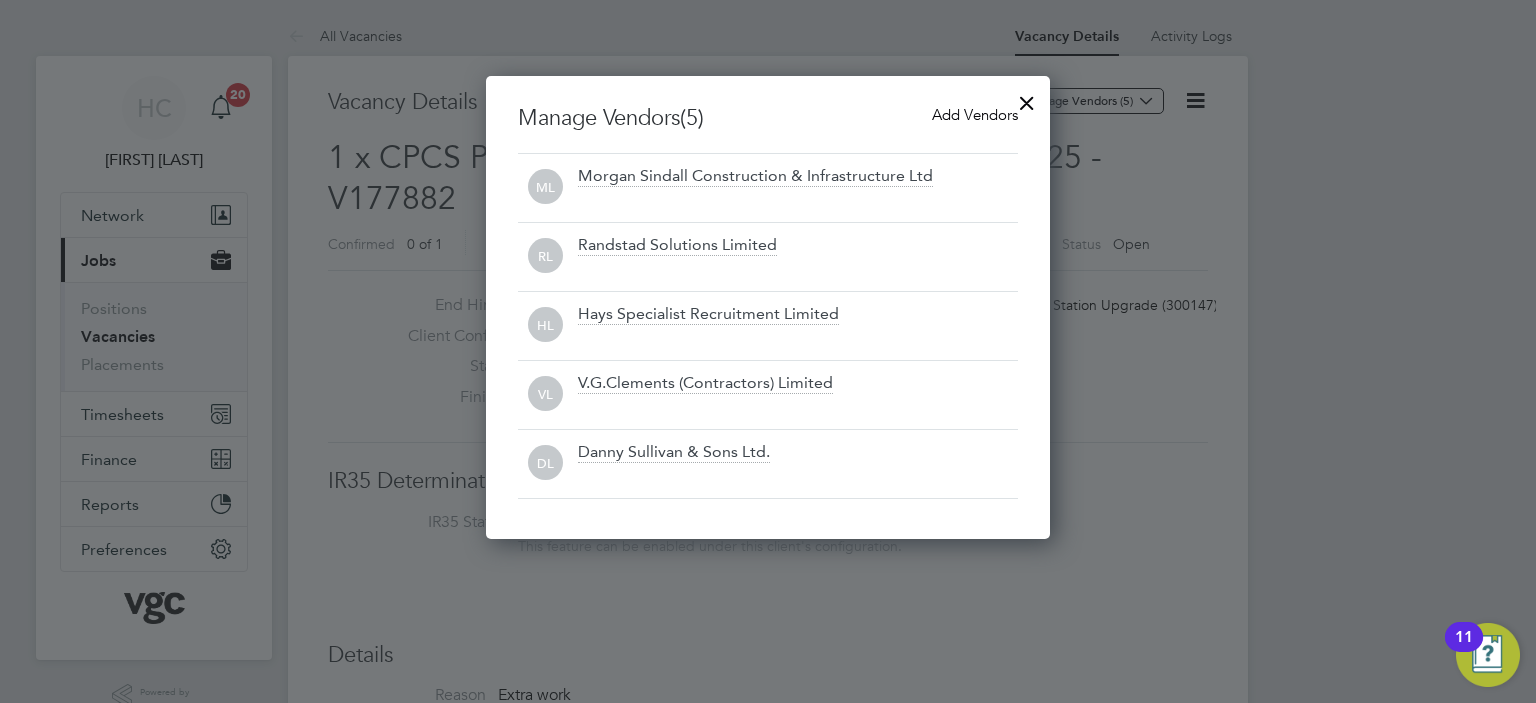 click on "Add Vendors" at bounding box center [975, 114] 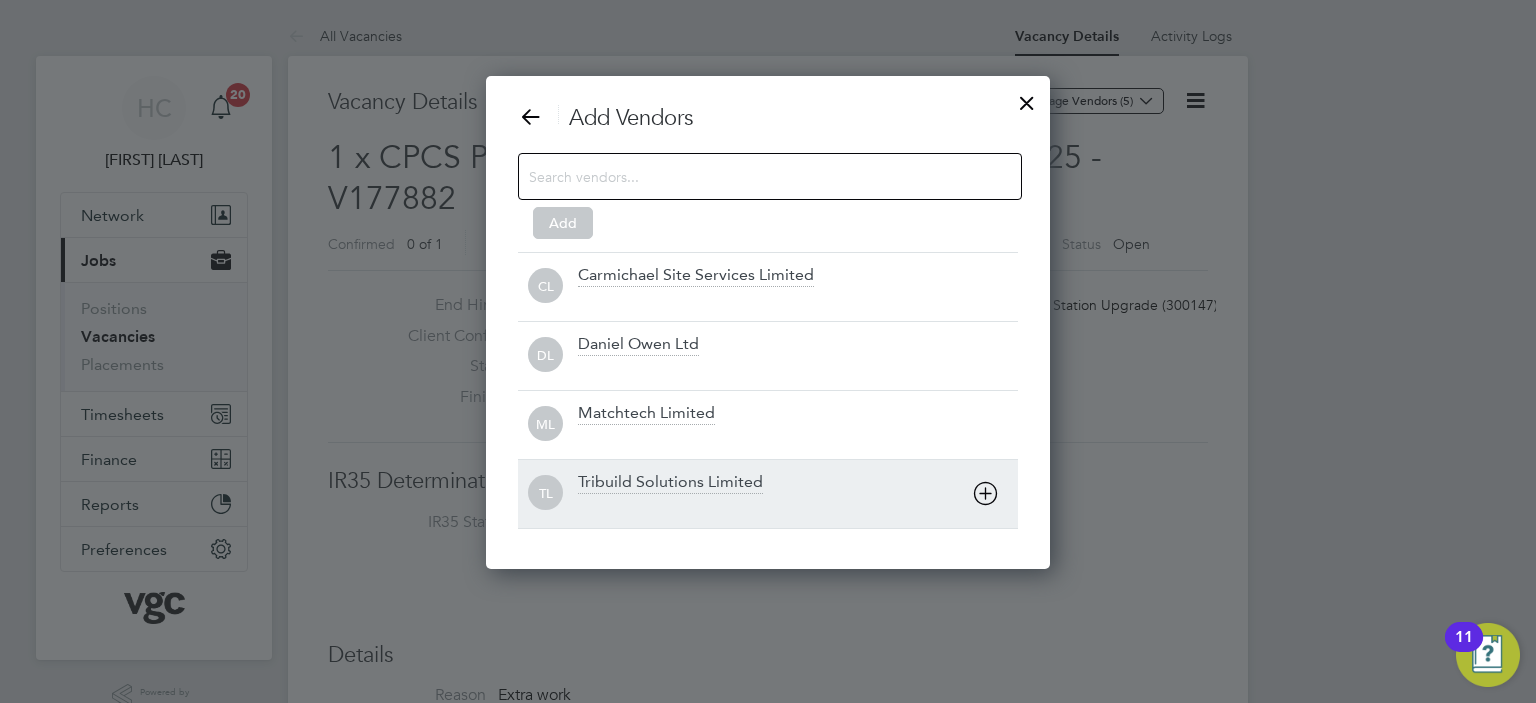 click on "Tribuild Solutions Limited" at bounding box center [670, 483] 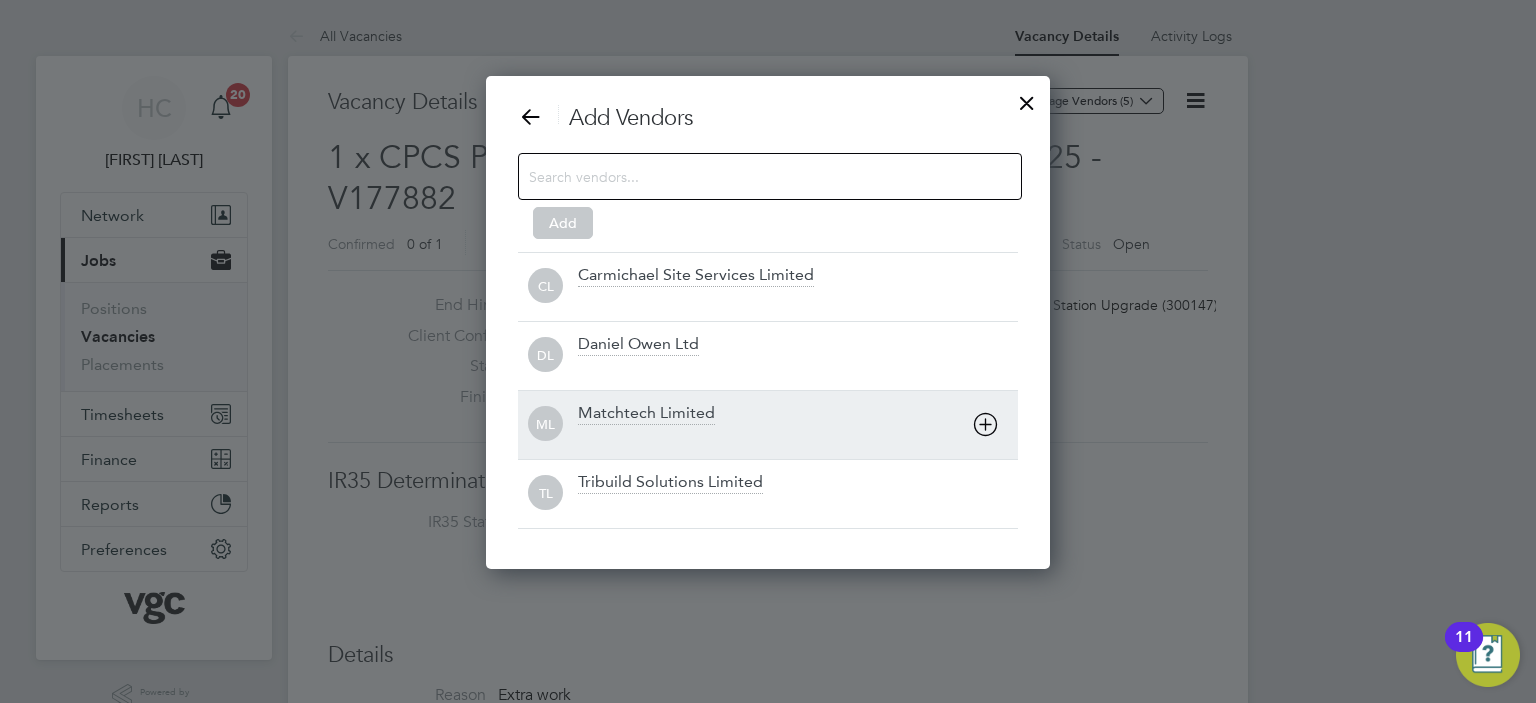 scroll, scrollTop: 10, scrollLeft: 10, axis: both 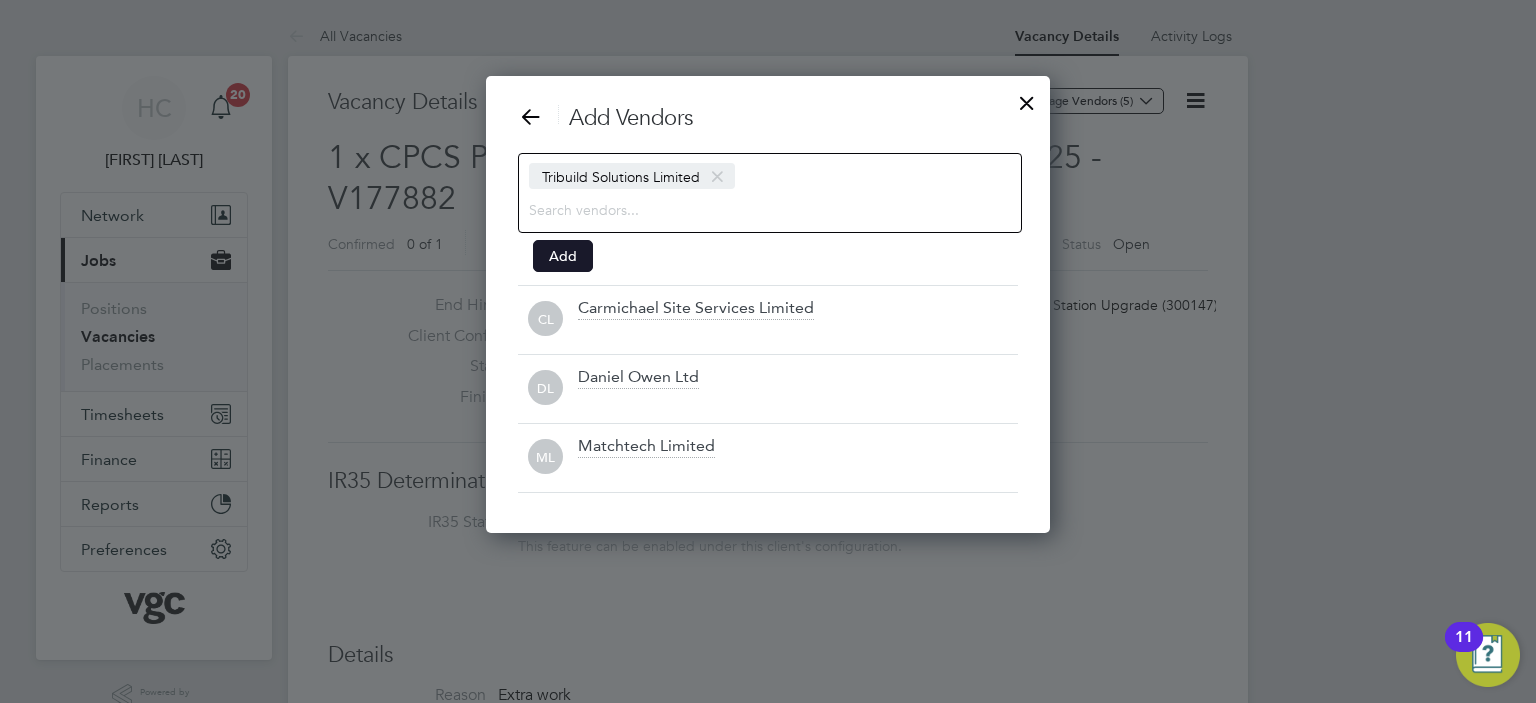 click on "Add" at bounding box center [563, 256] 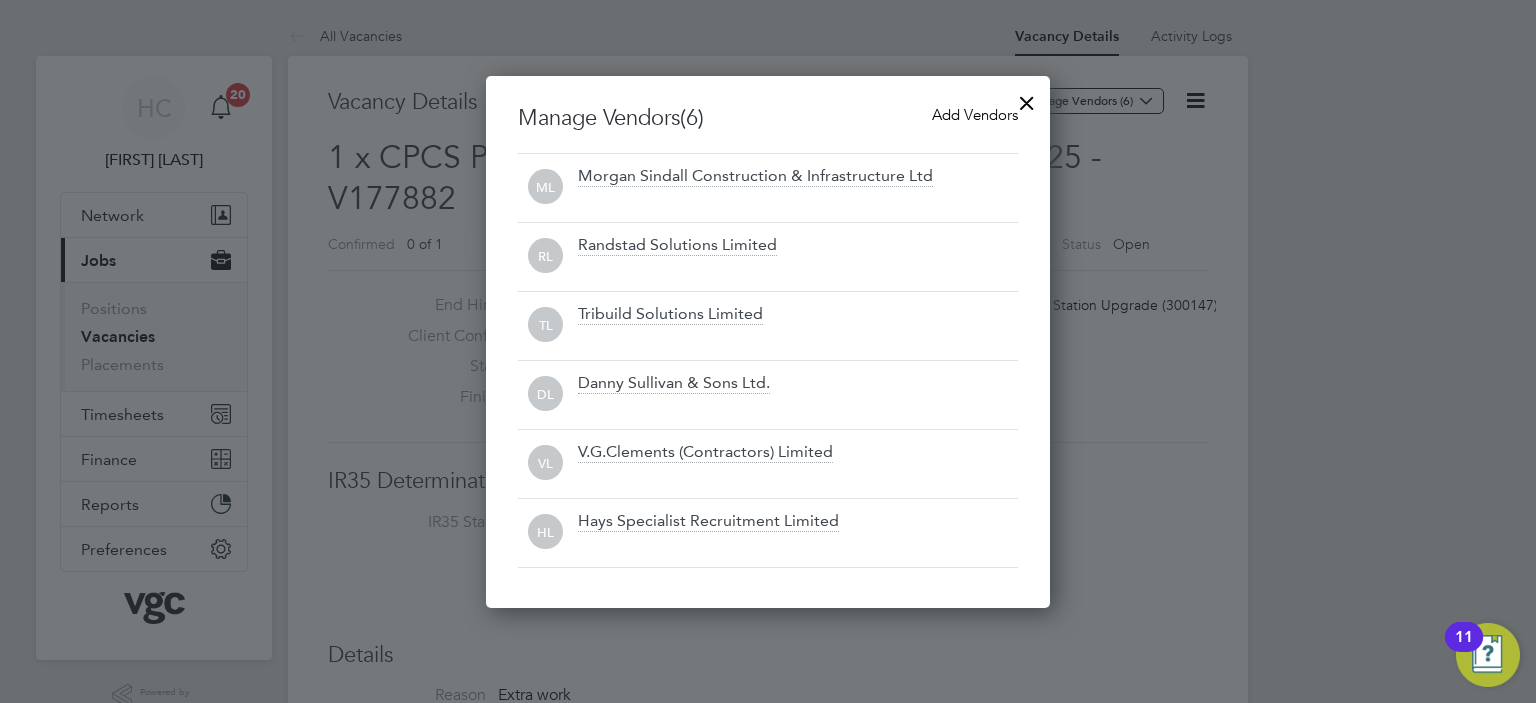 click at bounding box center [1027, 98] 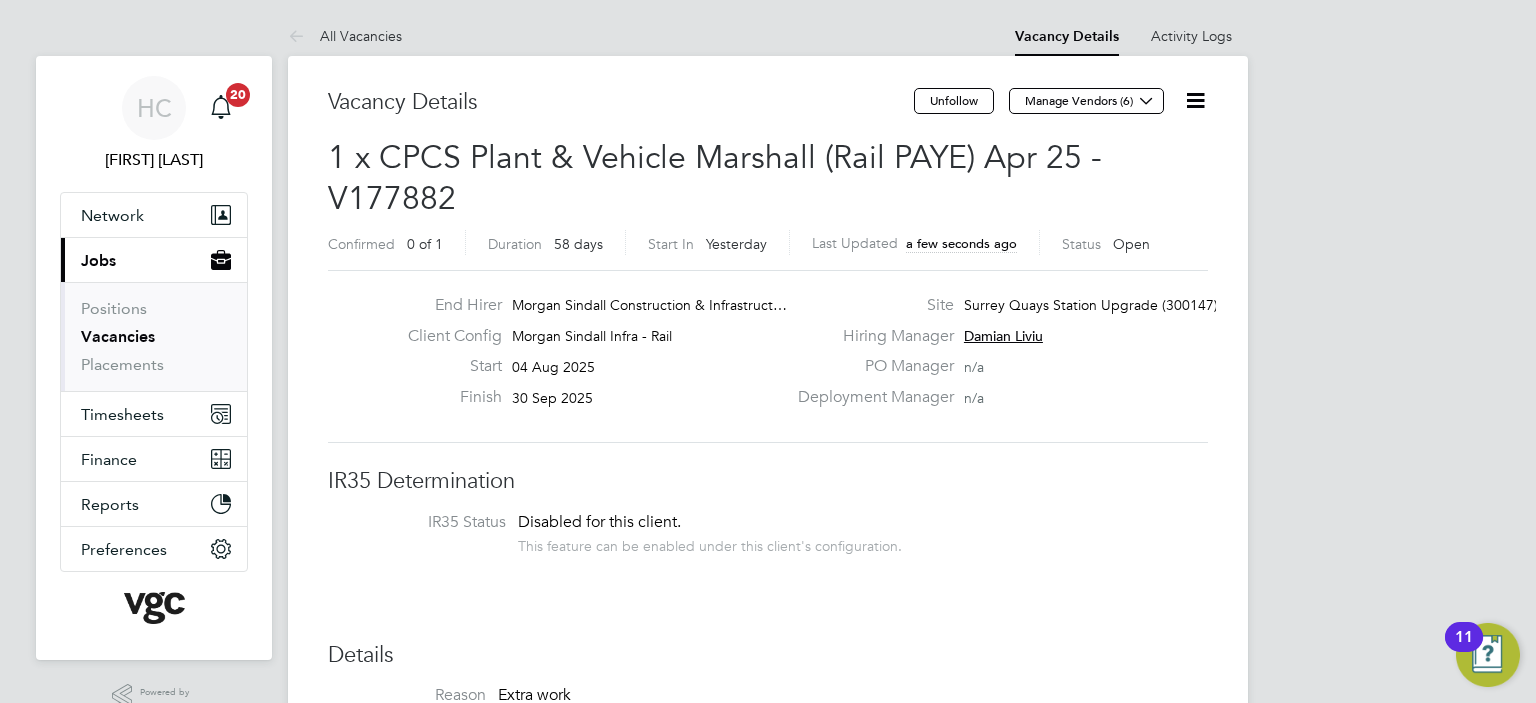 click on "Vacancies" at bounding box center [118, 336] 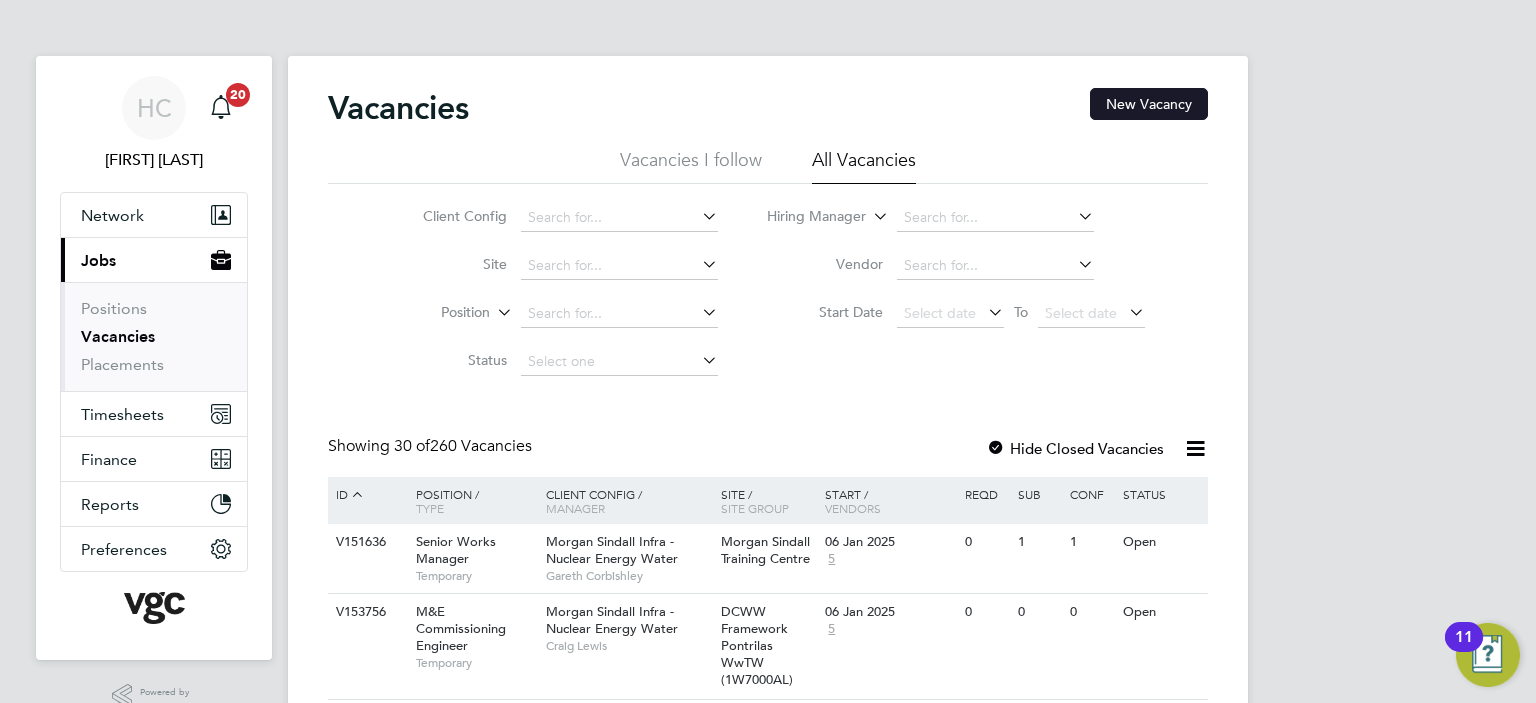 click on "New Vacancy" 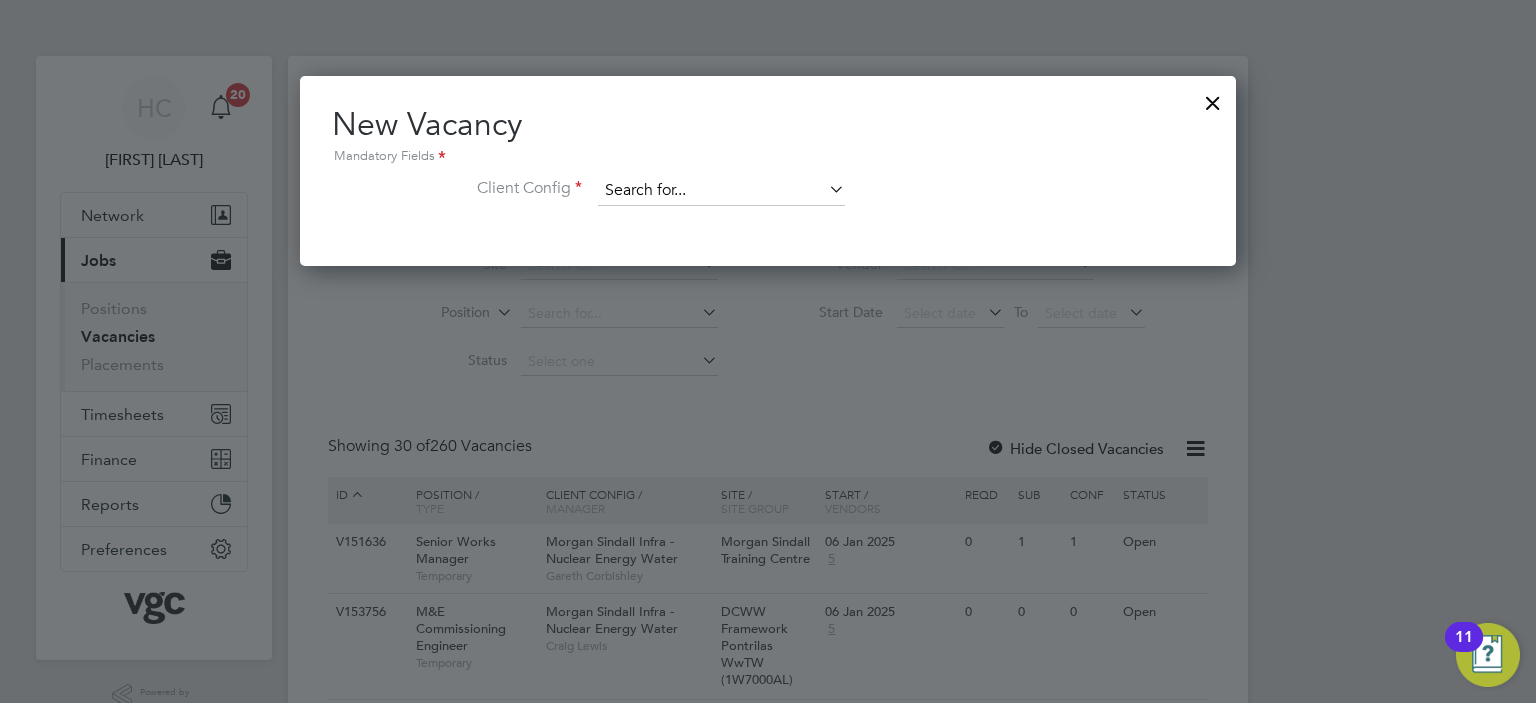click at bounding box center [721, 191] 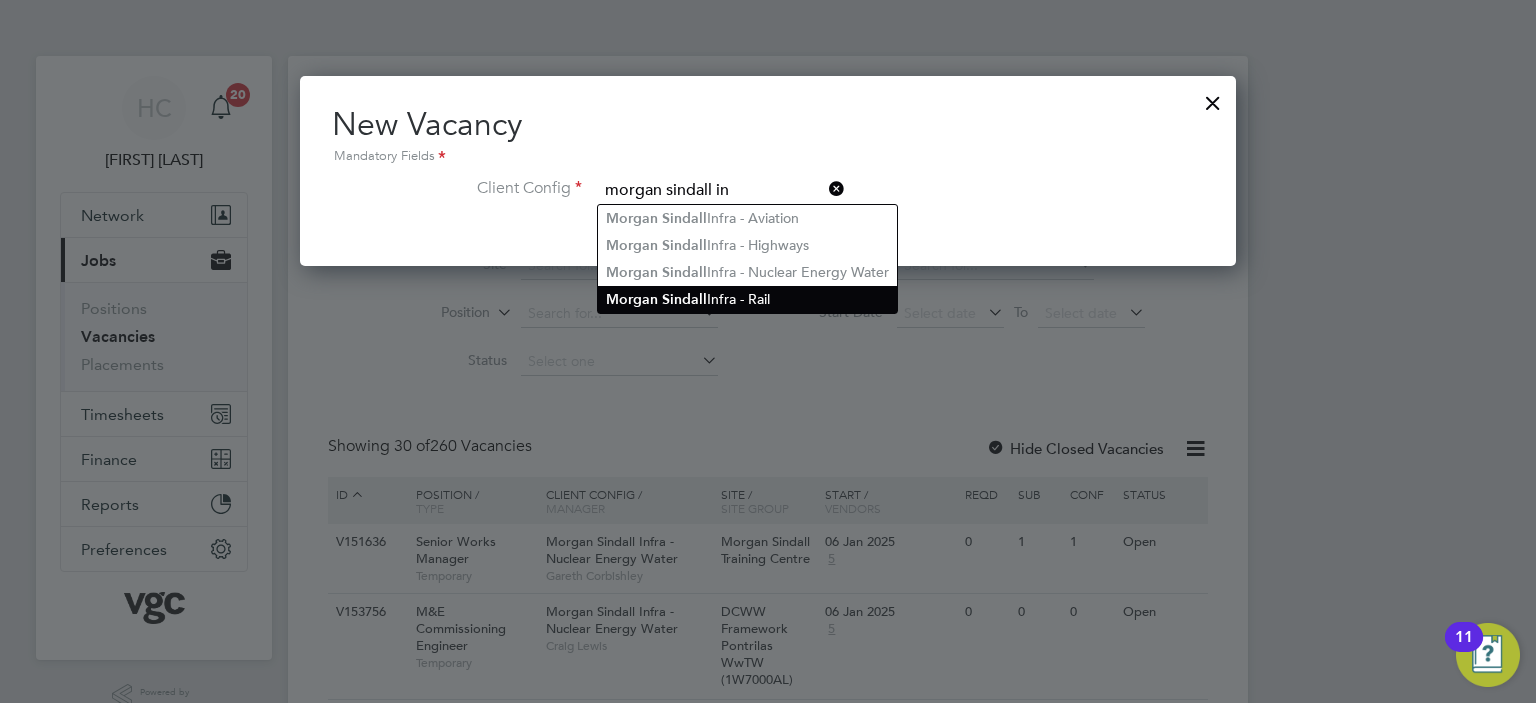 click on "[COMPANY]" 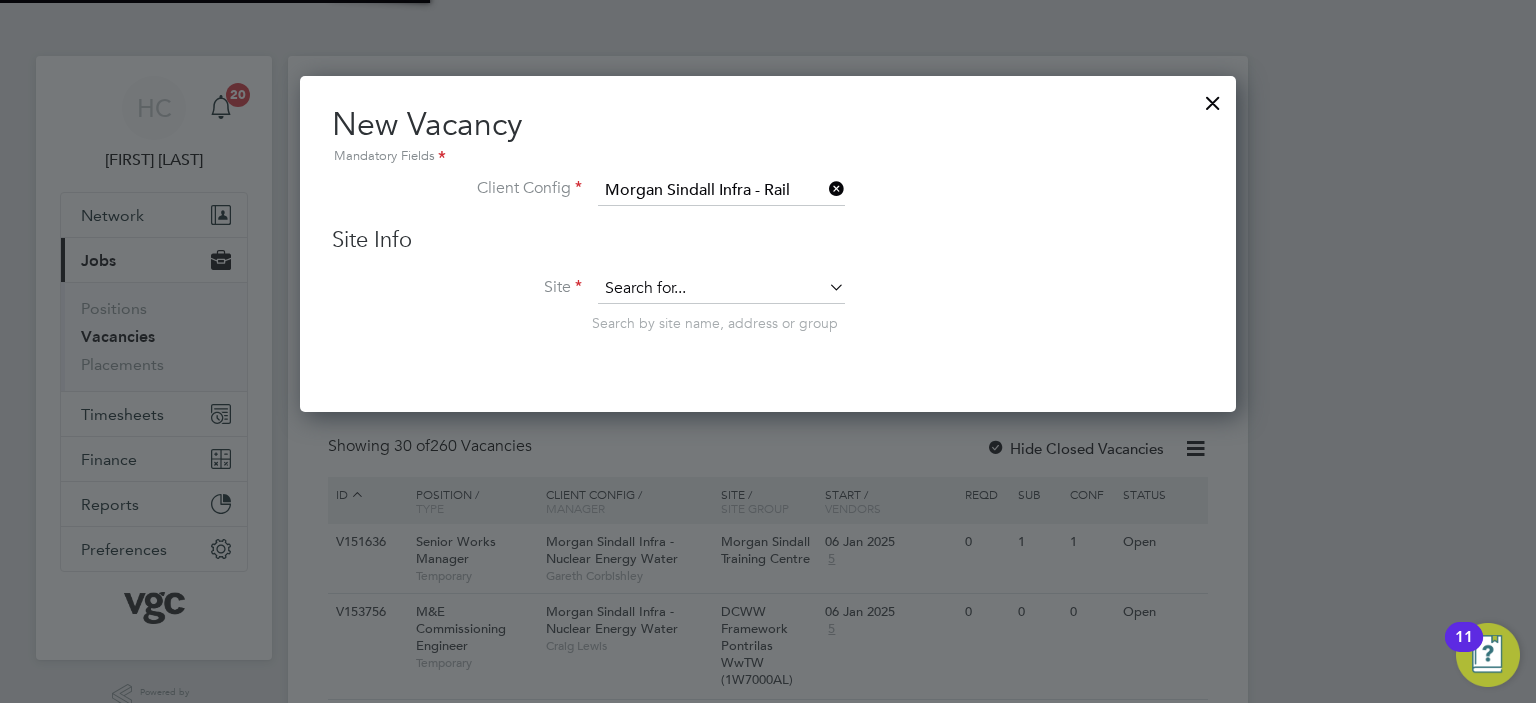 click at bounding box center (721, 289) 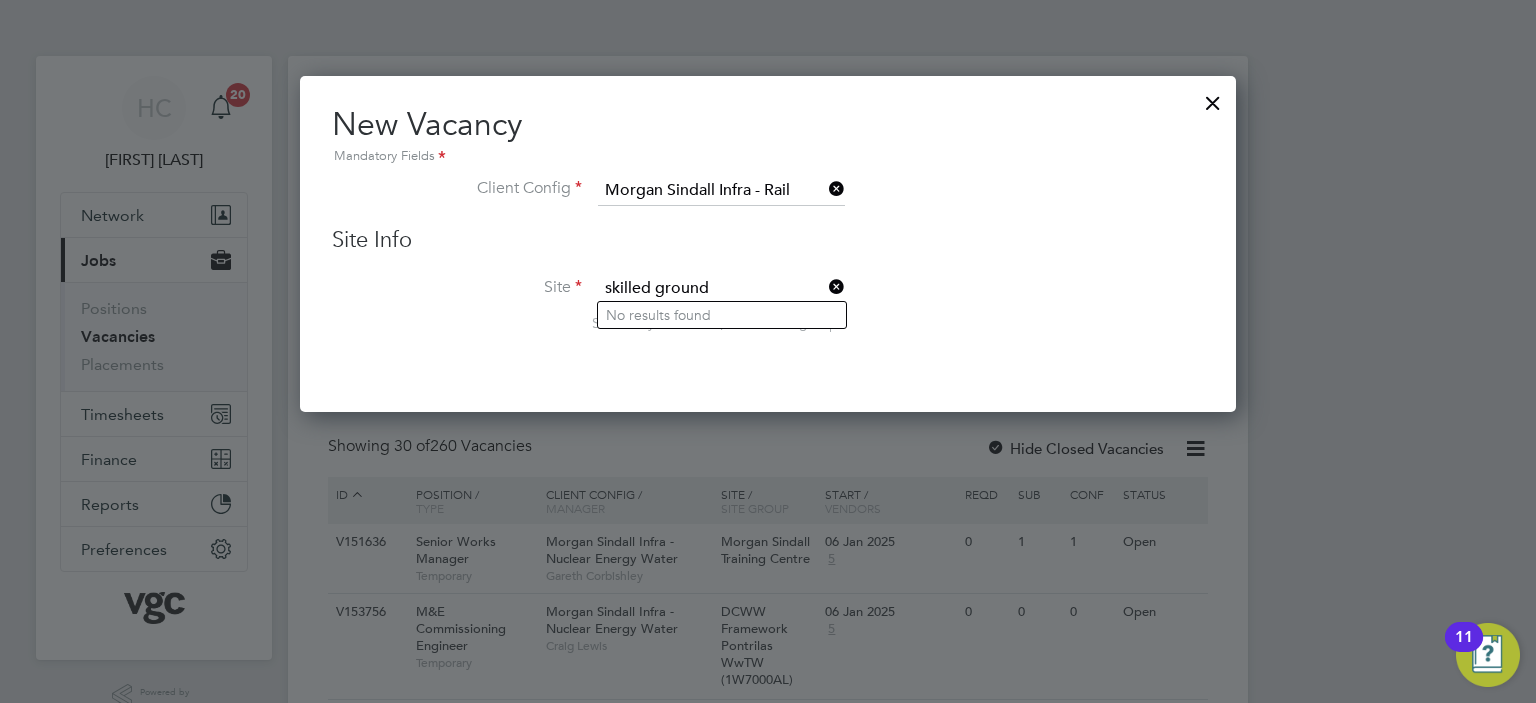 drag, startPoint x: 718, startPoint y: 281, endPoint x: 430, endPoint y: 273, distance: 288.11108 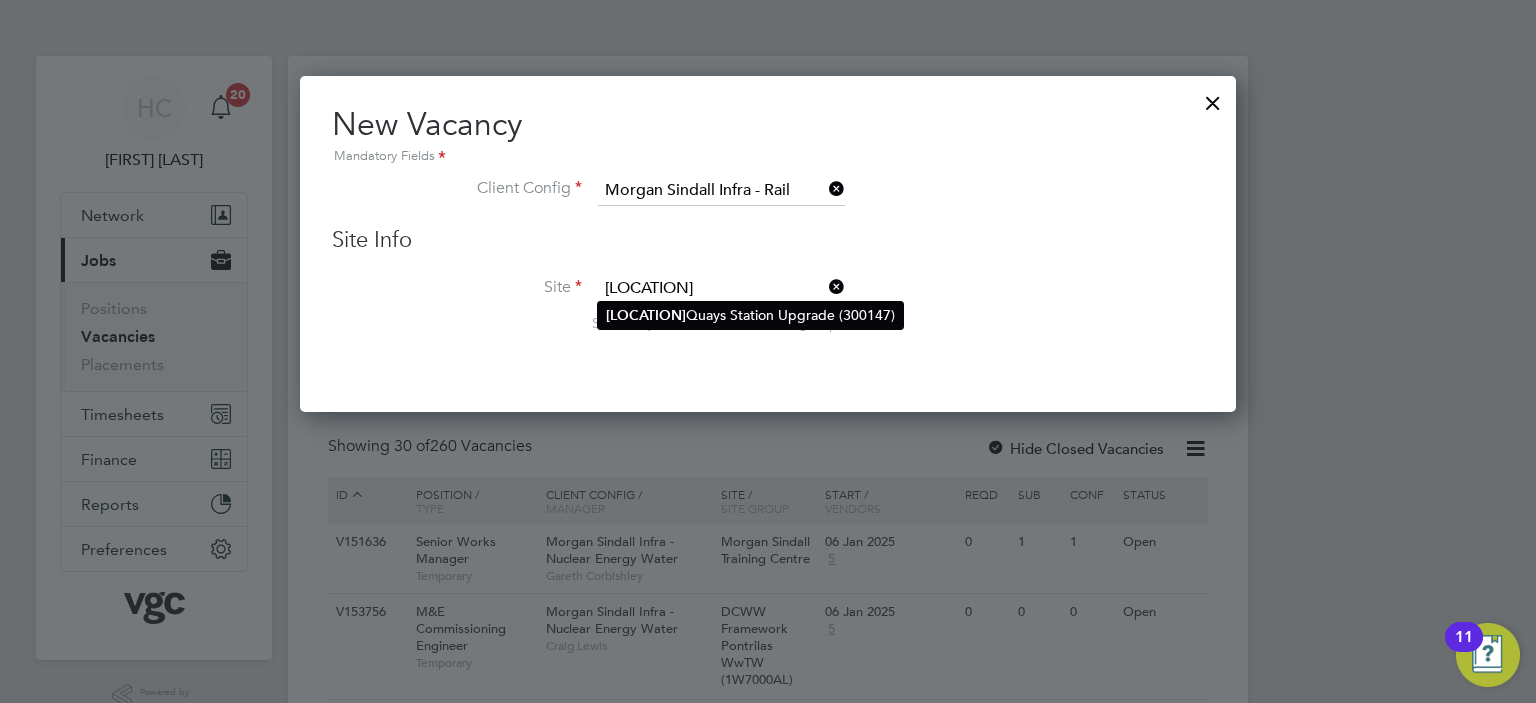 click on "[LOCATION]" 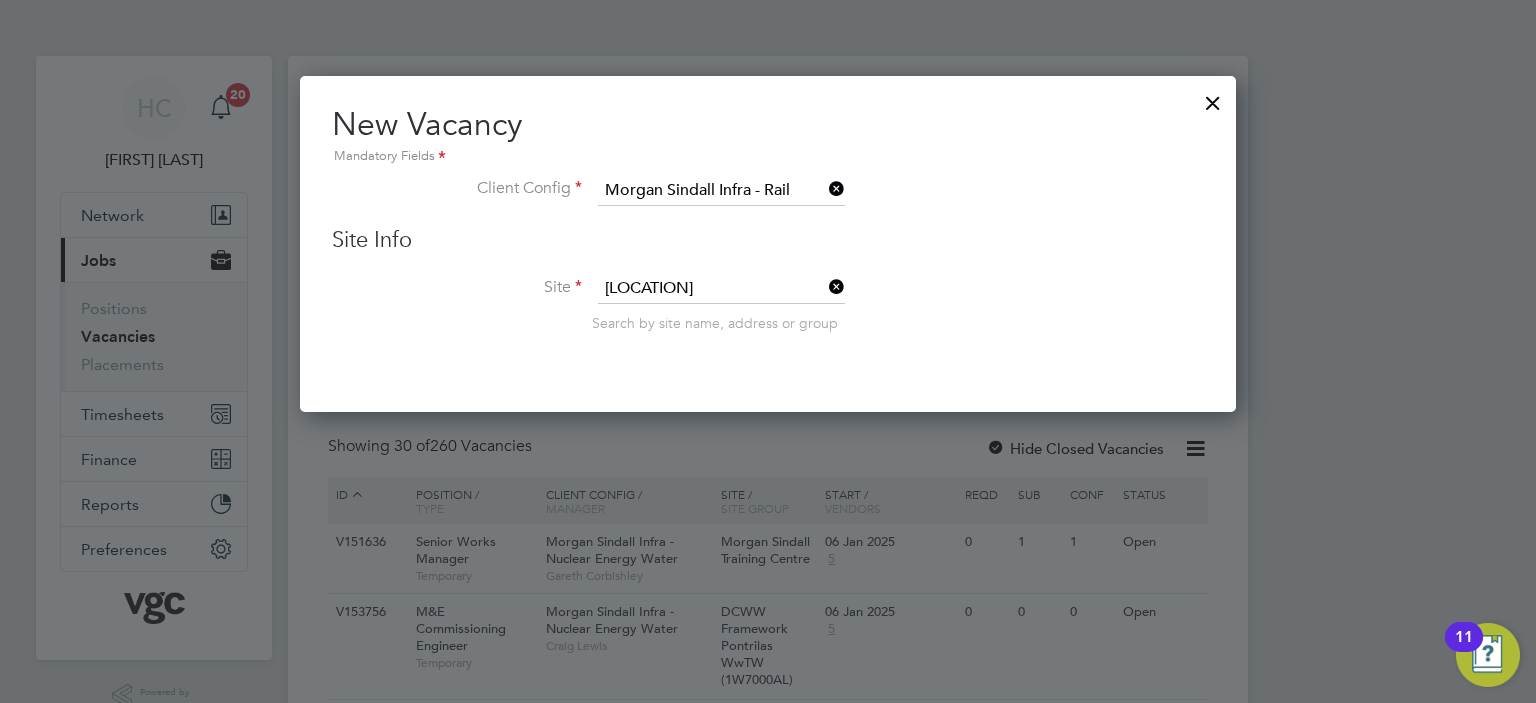 type on "Surrey Quays Station Upgrade (300147)" 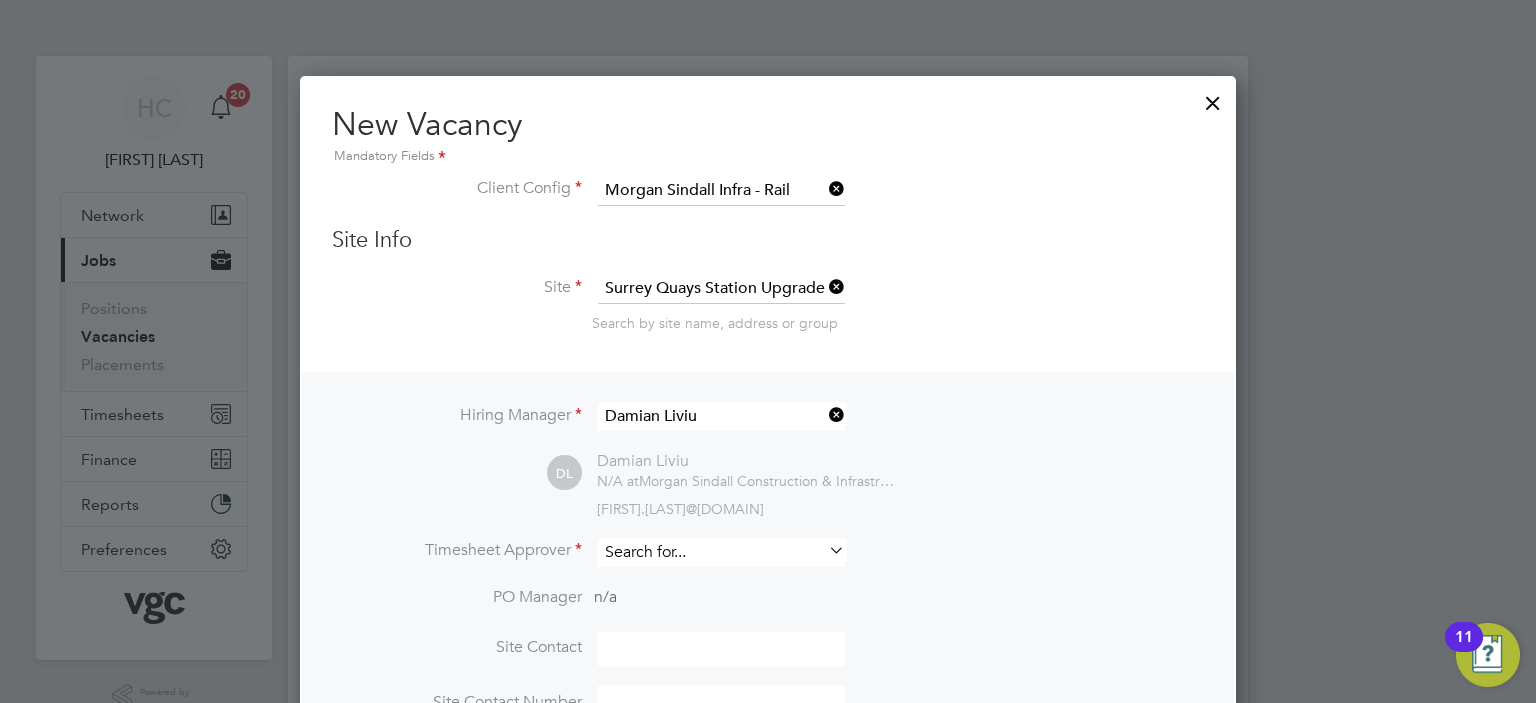 click at bounding box center (721, 552) 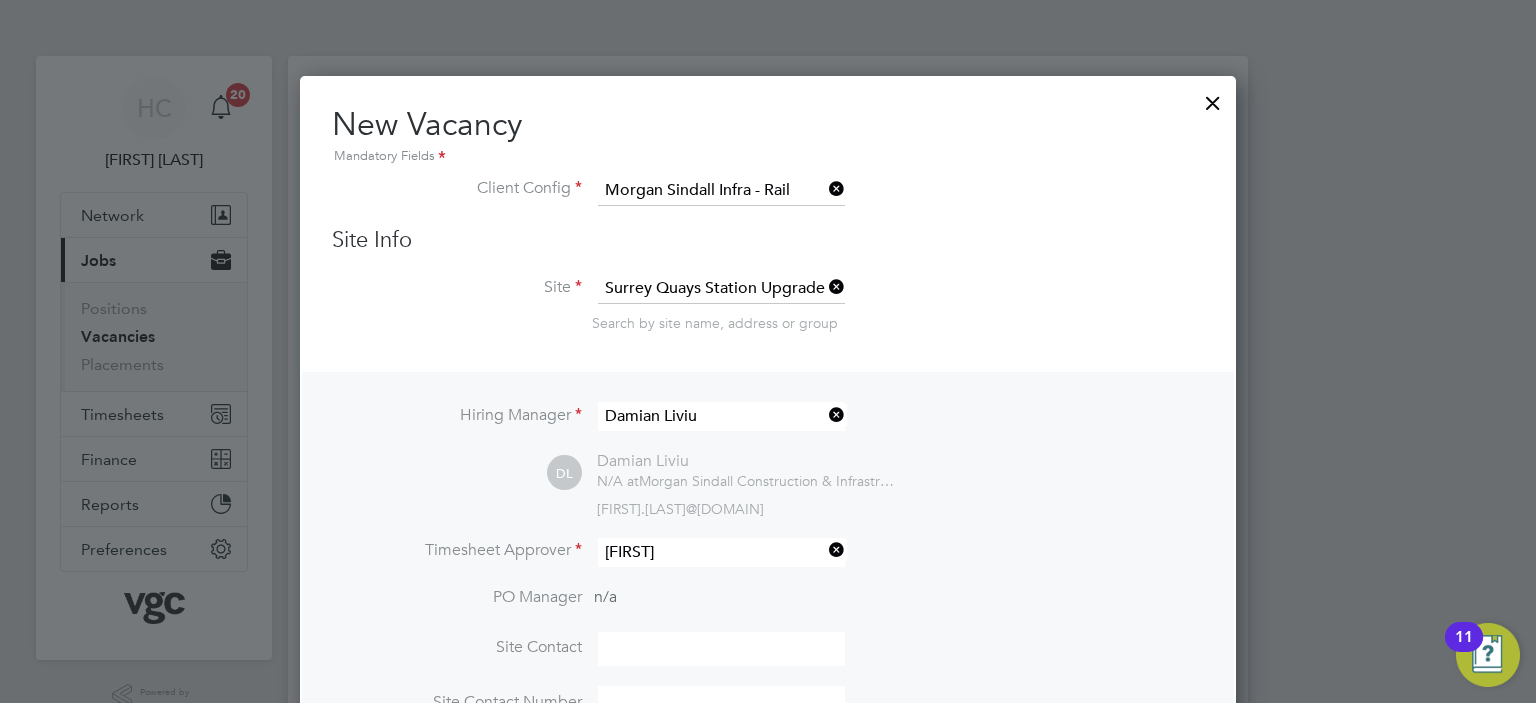 click on "[FIRST] [LAST]" 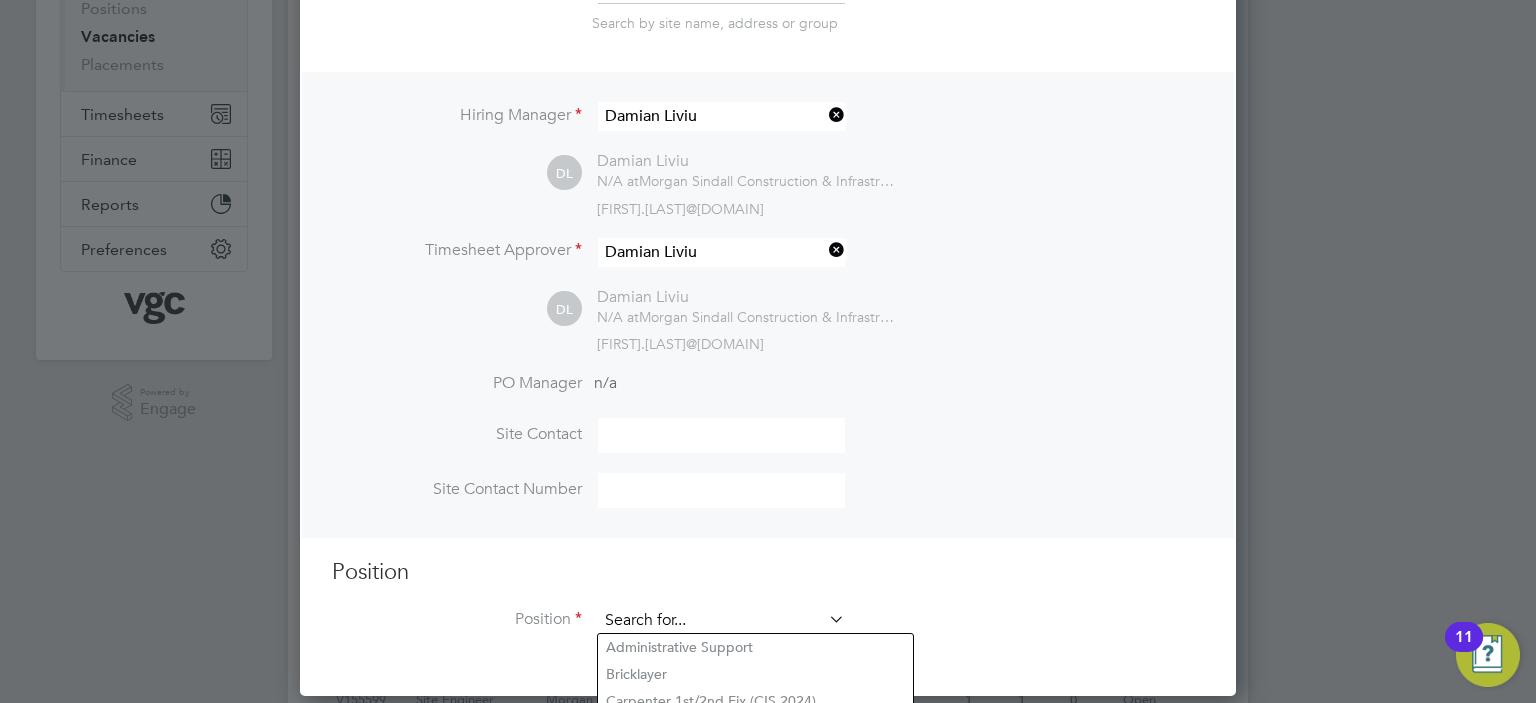 click at bounding box center (721, 621) 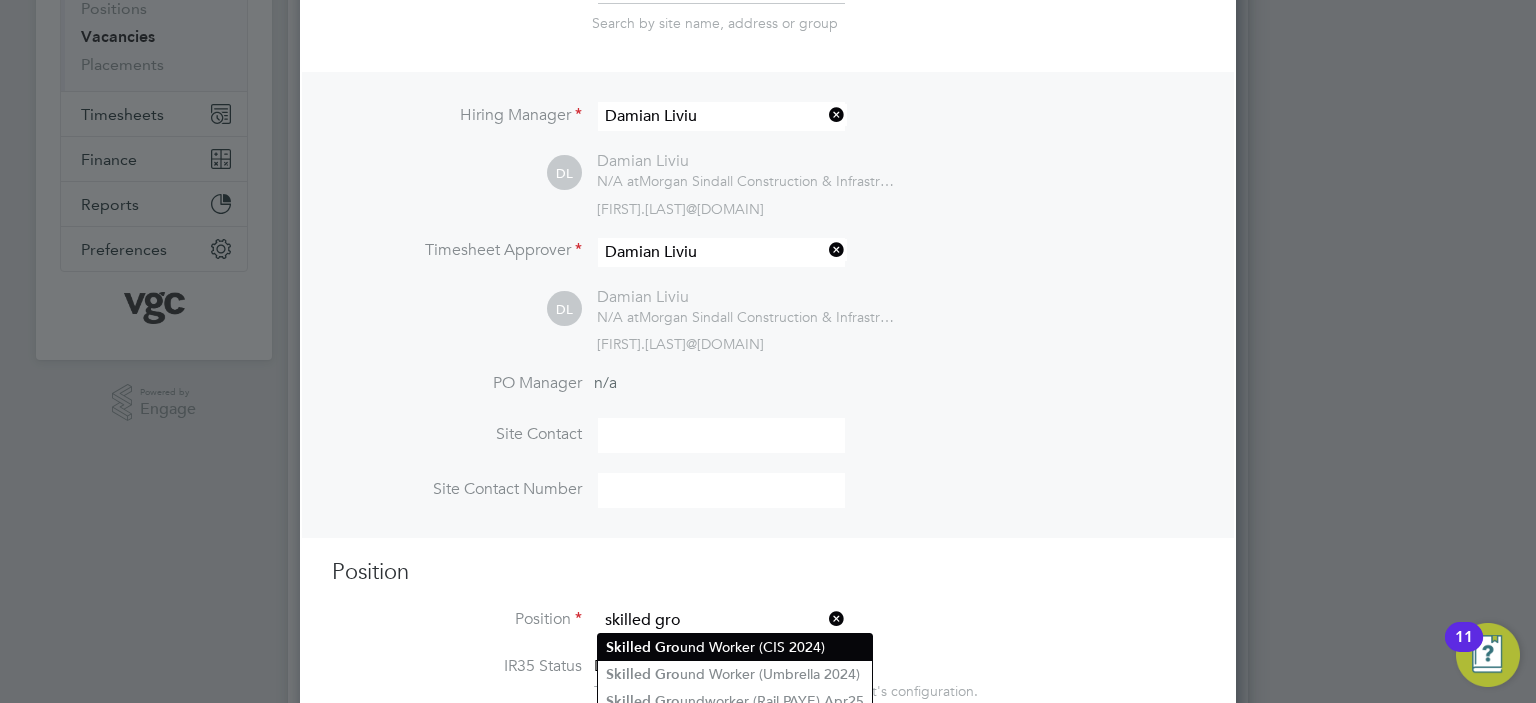 click on "Gro" 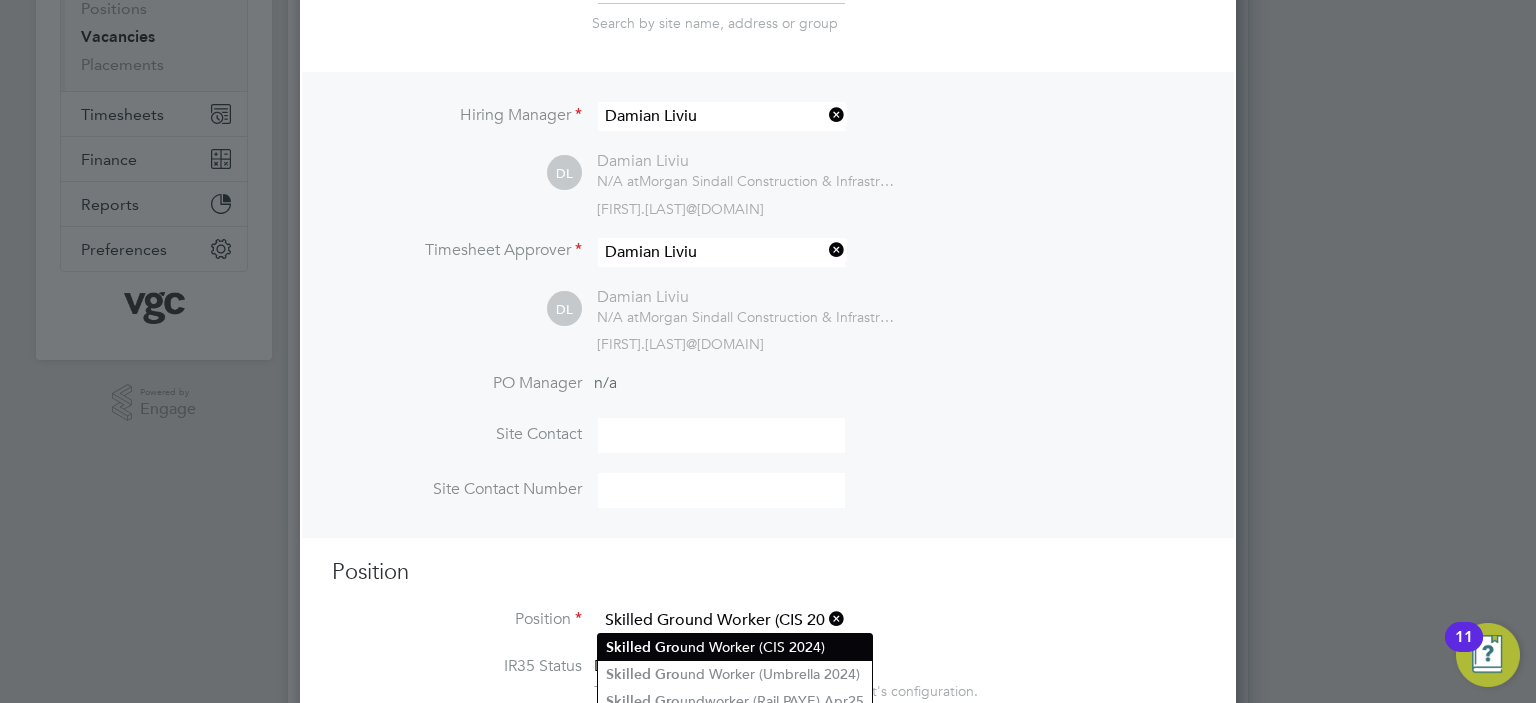 type on "." 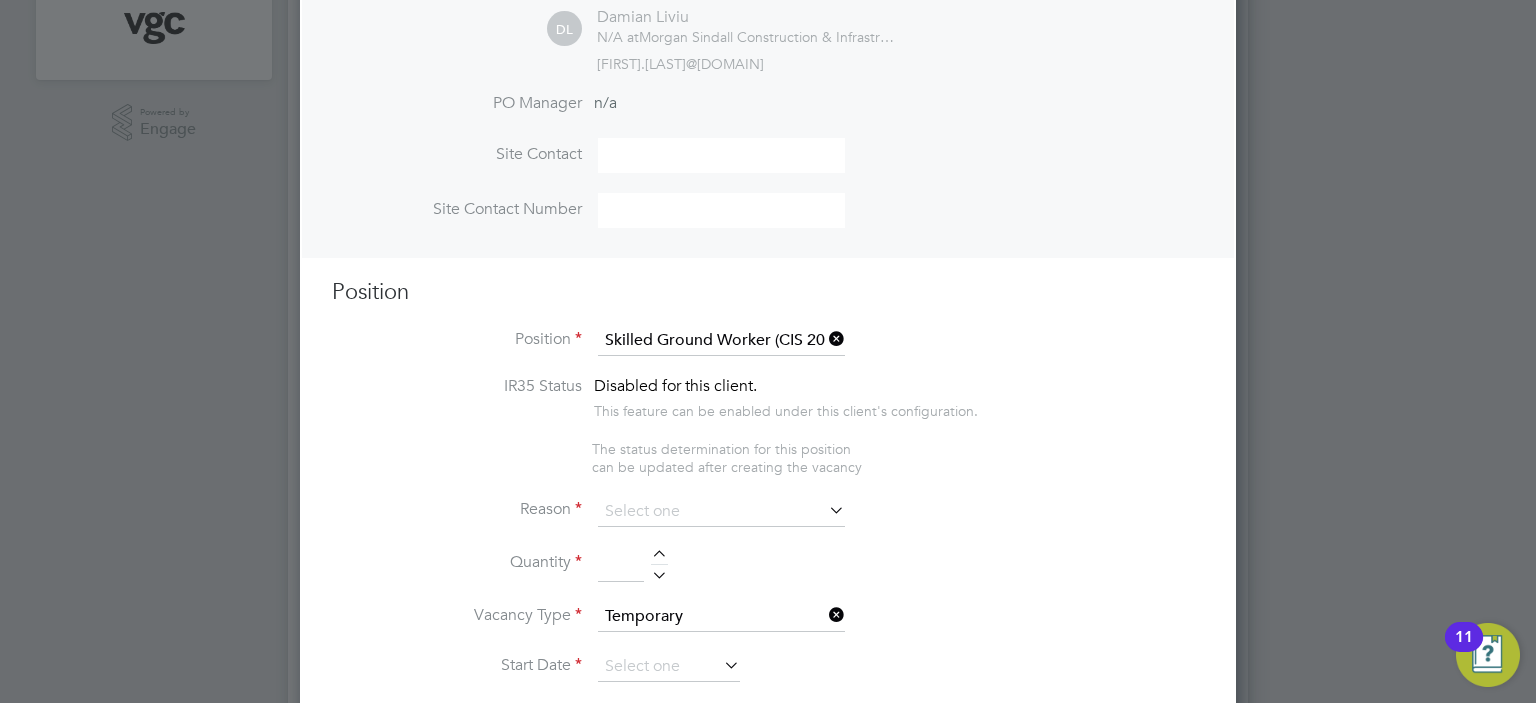 scroll, scrollTop: 700, scrollLeft: 0, axis: vertical 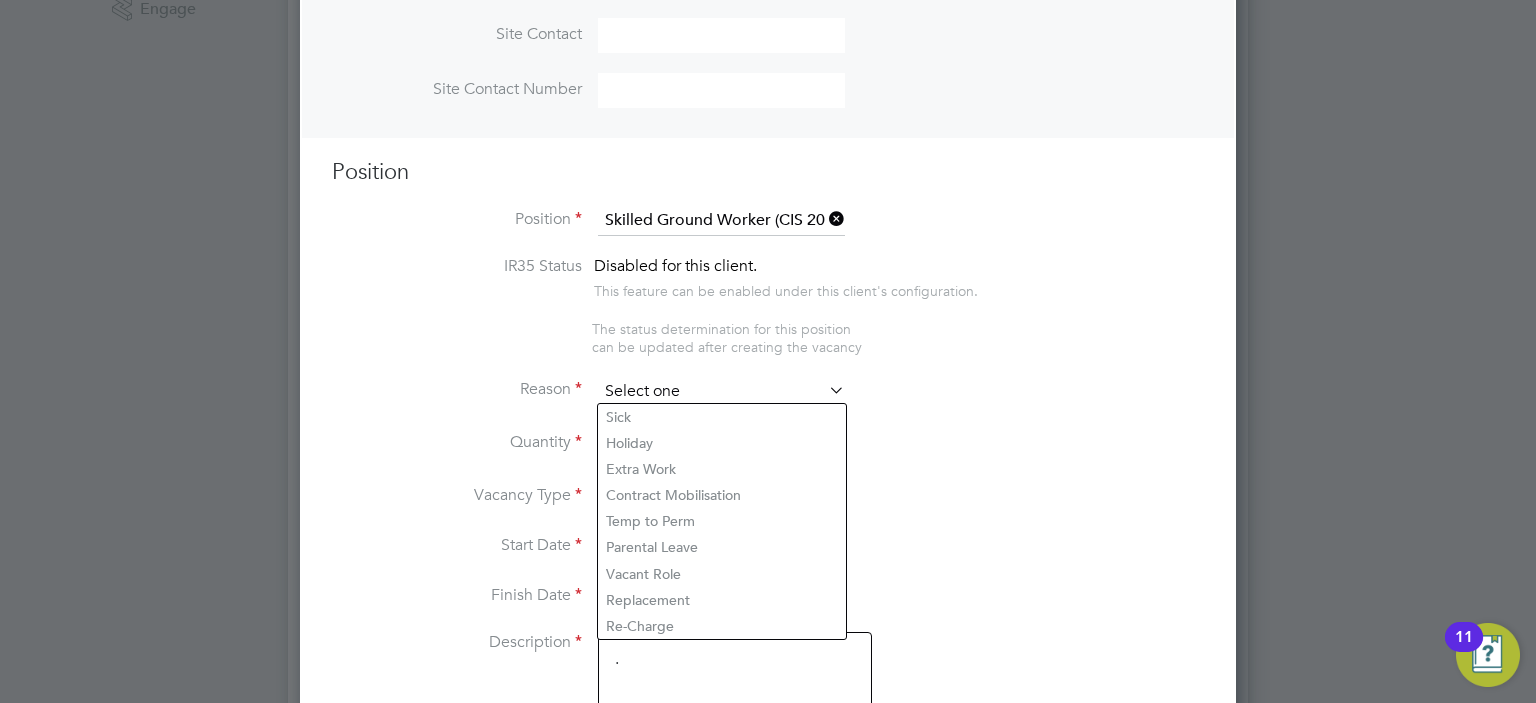 click at bounding box center (721, 392) 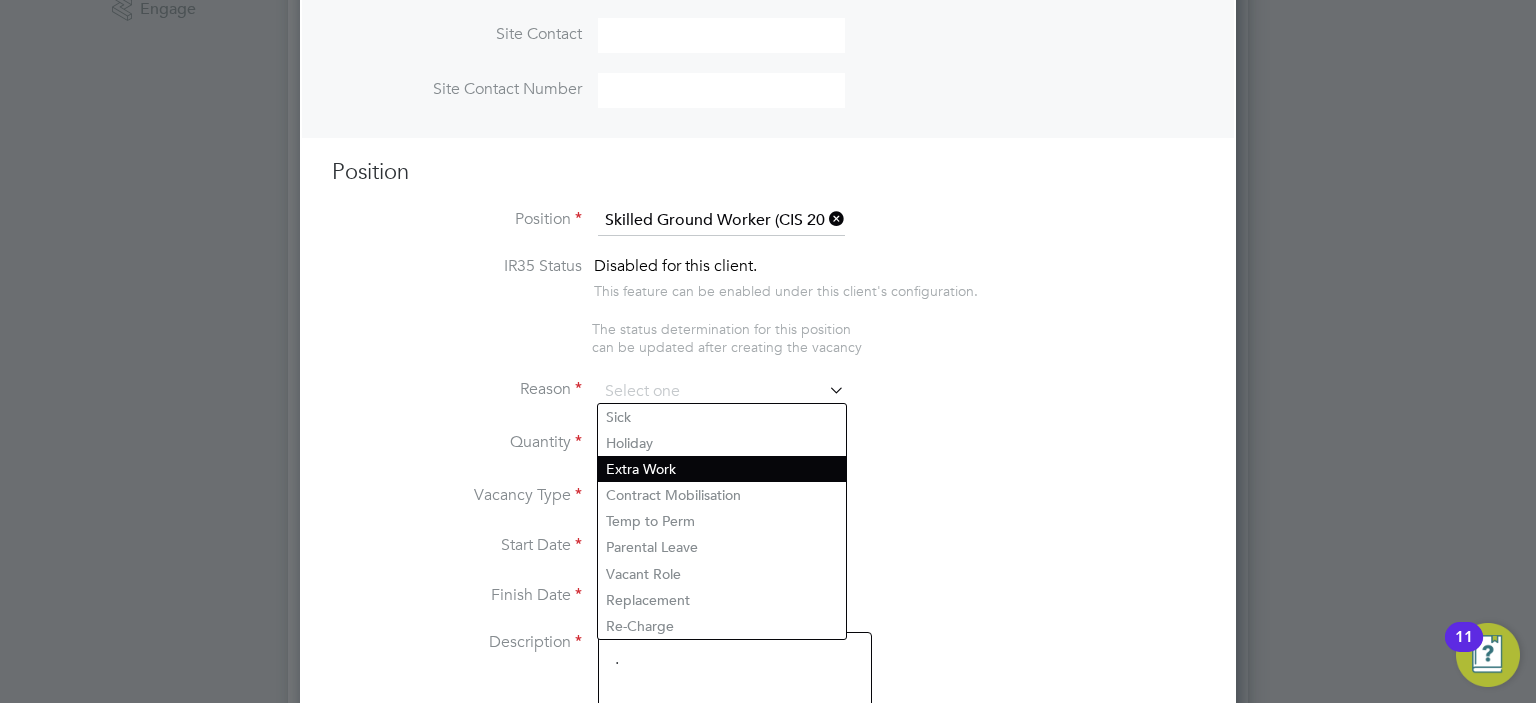 click on "Extra Work" 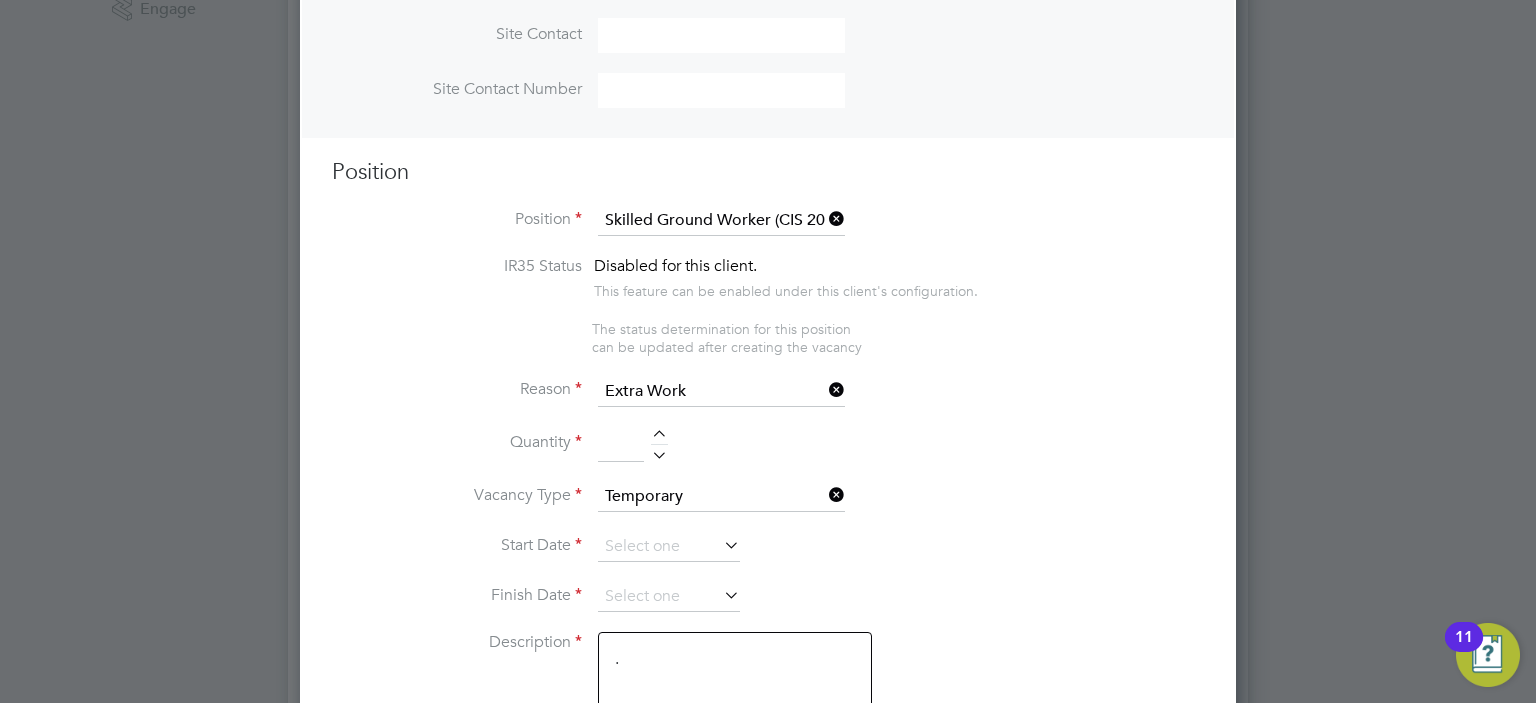 click at bounding box center [621, 445] 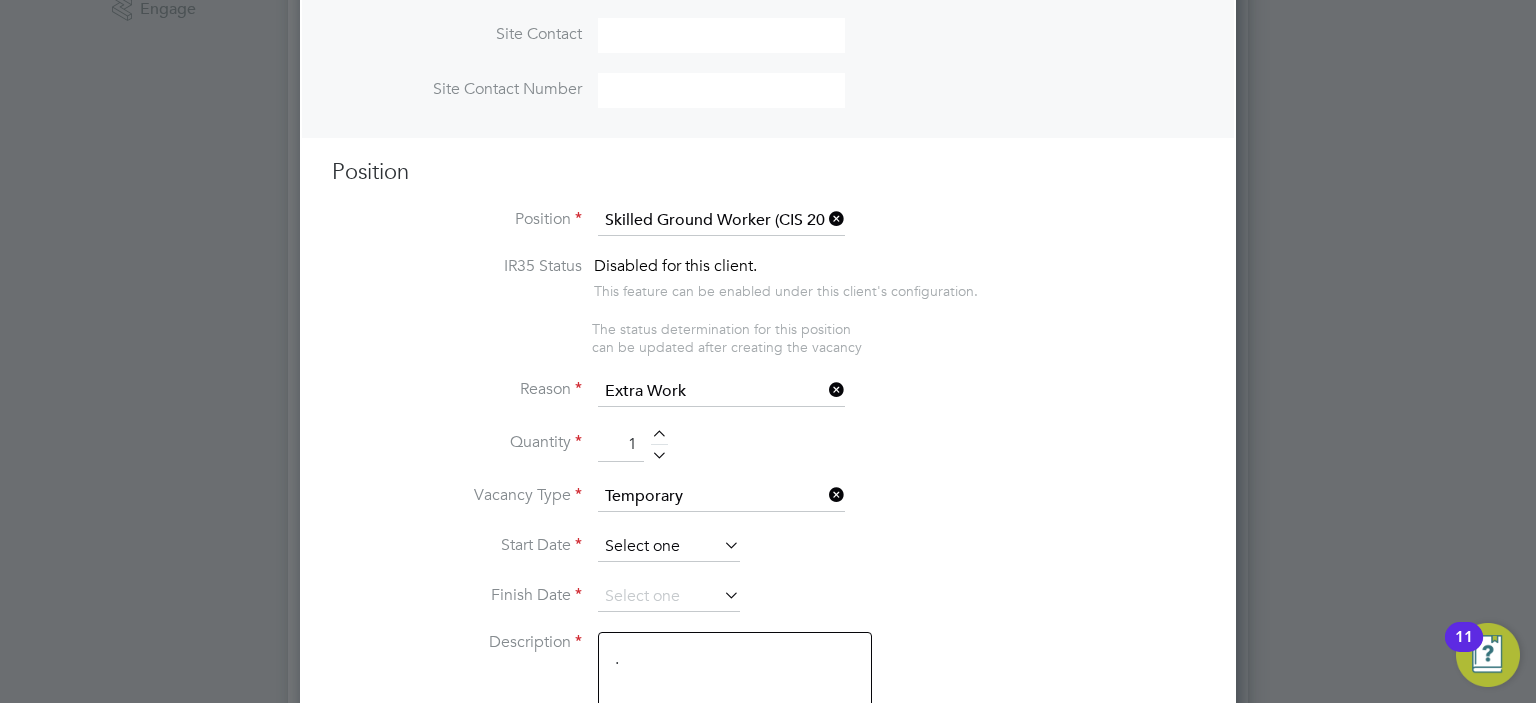 type on "1" 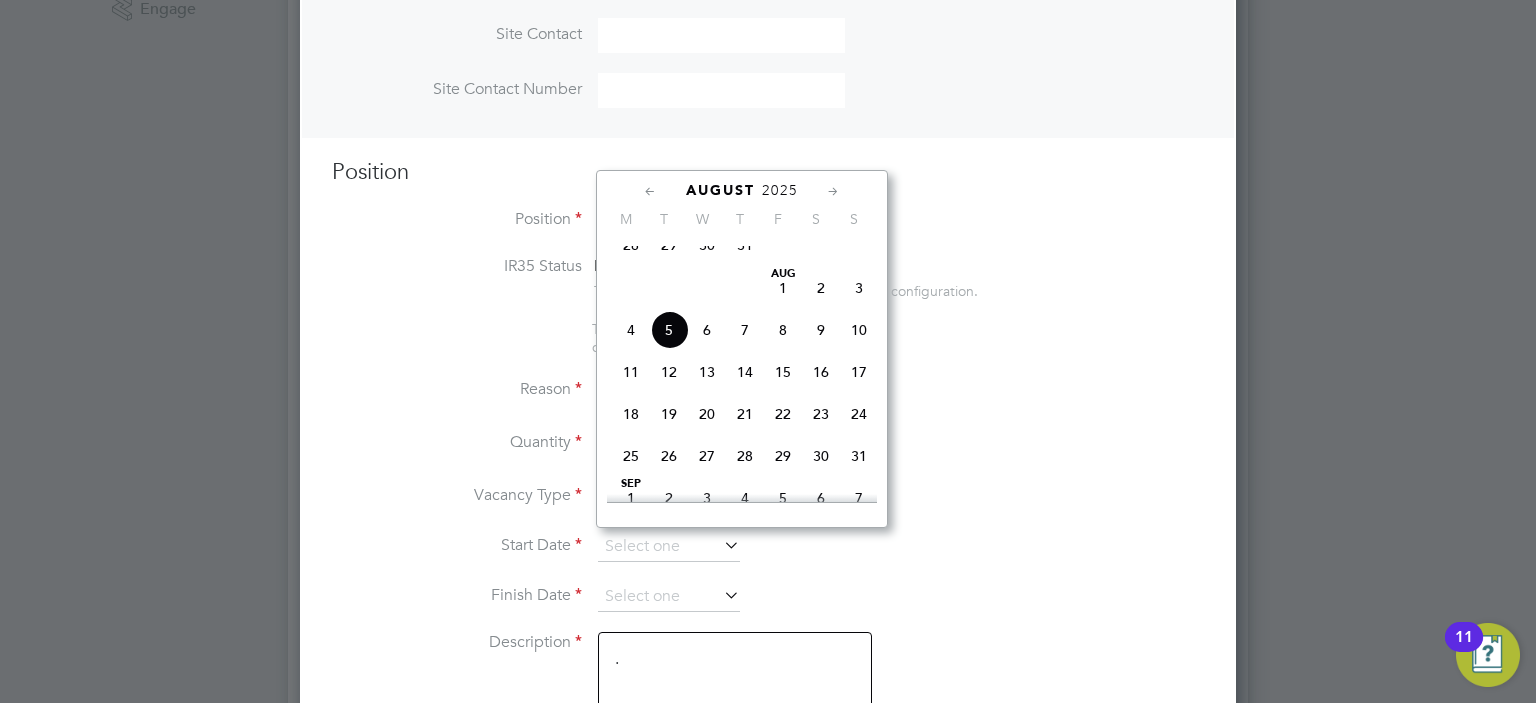 click on "28" 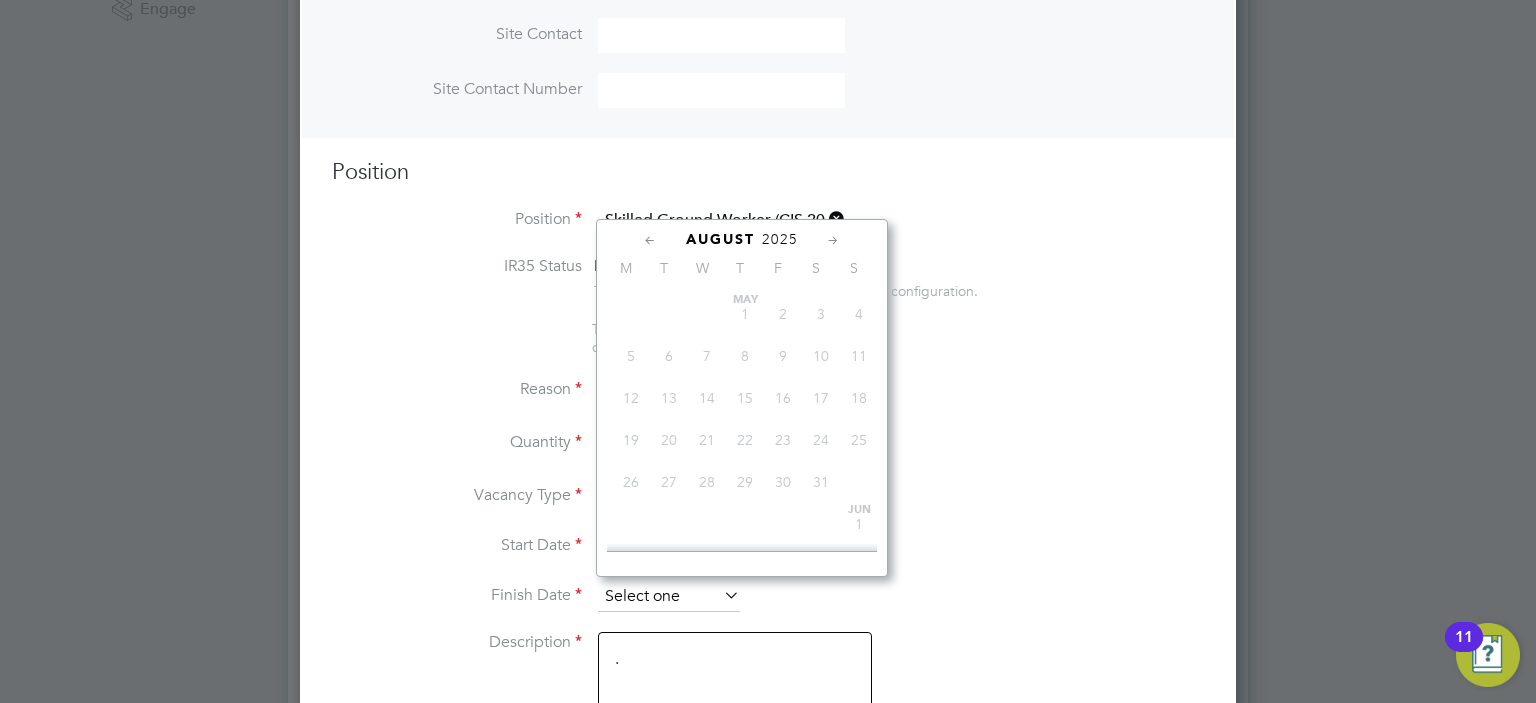 scroll, scrollTop: 783, scrollLeft: 0, axis: vertical 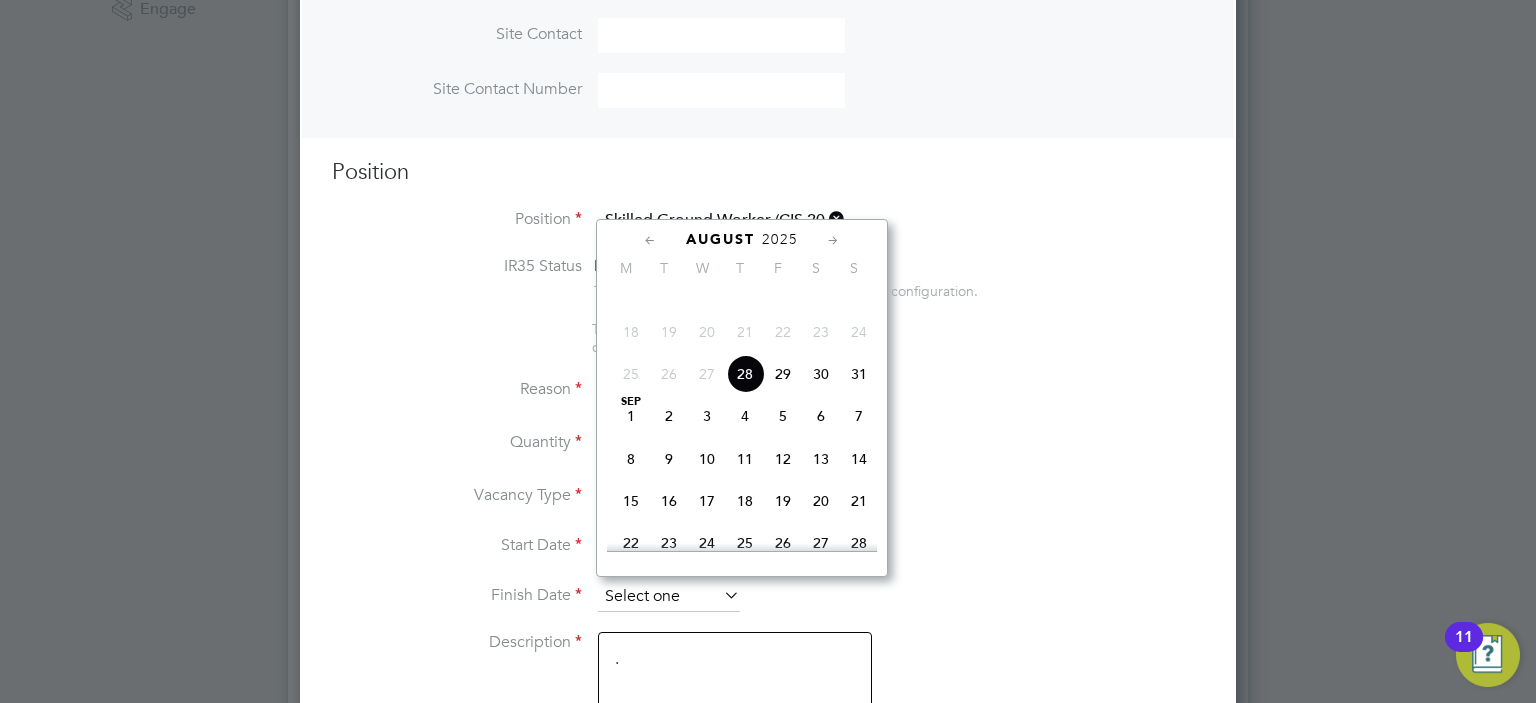 click at bounding box center [669, 597] 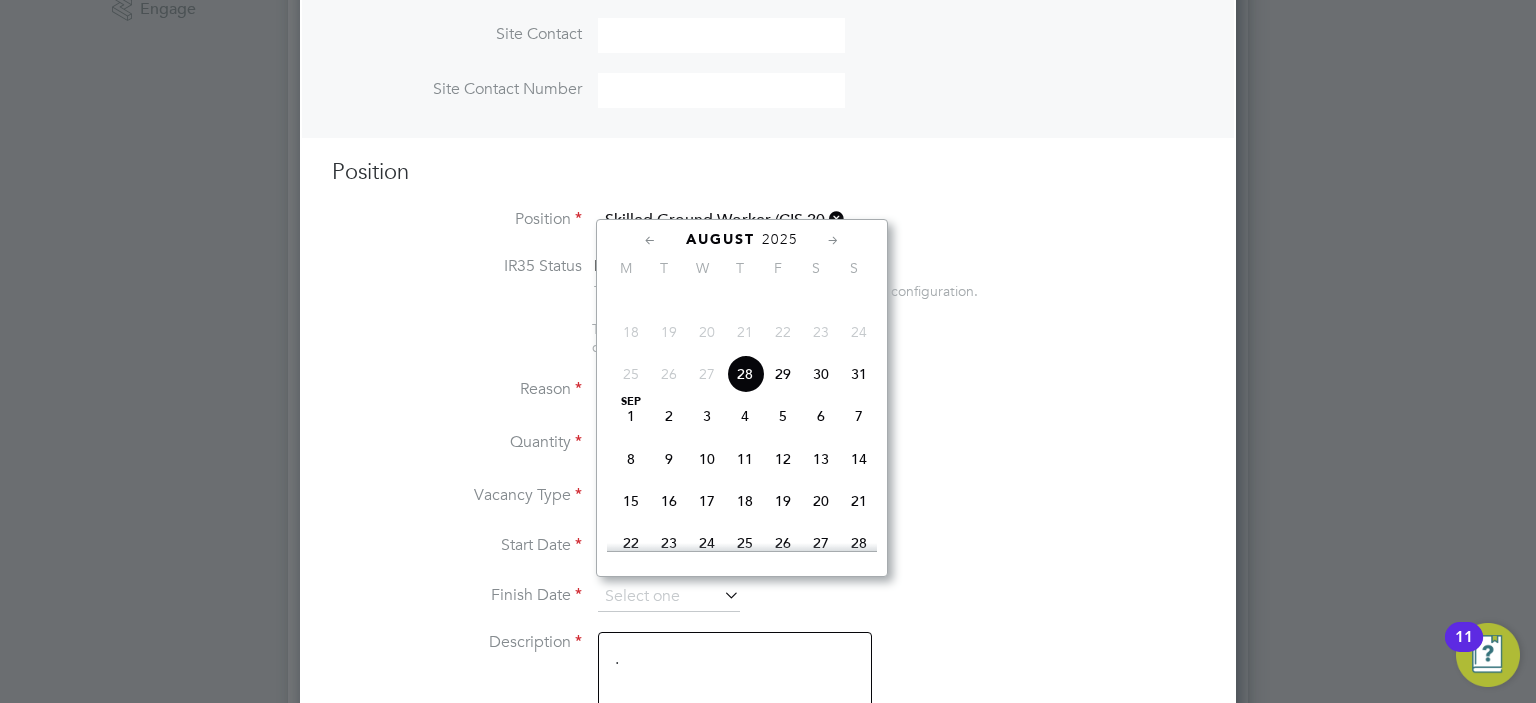 click 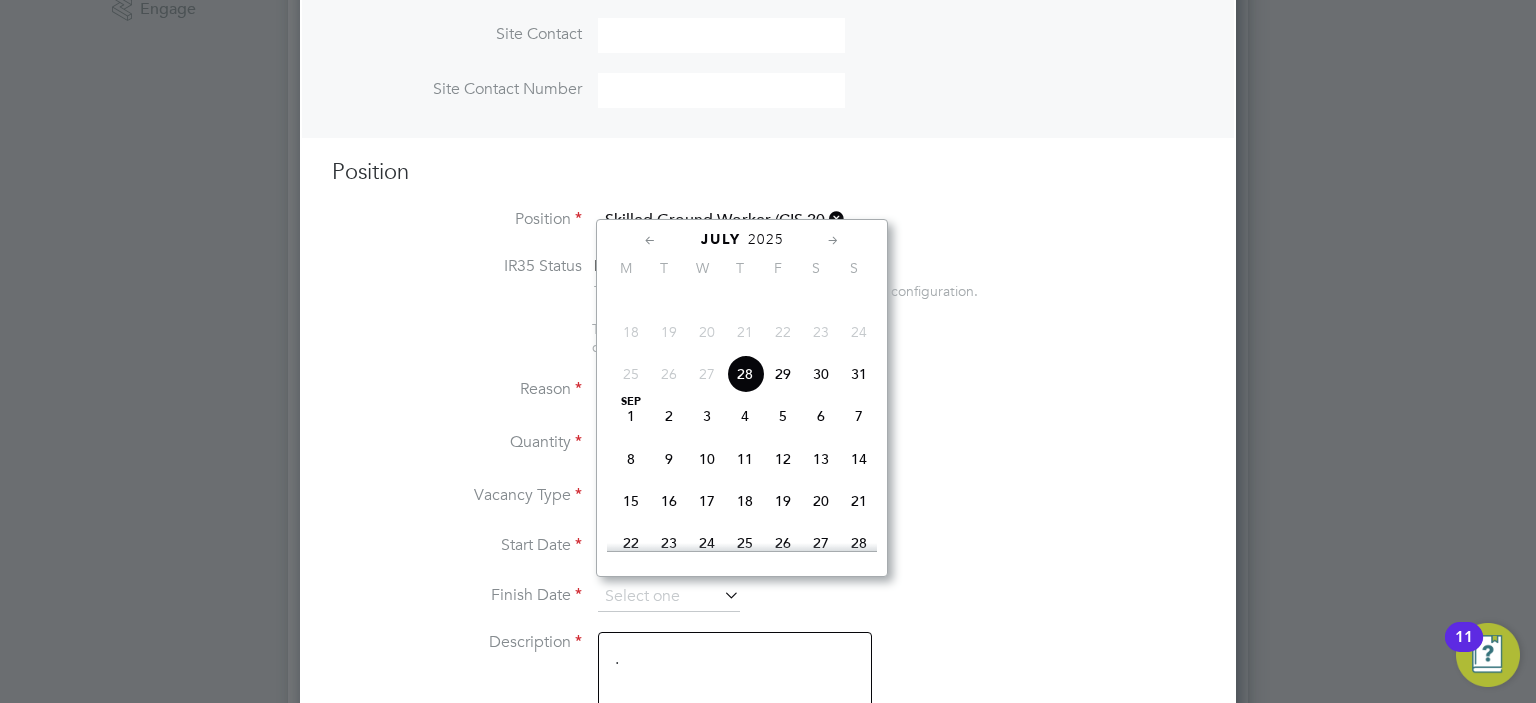 scroll, scrollTop: 477, scrollLeft: 0, axis: vertical 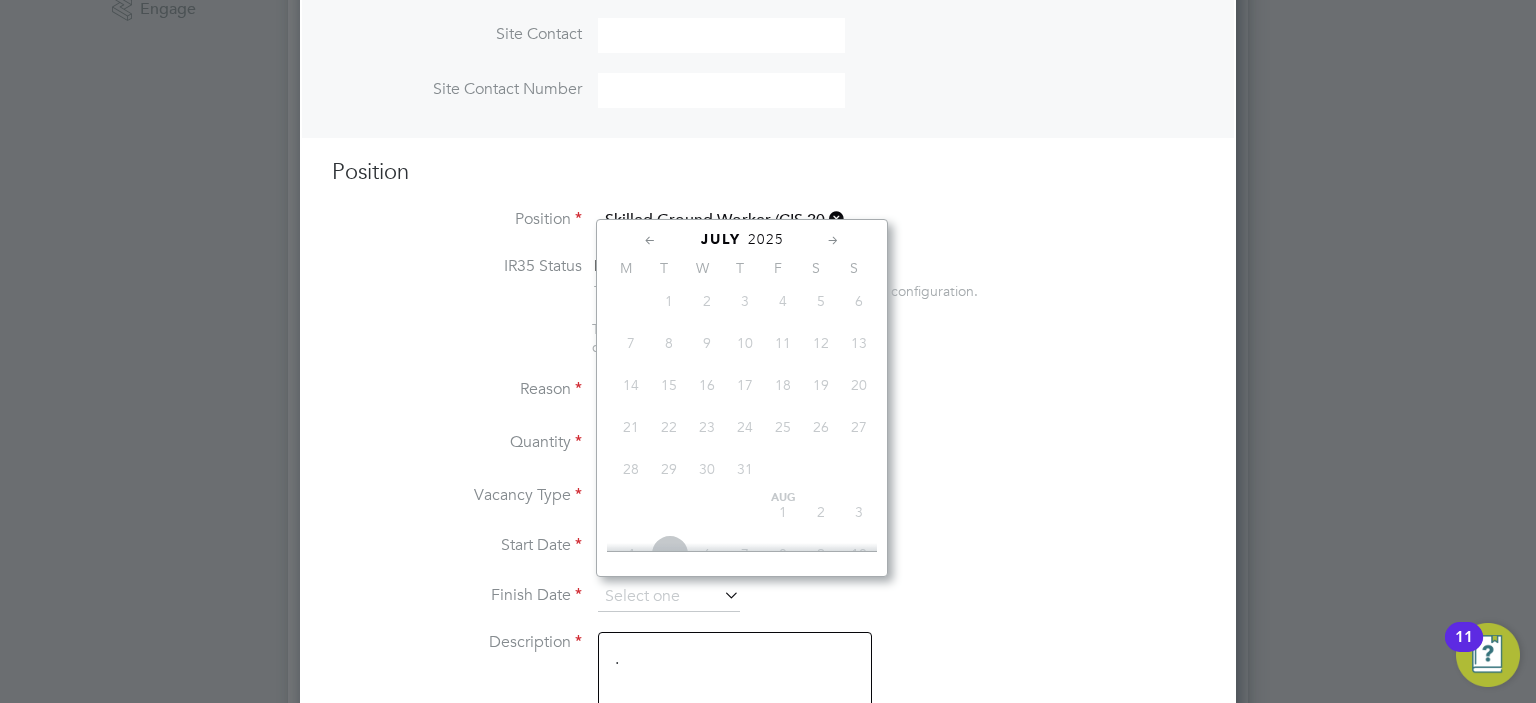 click on "28" 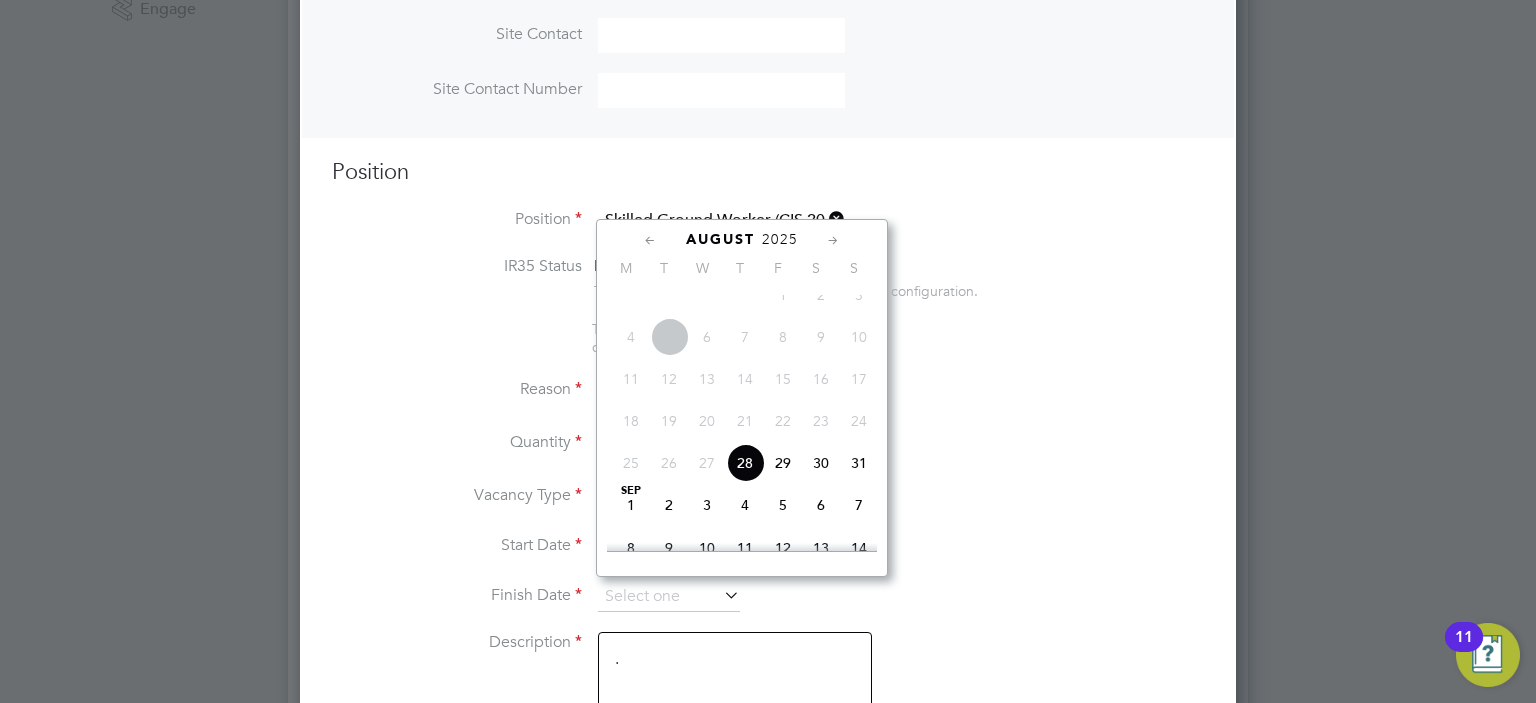 click on "IR35 Status Disabled for this client. This feature can be enabled under this client's configuration. The status determination for this position can be updated after creating the vacancy Reason Extra Work Quantity 1 Vacancy Type Temporary Start Date 28 Aug 2025 Finish Date Description . Working Days M T W T F S S Working Hours 08:00 - 18:00 10.00hrs Skills / Qualifications The list will appear here... Tools The list will appear here... Additional H&S The list will appear here... Additional H&S The list will appear here... Submission Acceptance Auto The hiring manager's (or someone from the hirer) confirmation is not required. The worker will be placed immediately upon submission. Manual The hiring manager's (or someone from the hirer) confirmation is required to either accept or reject the worker." at bounding box center [768, 850] 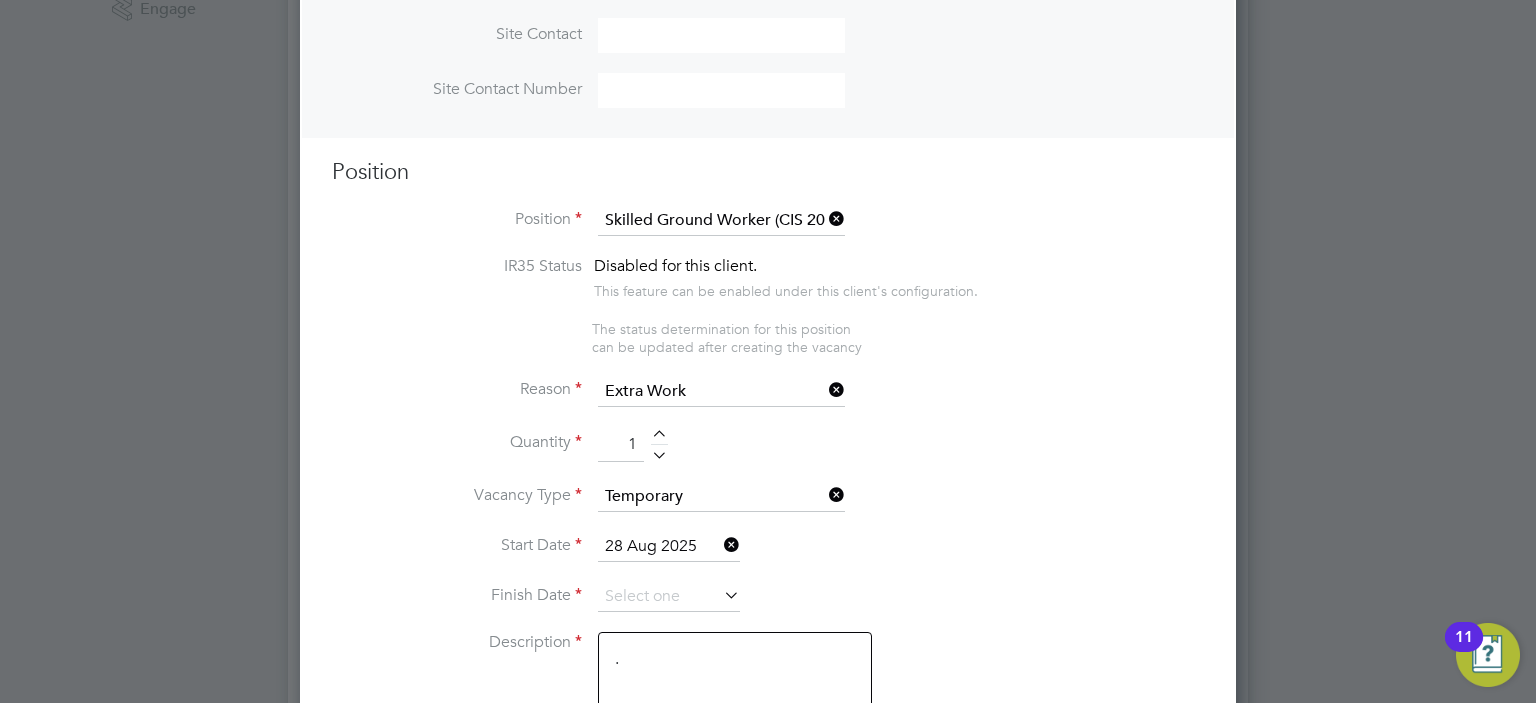 click at bounding box center (720, 545) 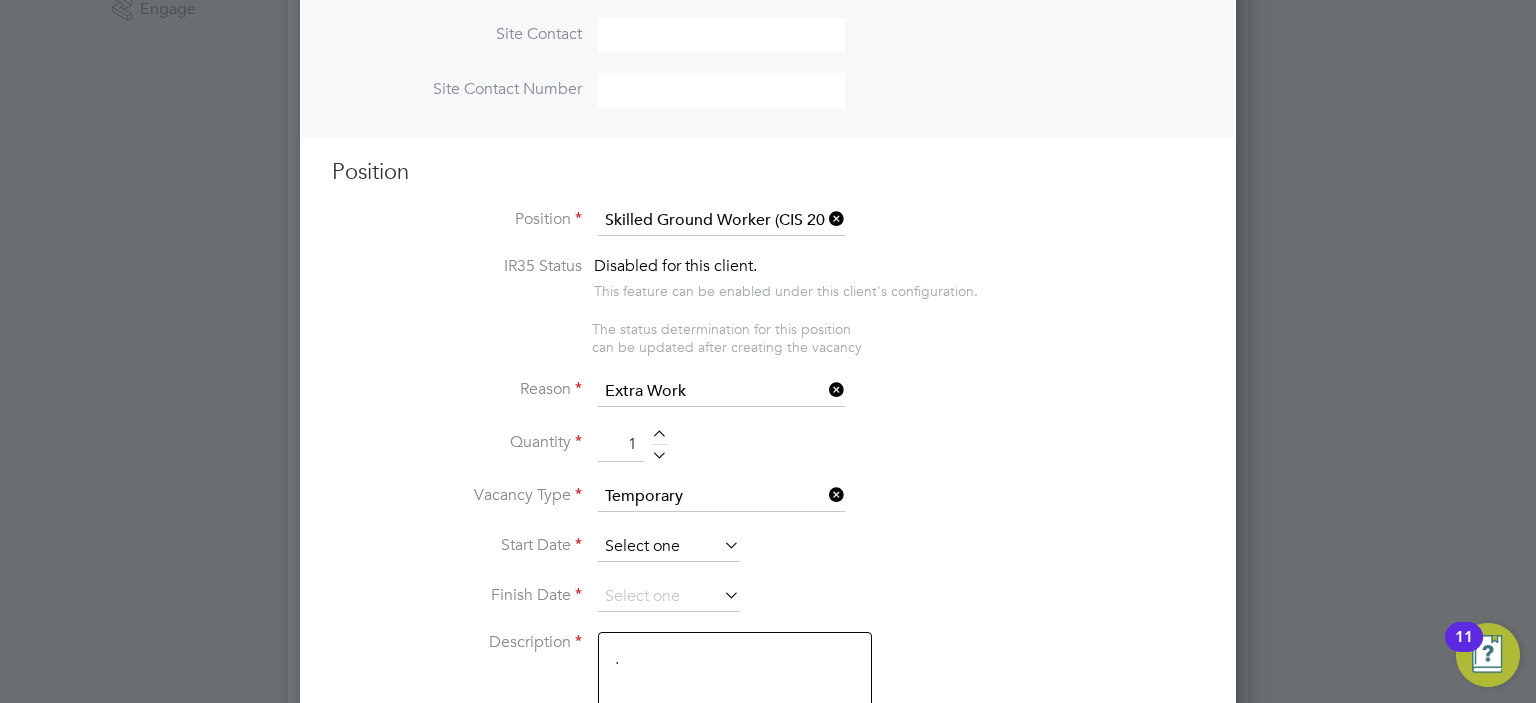 click at bounding box center (669, 547) 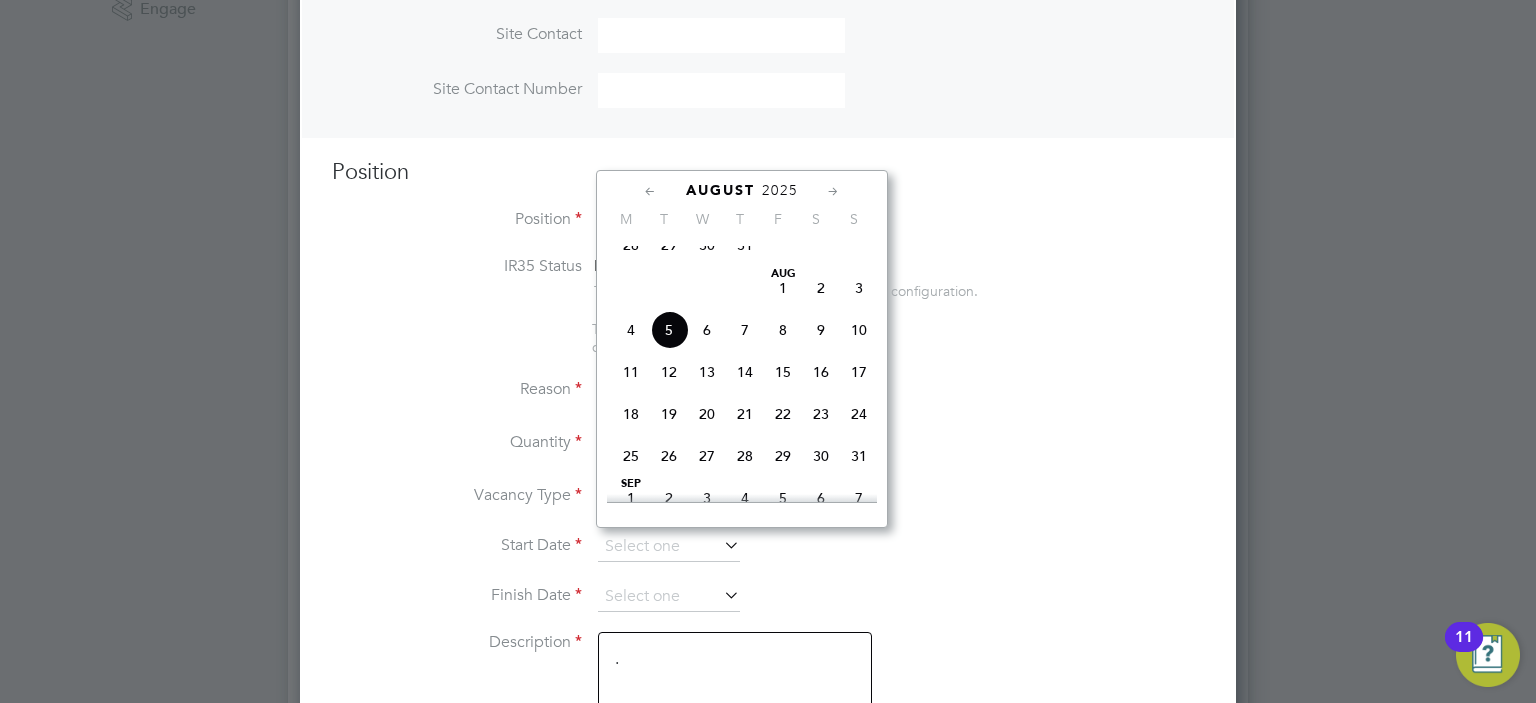 click on "28" 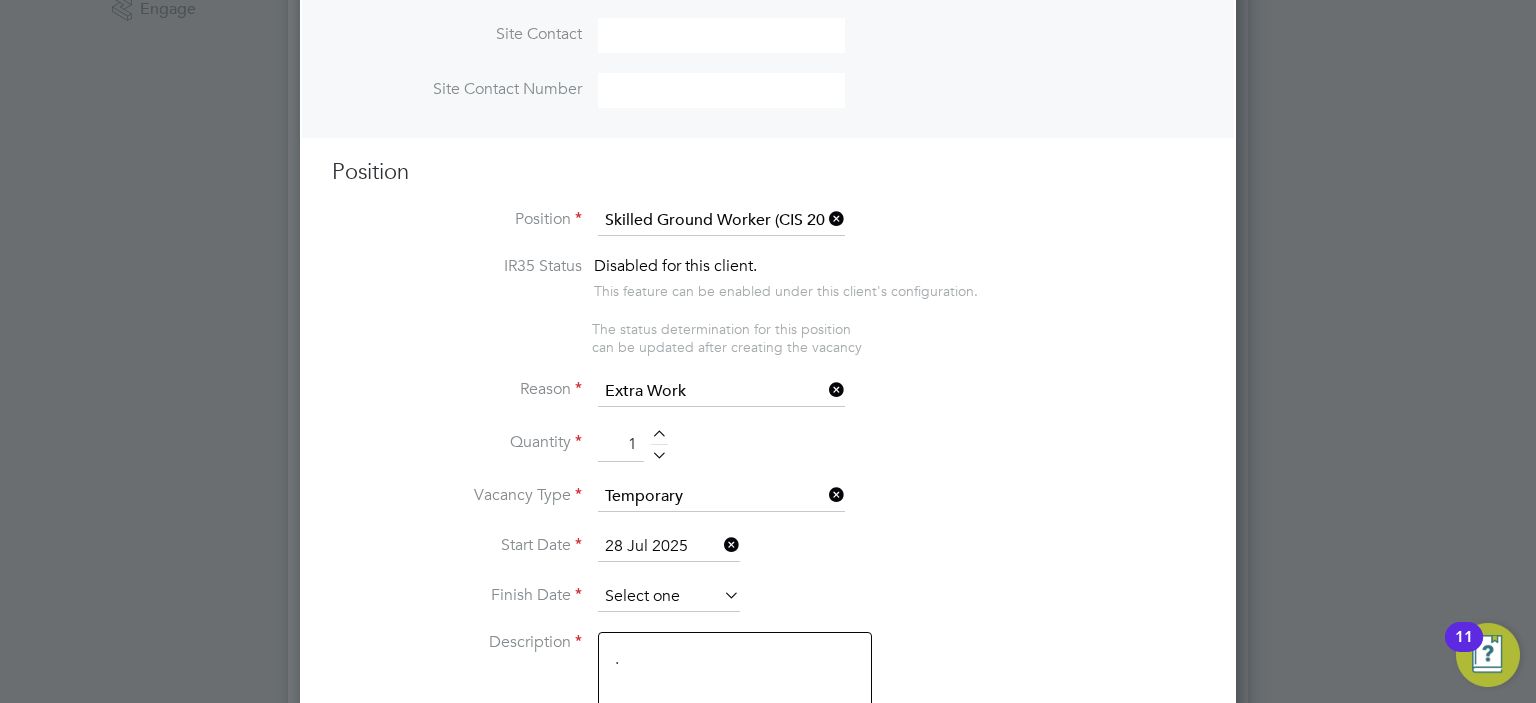 click at bounding box center [669, 597] 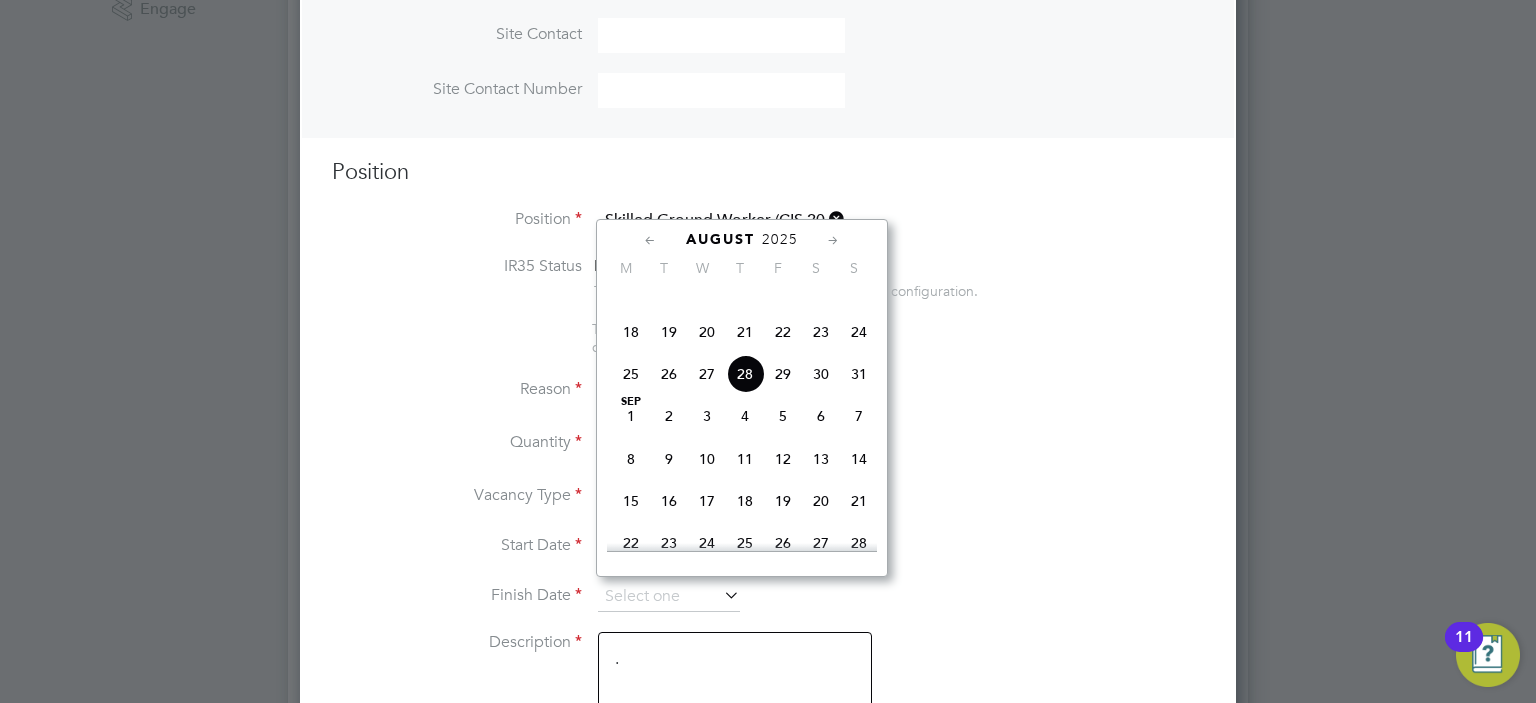 click on "7" 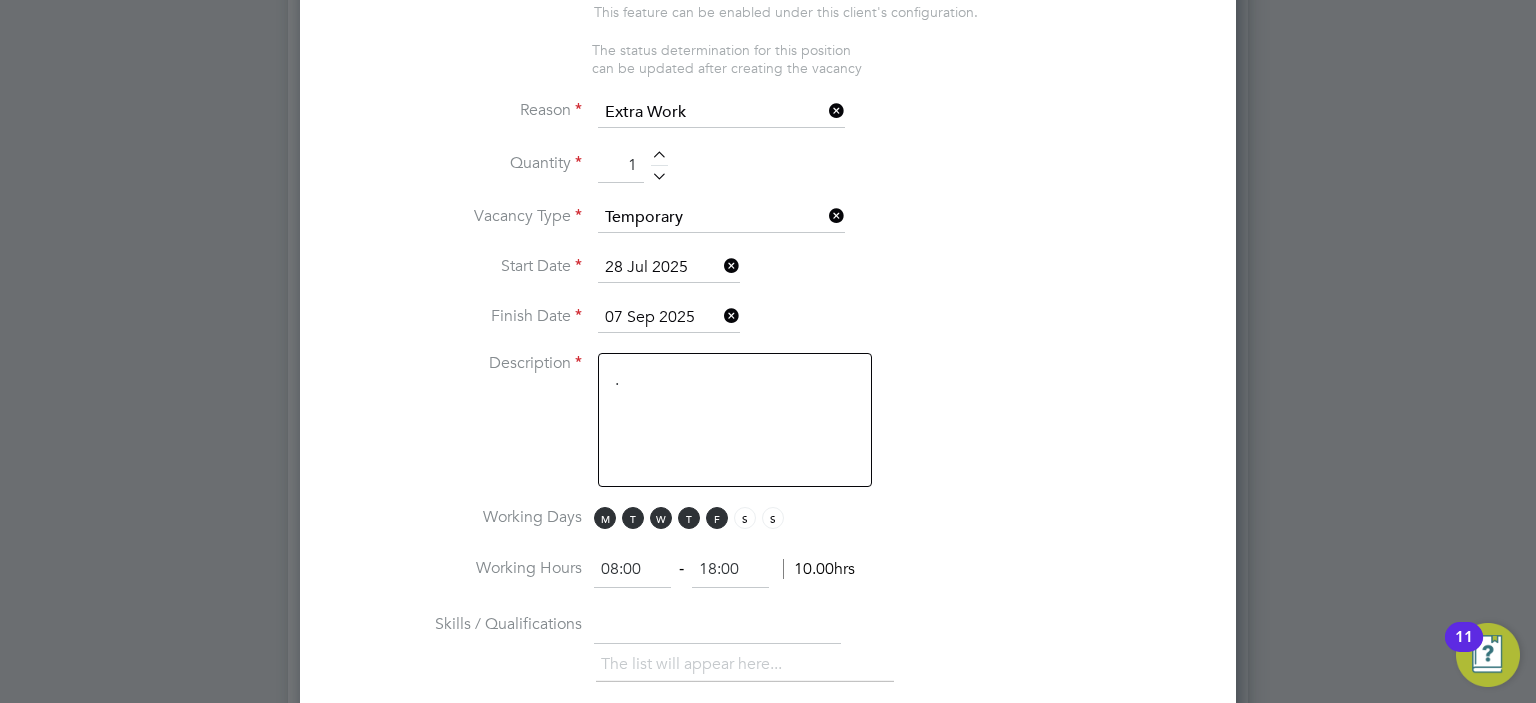 scroll, scrollTop: 1000, scrollLeft: 0, axis: vertical 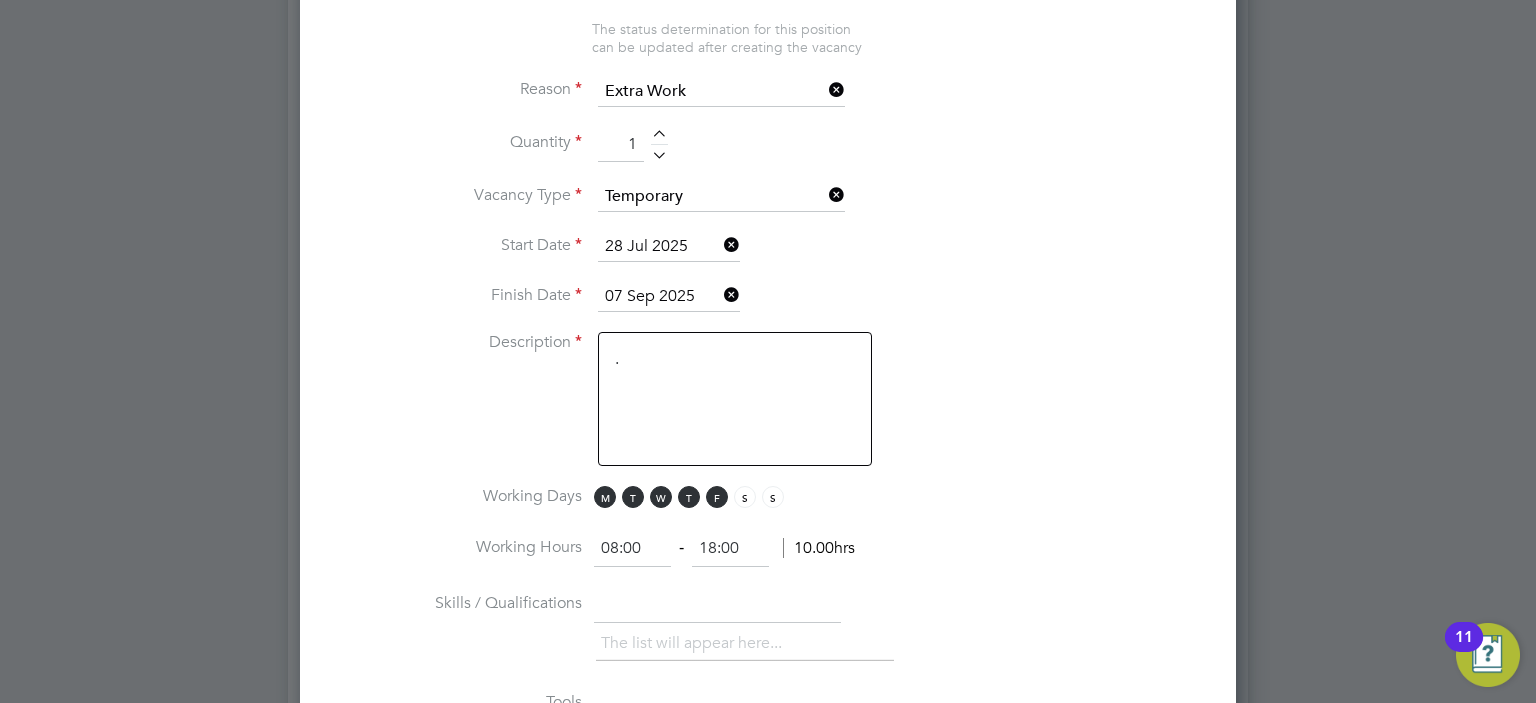 click on "." at bounding box center [735, 399] 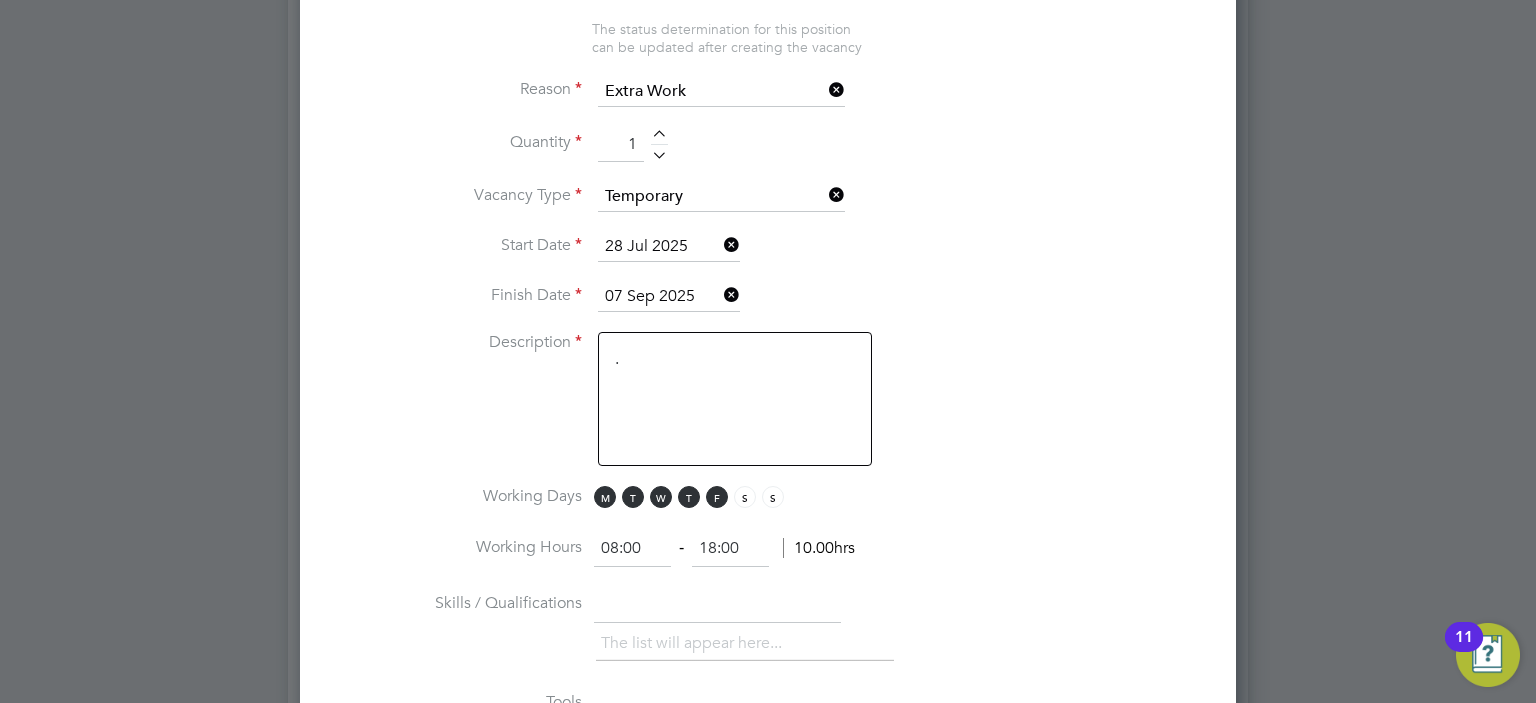 paste on "Skilled Groundworker" 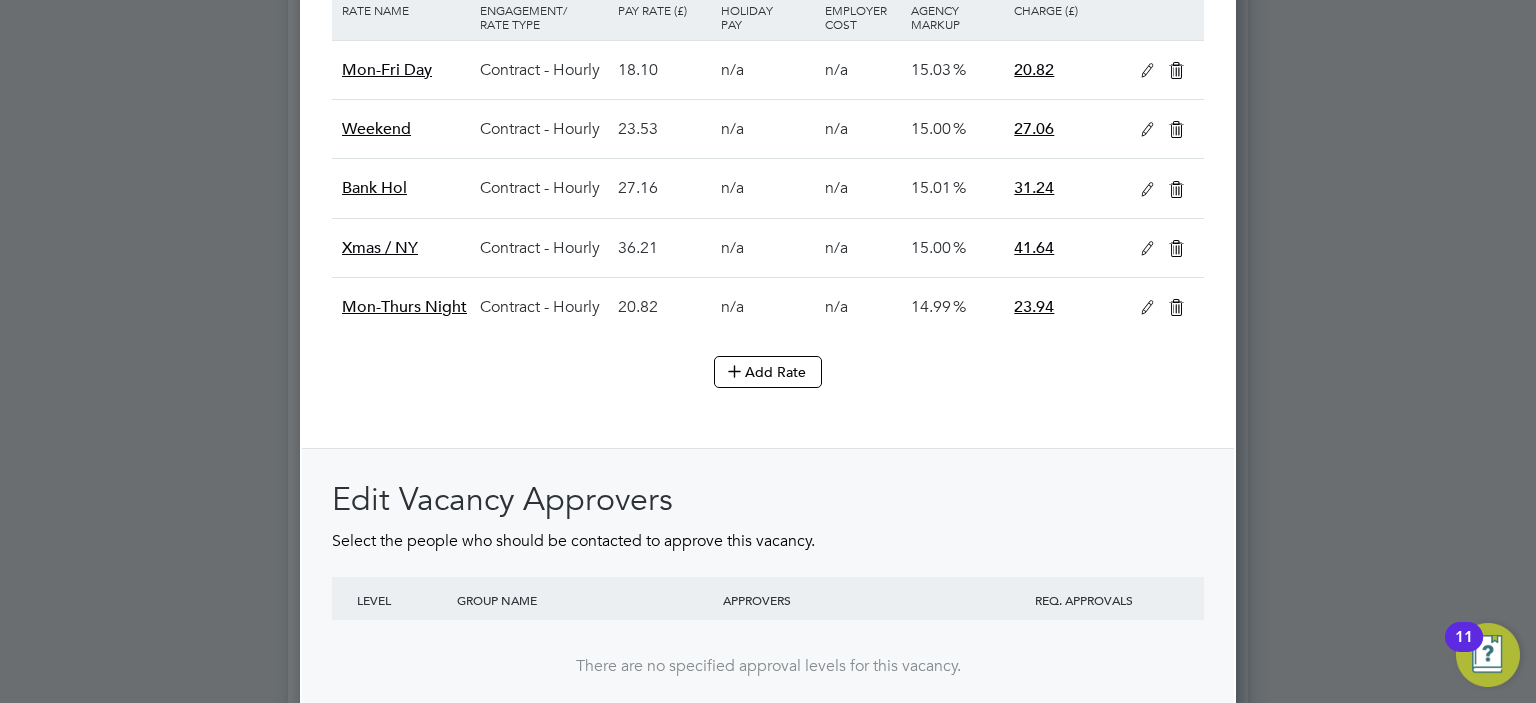 scroll, scrollTop: 2419, scrollLeft: 0, axis: vertical 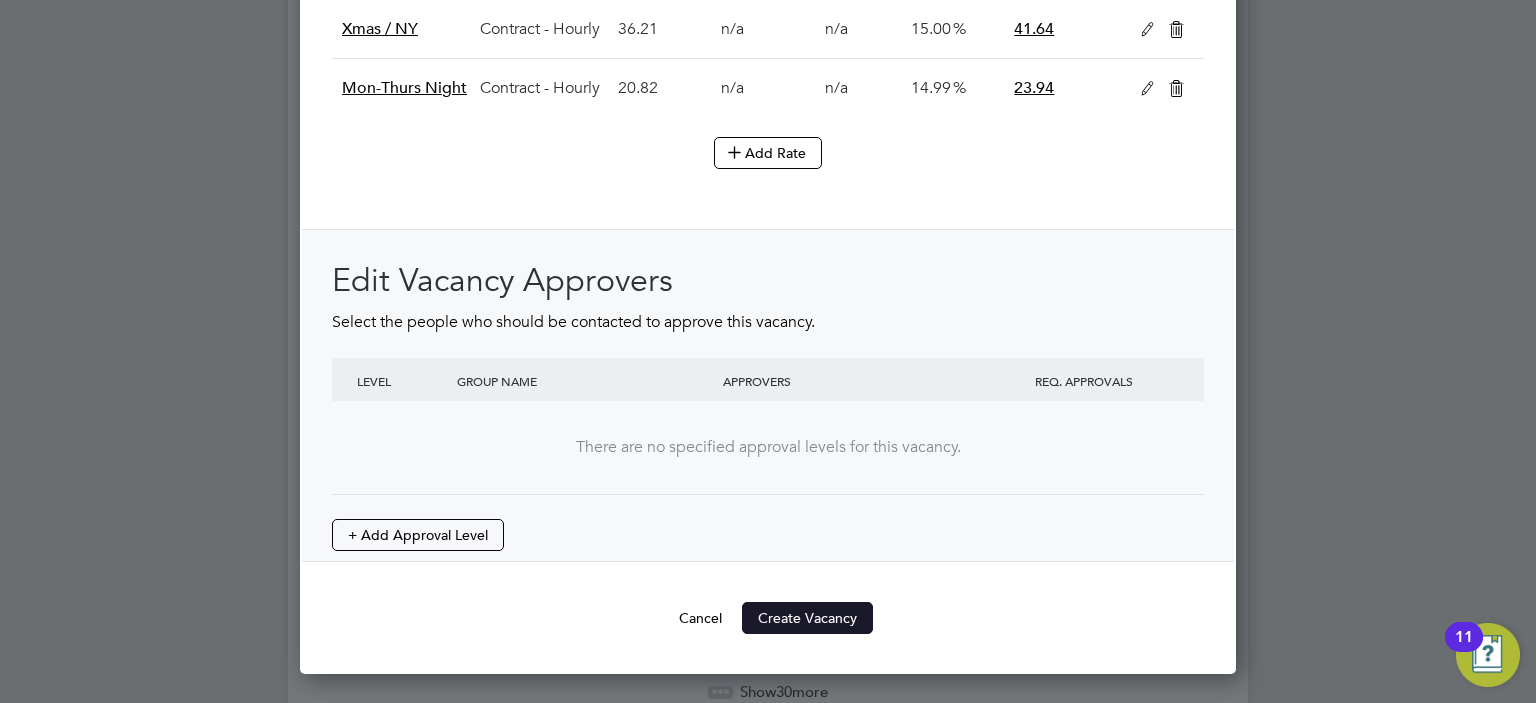 type on ".Skilled Groundworker" 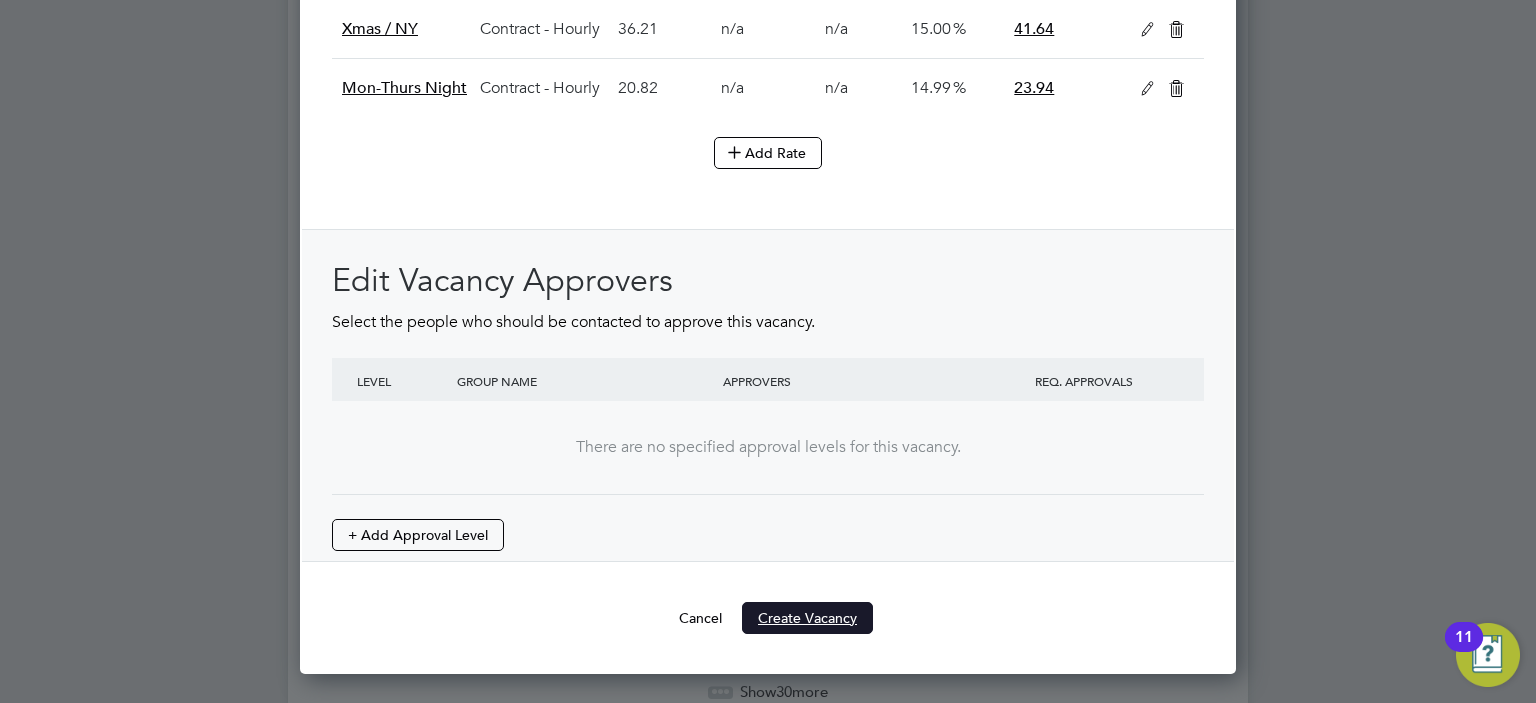 click on "Create Vacancy" at bounding box center (807, 618) 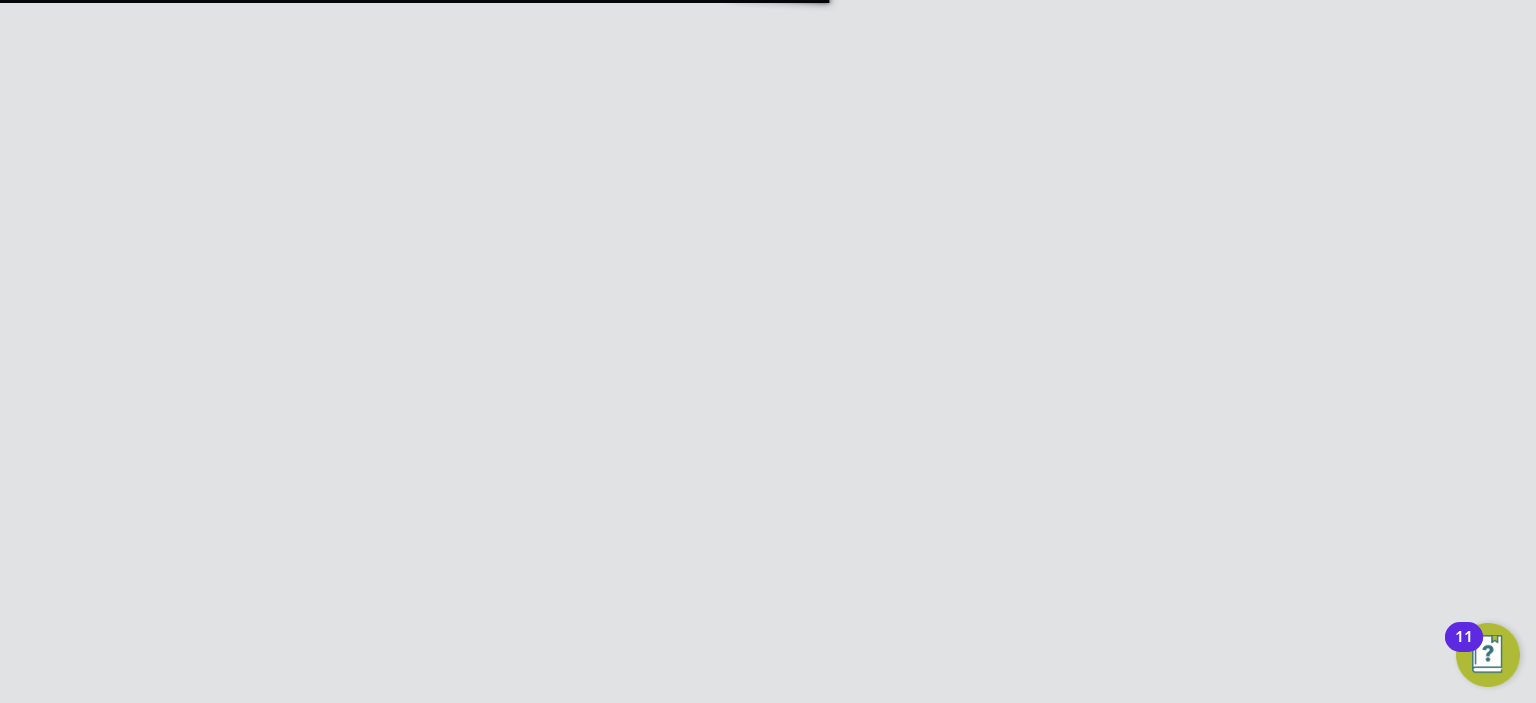 scroll, scrollTop: 0, scrollLeft: 0, axis: both 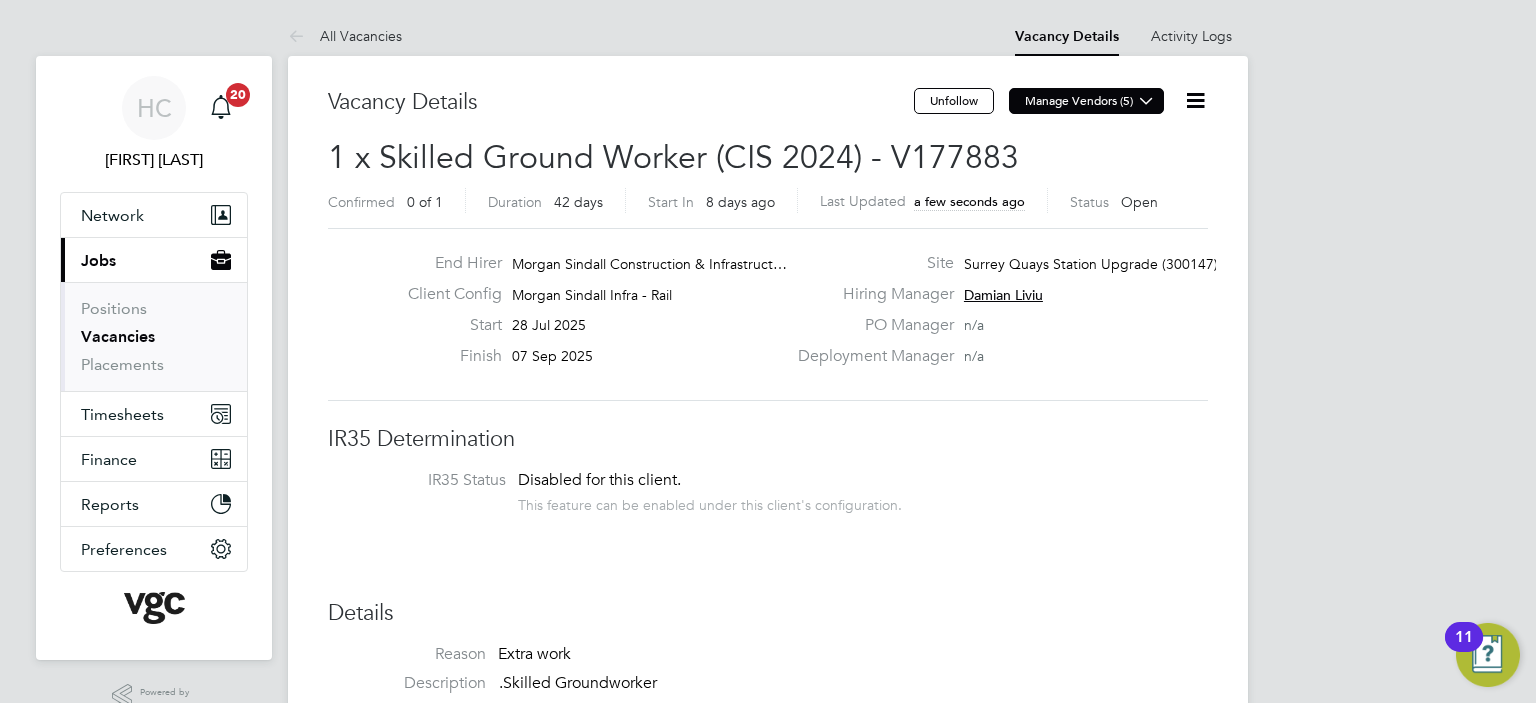click 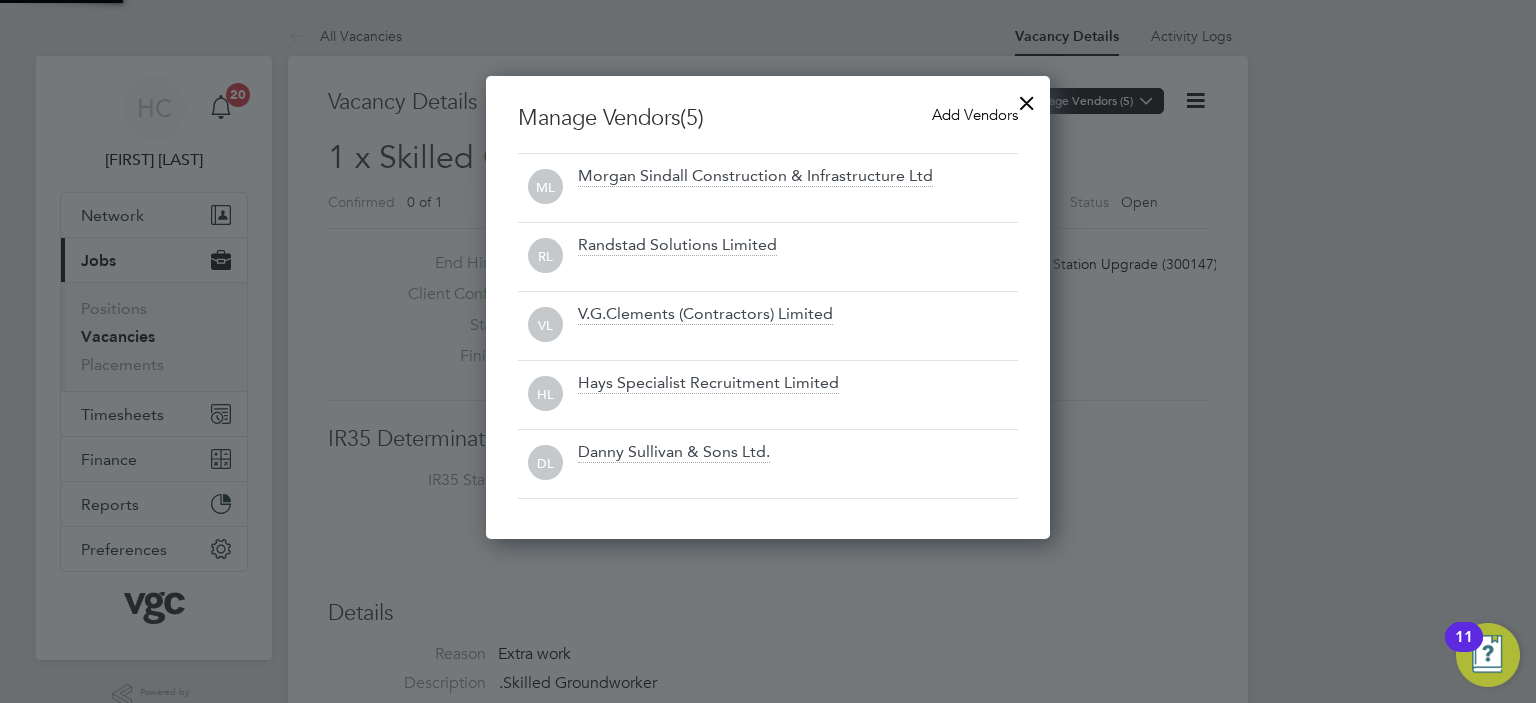 scroll, scrollTop: 9, scrollLeft: 10, axis: both 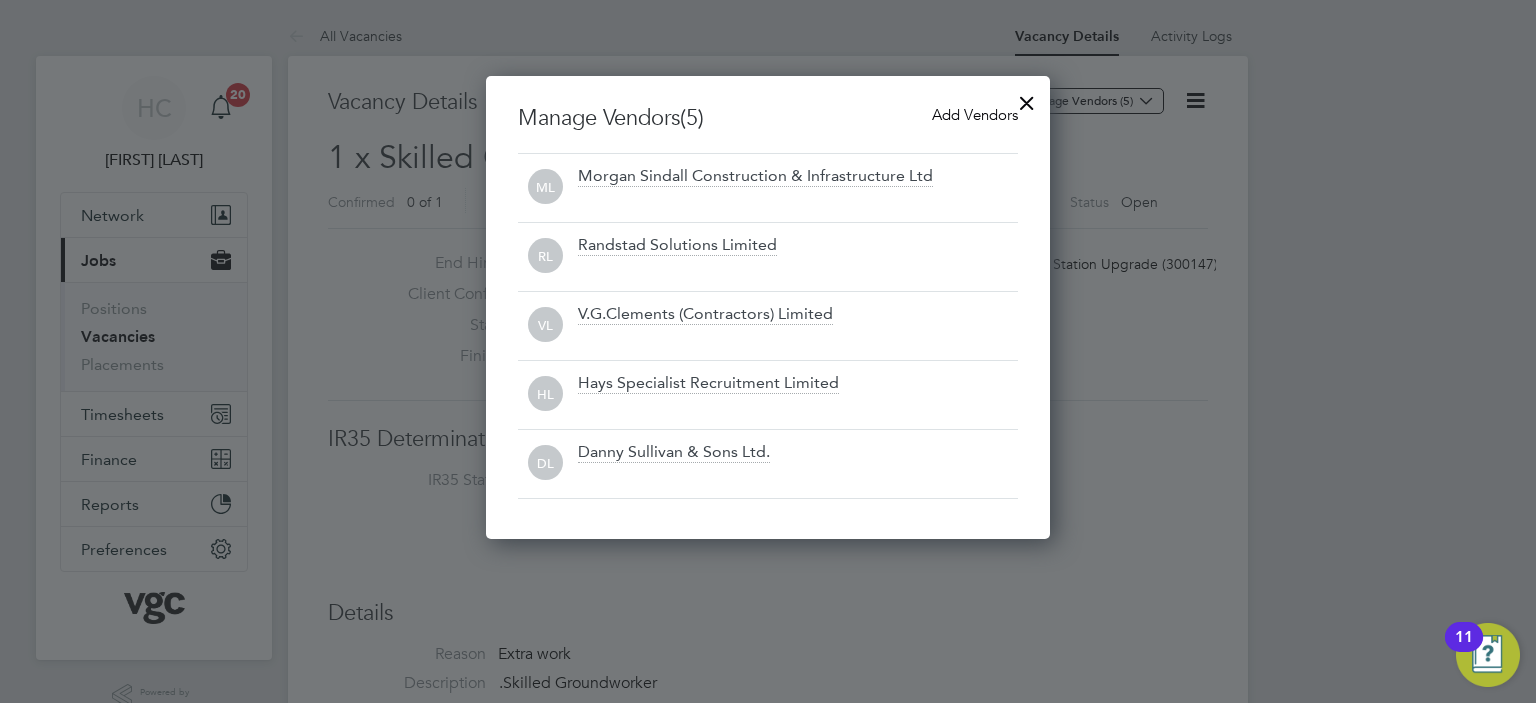 click on "Add Vendors" at bounding box center [975, 114] 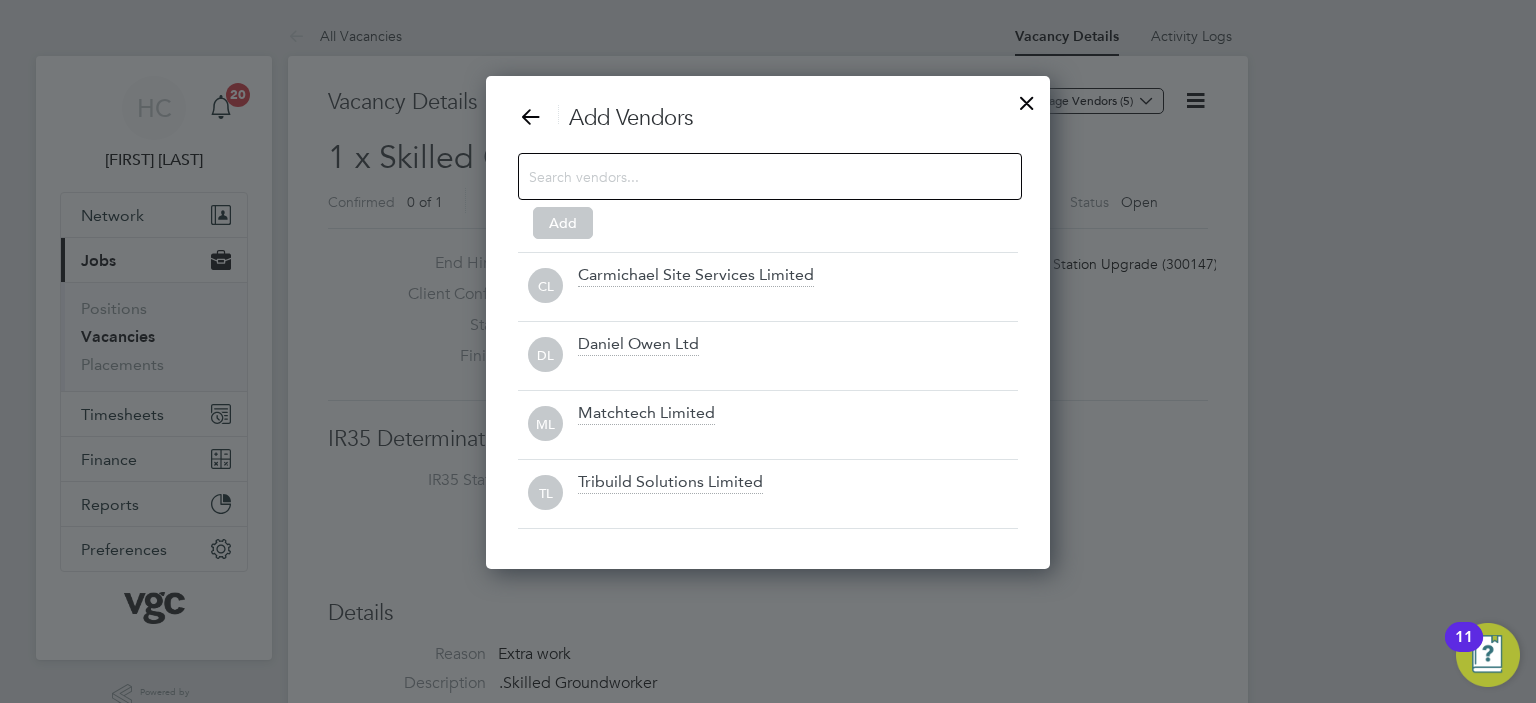 scroll, scrollTop: 10, scrollLeft: 10, axis: both 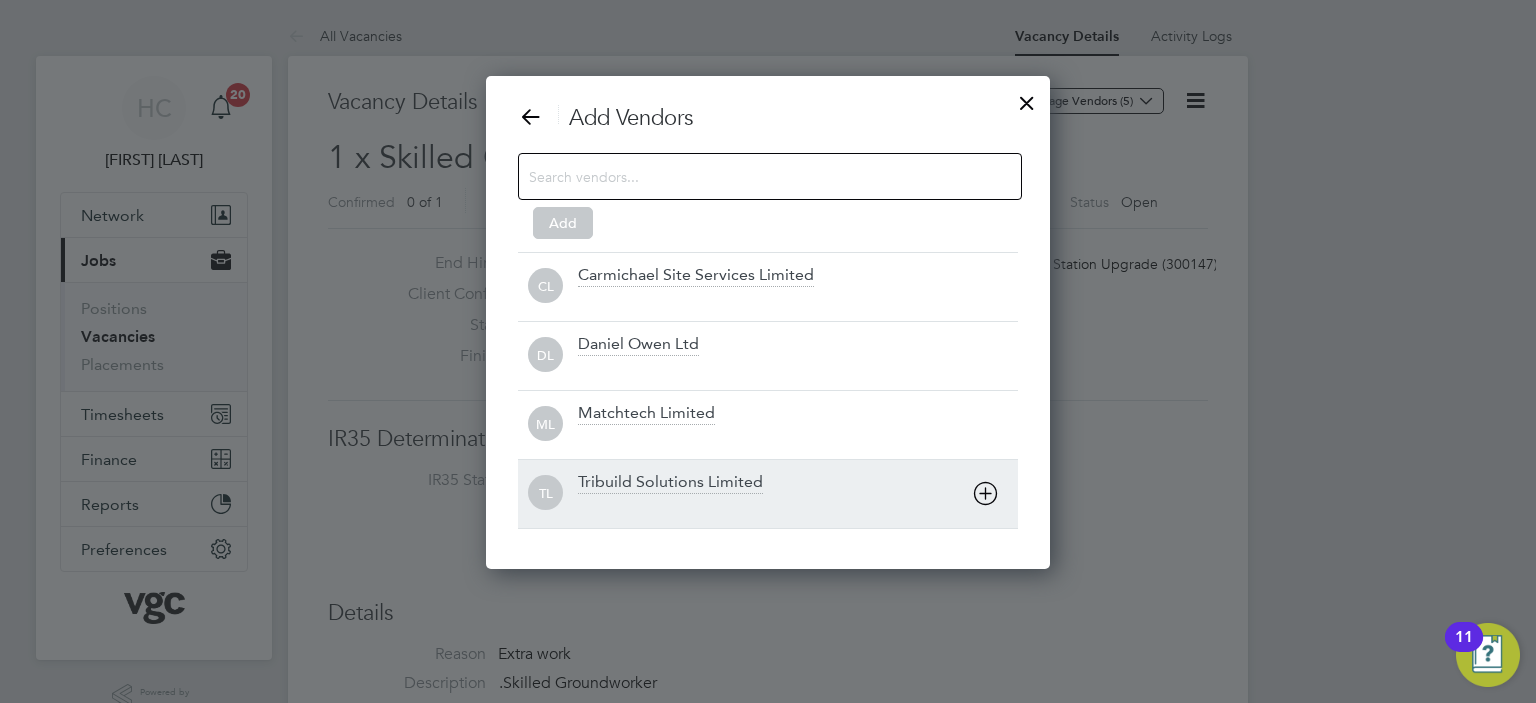 click on "Tribuild Solutions Limited" at bounding box center [670, 483] 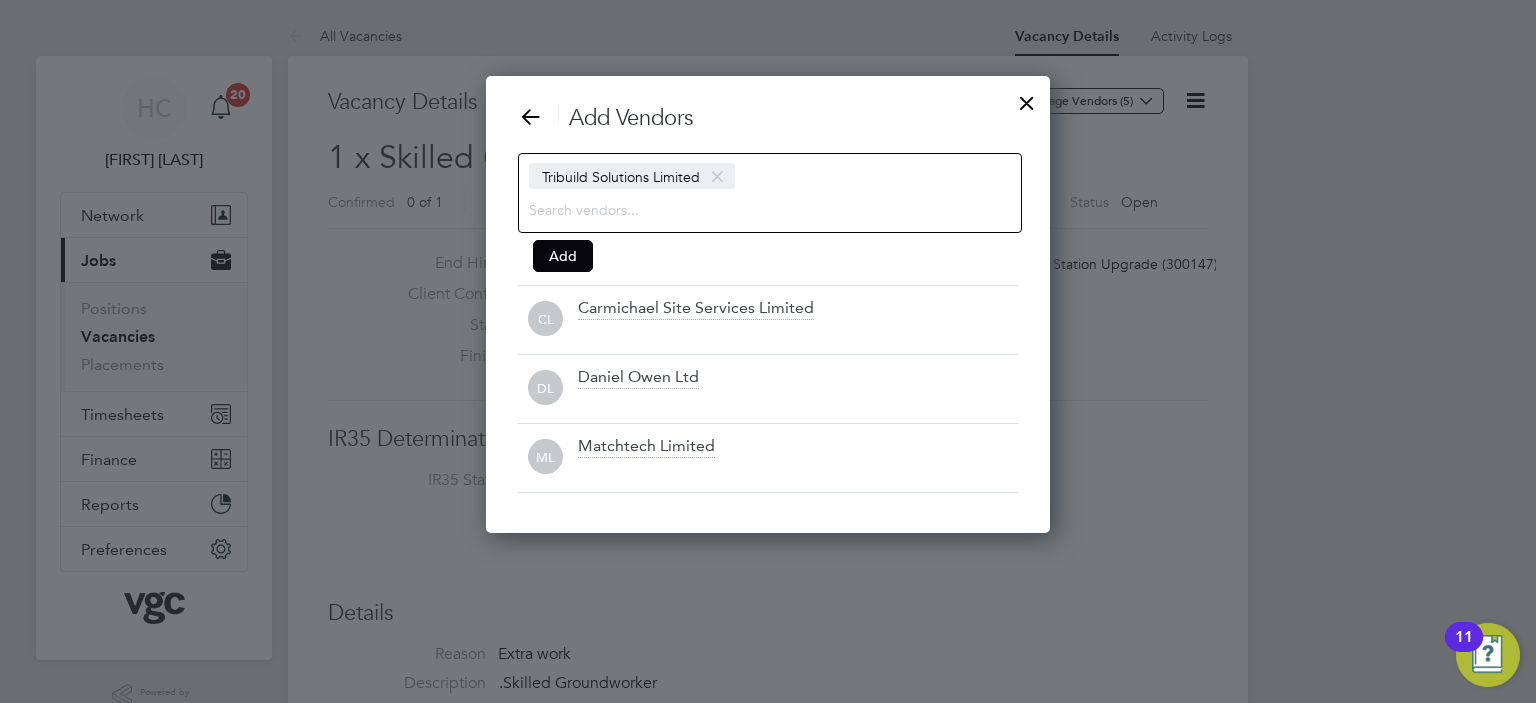 scroll, scrollTop: 10, scrollLeft: 10, axis: both 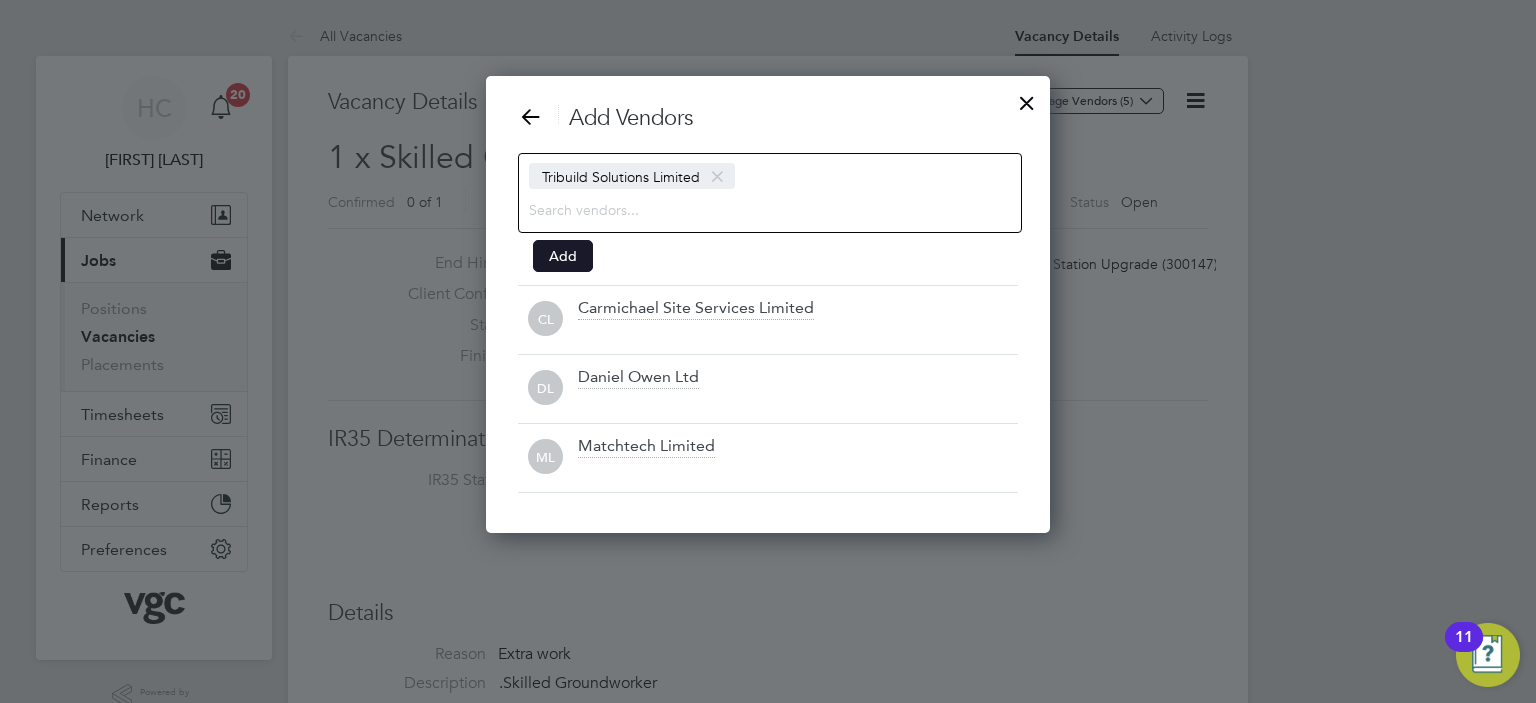 click on "Add" at bounding box center [563, 256] 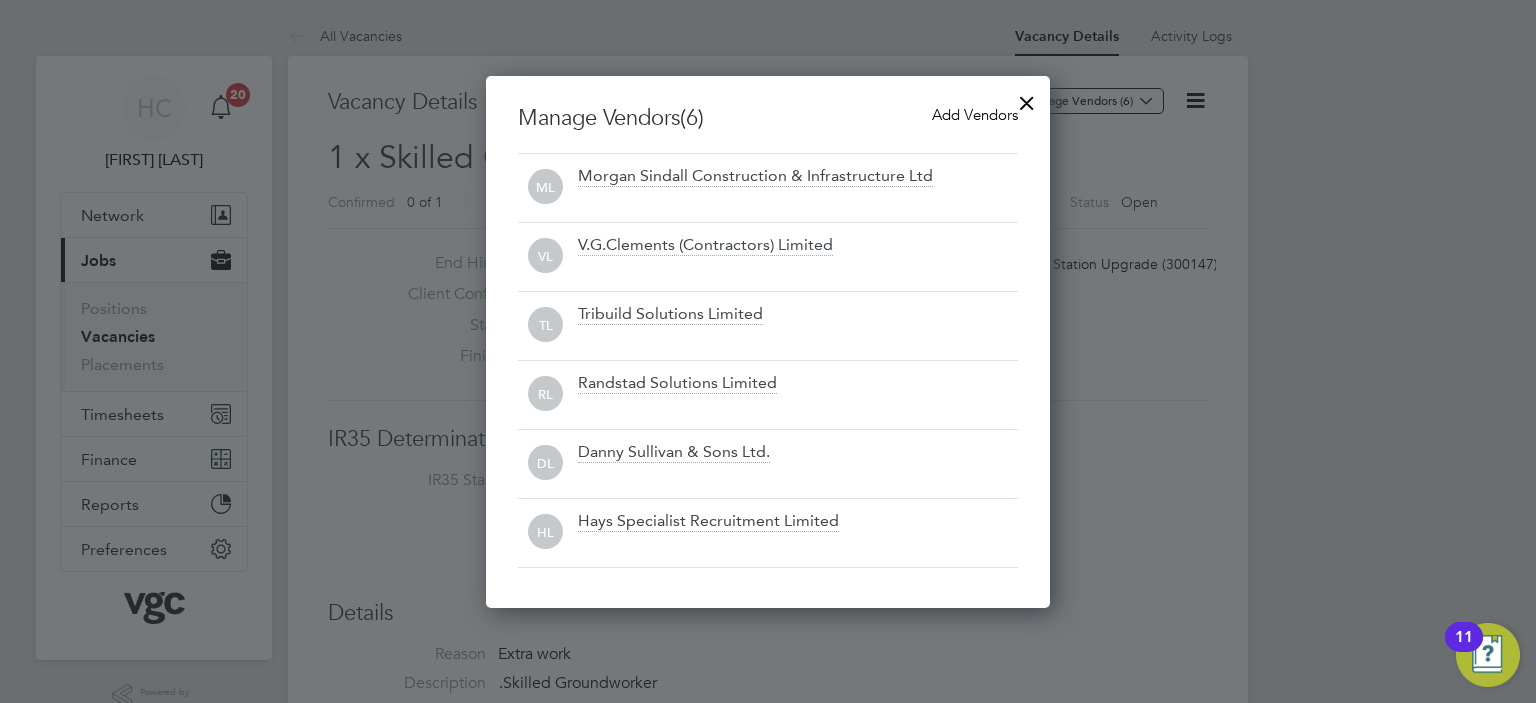 click at bounding box center (1027, 98) 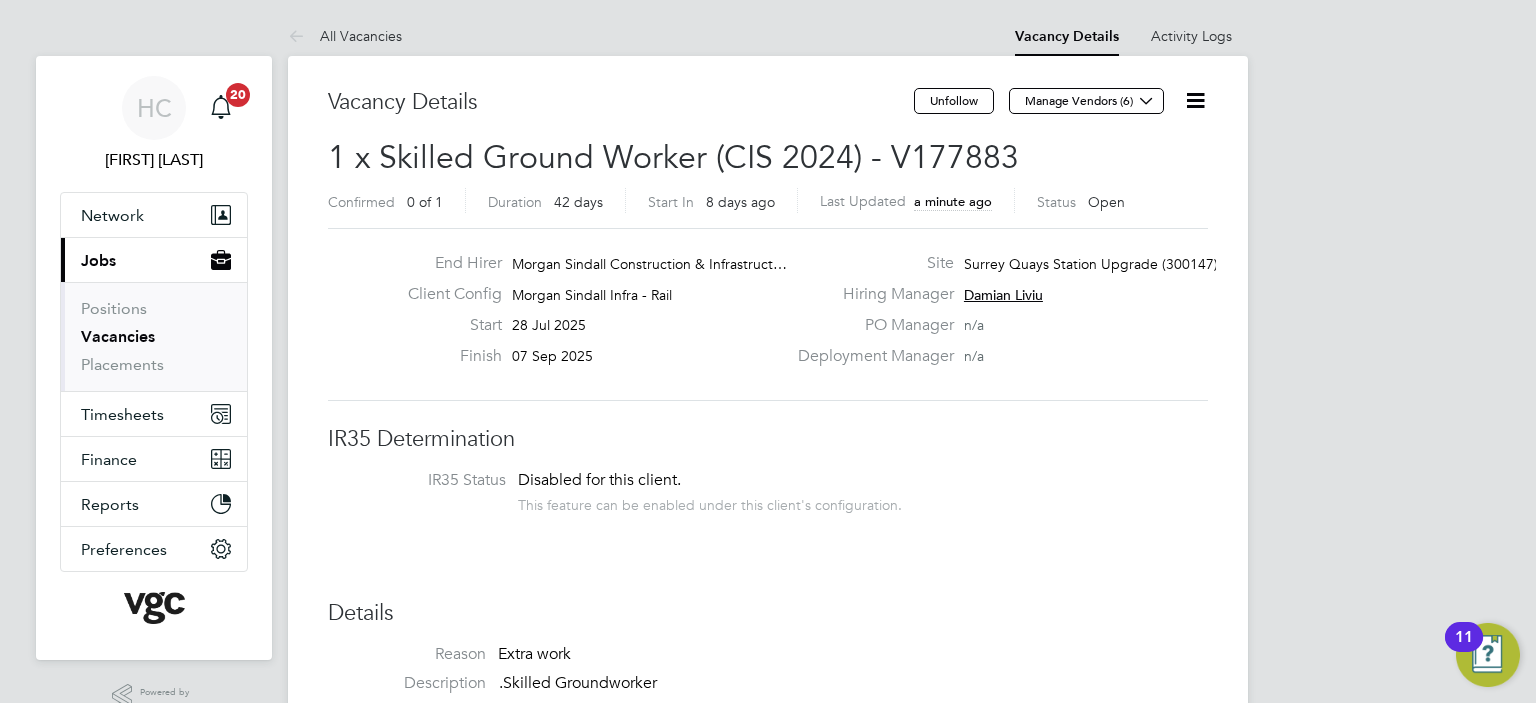 click on "Vacancies" at bounding box center [118, 336] 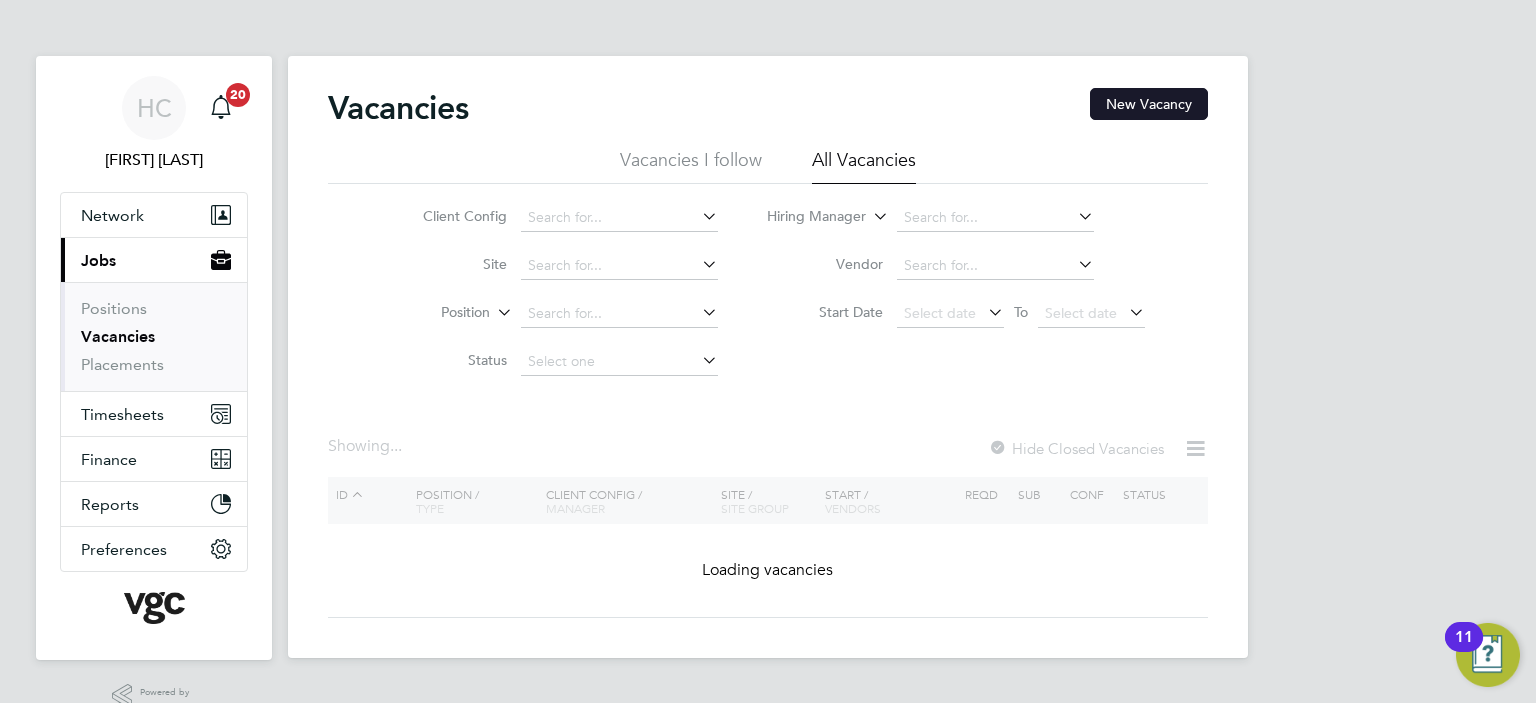 click on "New Vacancy" 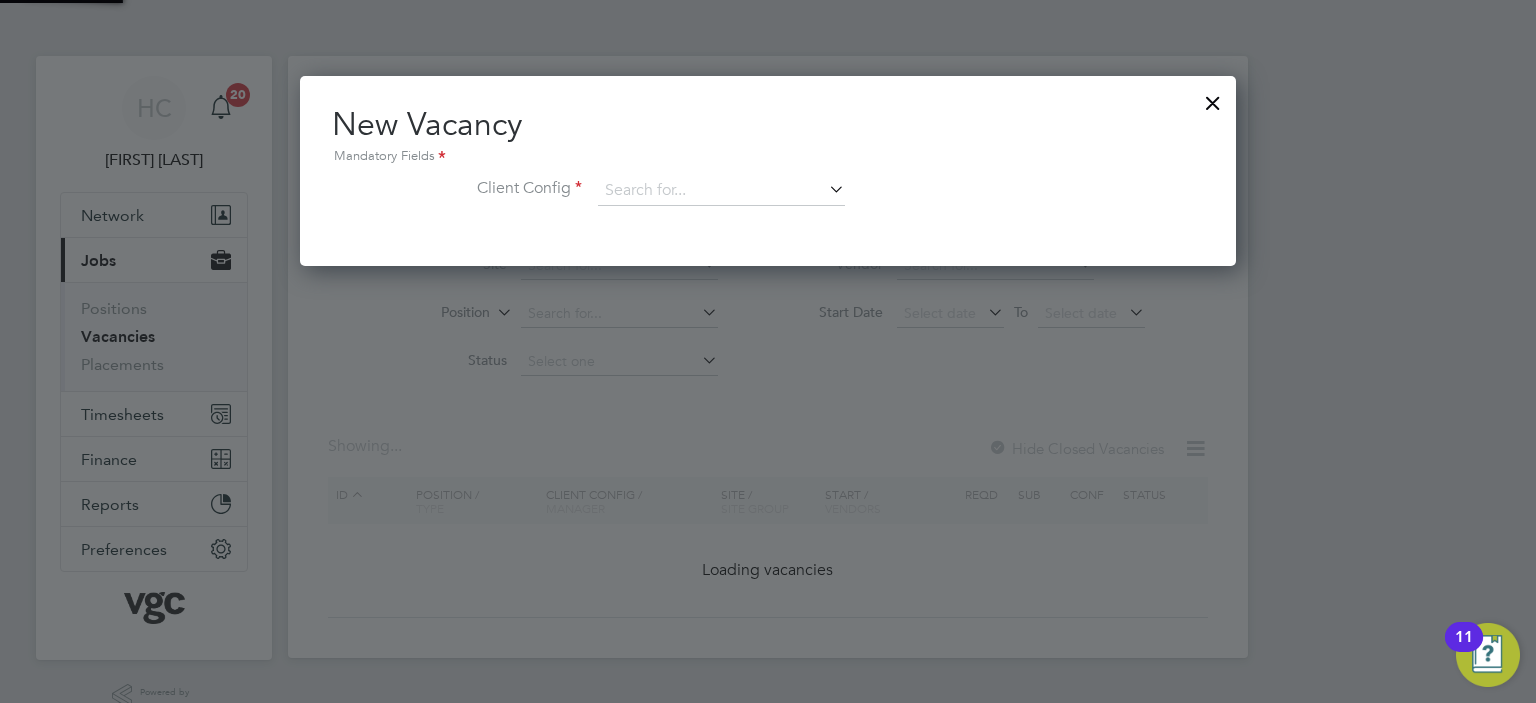 scroll, scrollTop: 10, scrollLeft: 10, axis: both 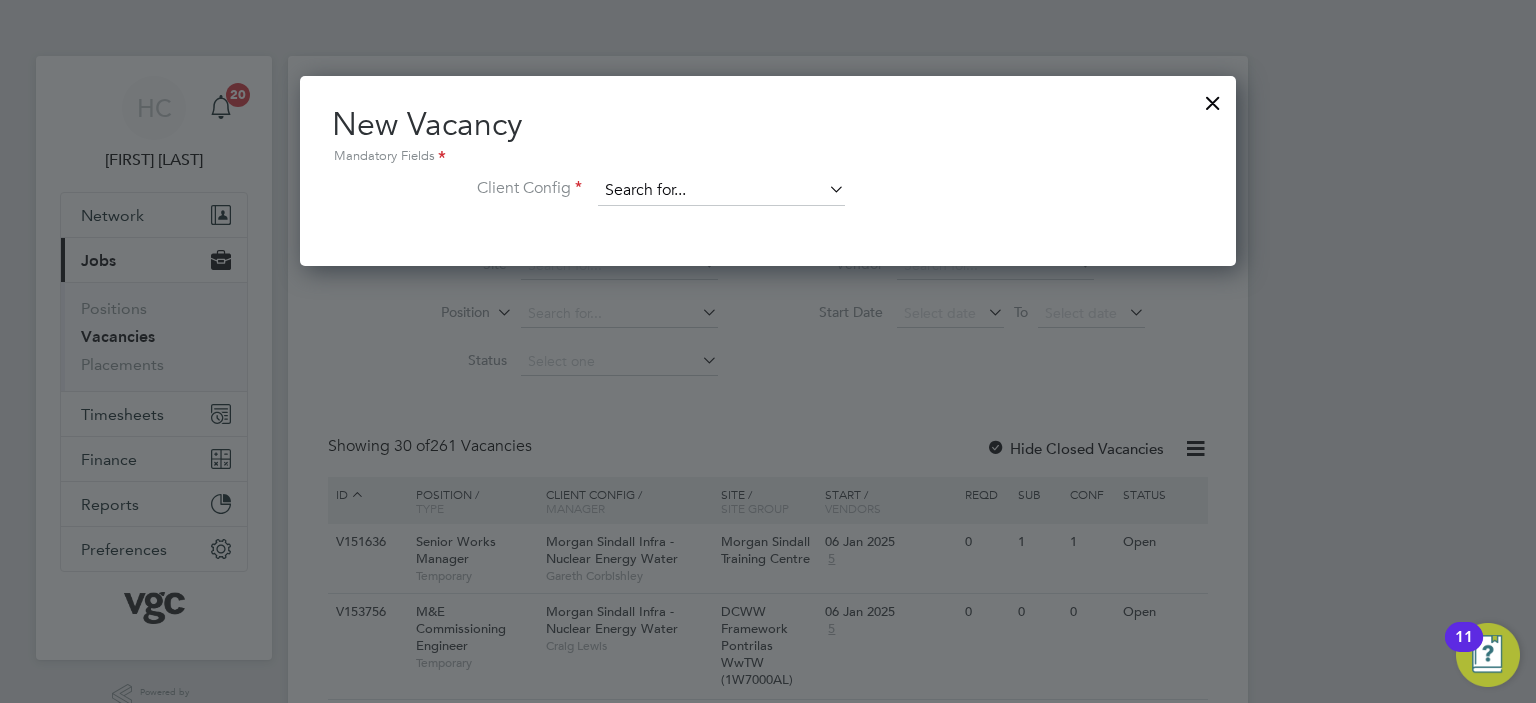 click at bounding box center [721, 191] 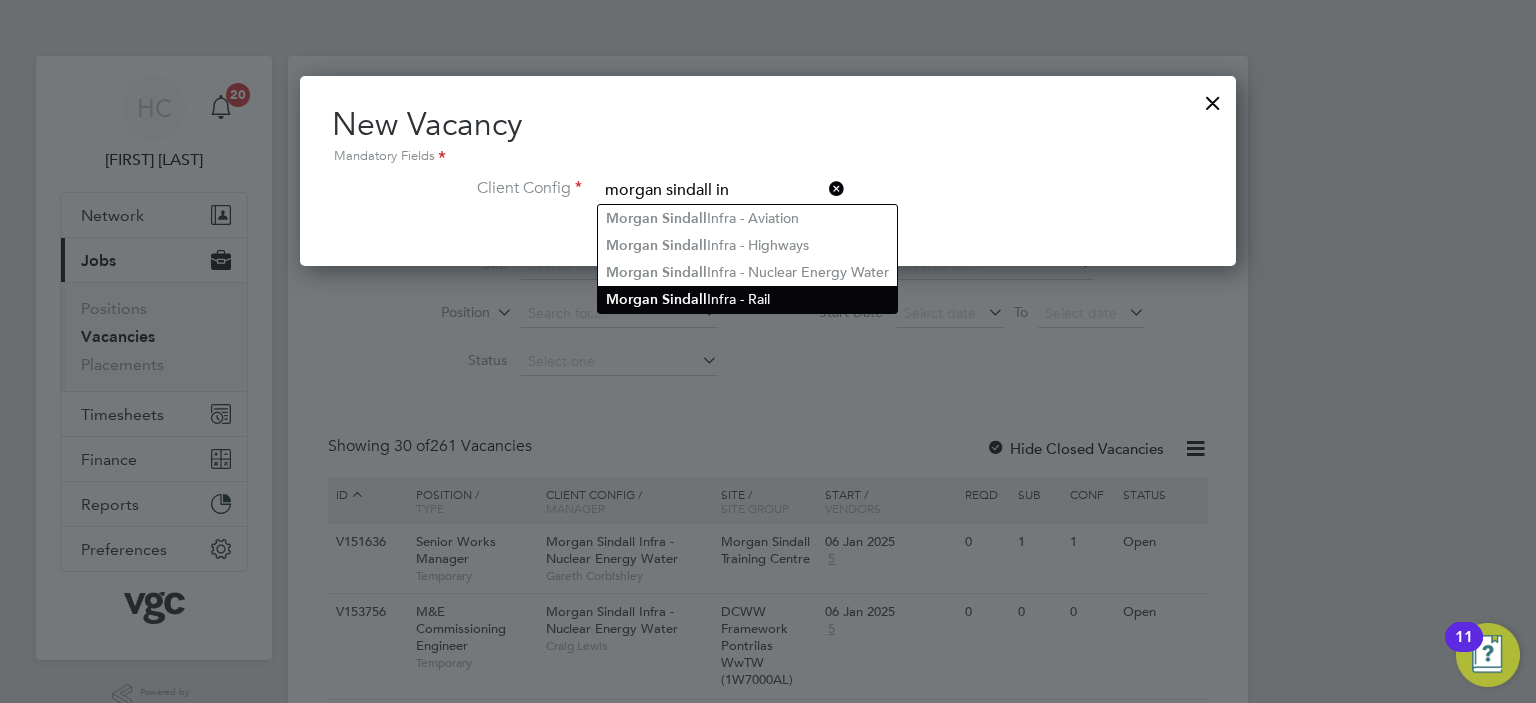 click on "[COMPANY]" 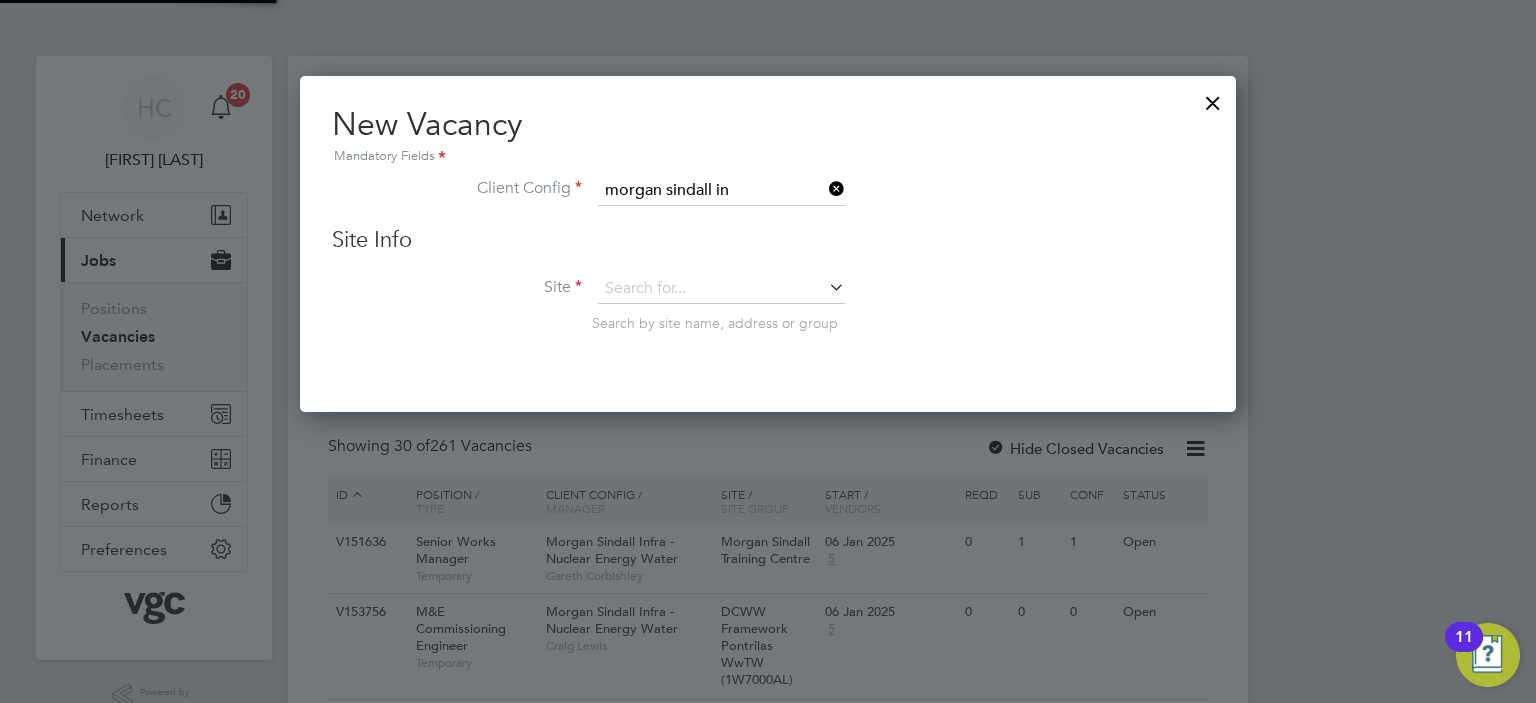 type on "Morgan Sindall Infra - Rail" 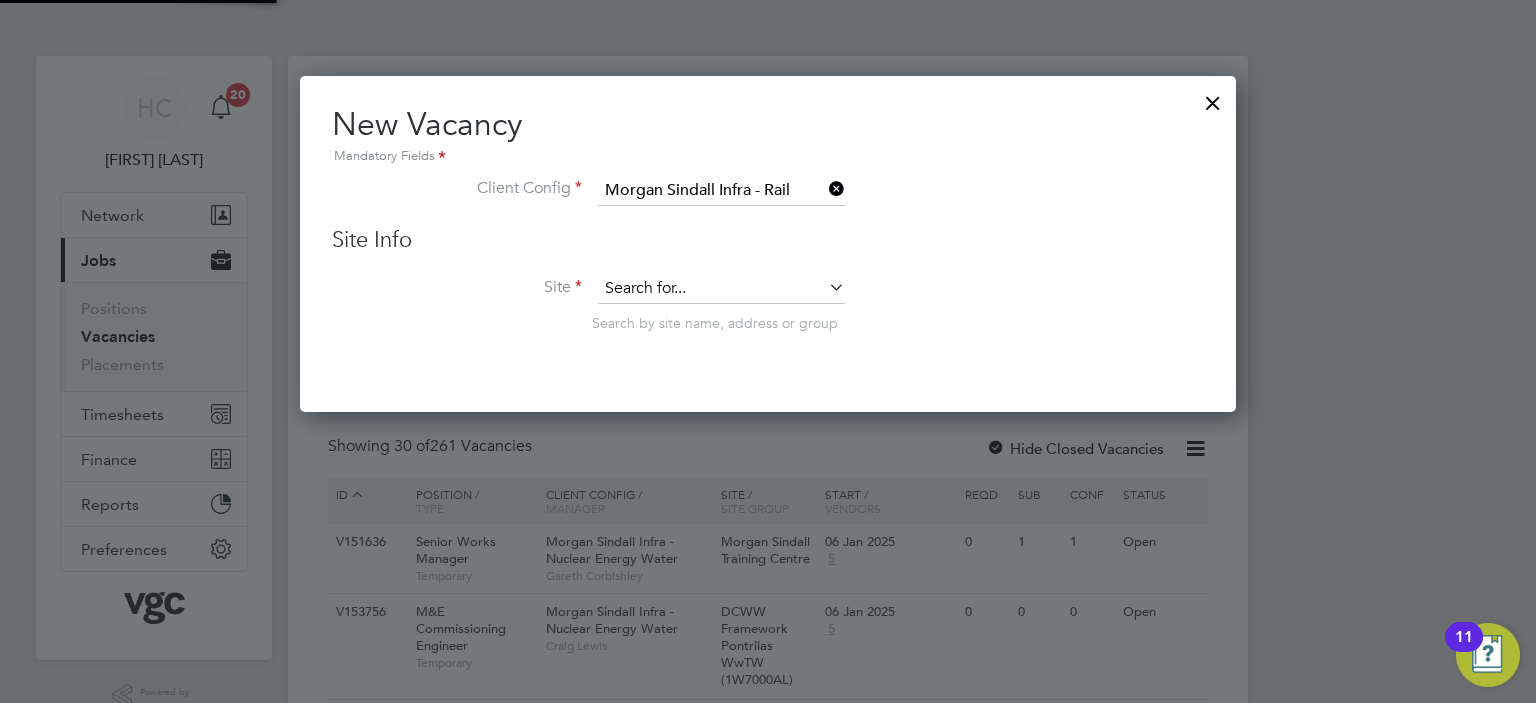 scroll, scrollTop: 11, scrollLeft: 10, axis: both 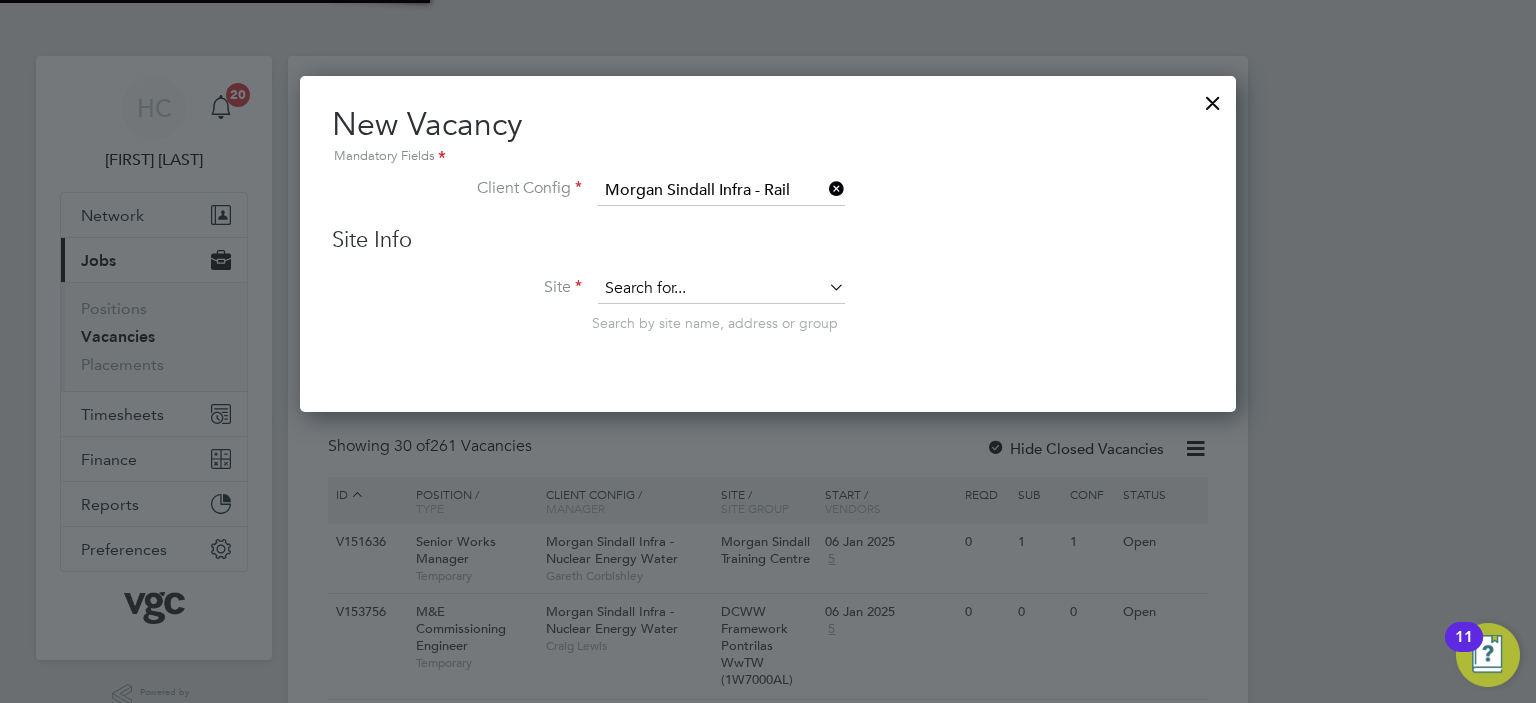 click at bounding box center [721, 289] 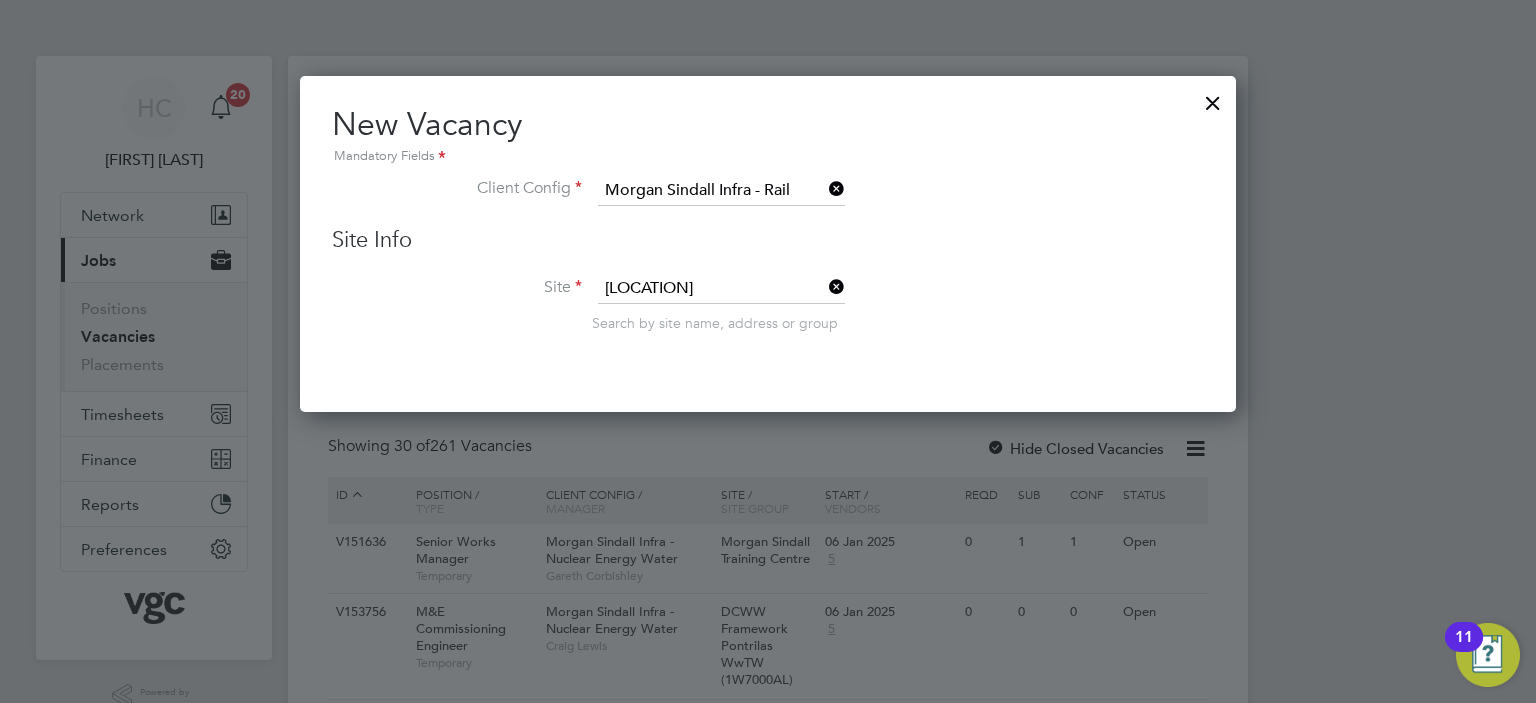 click on "[LOCATION] Station Upgrade (300147)" 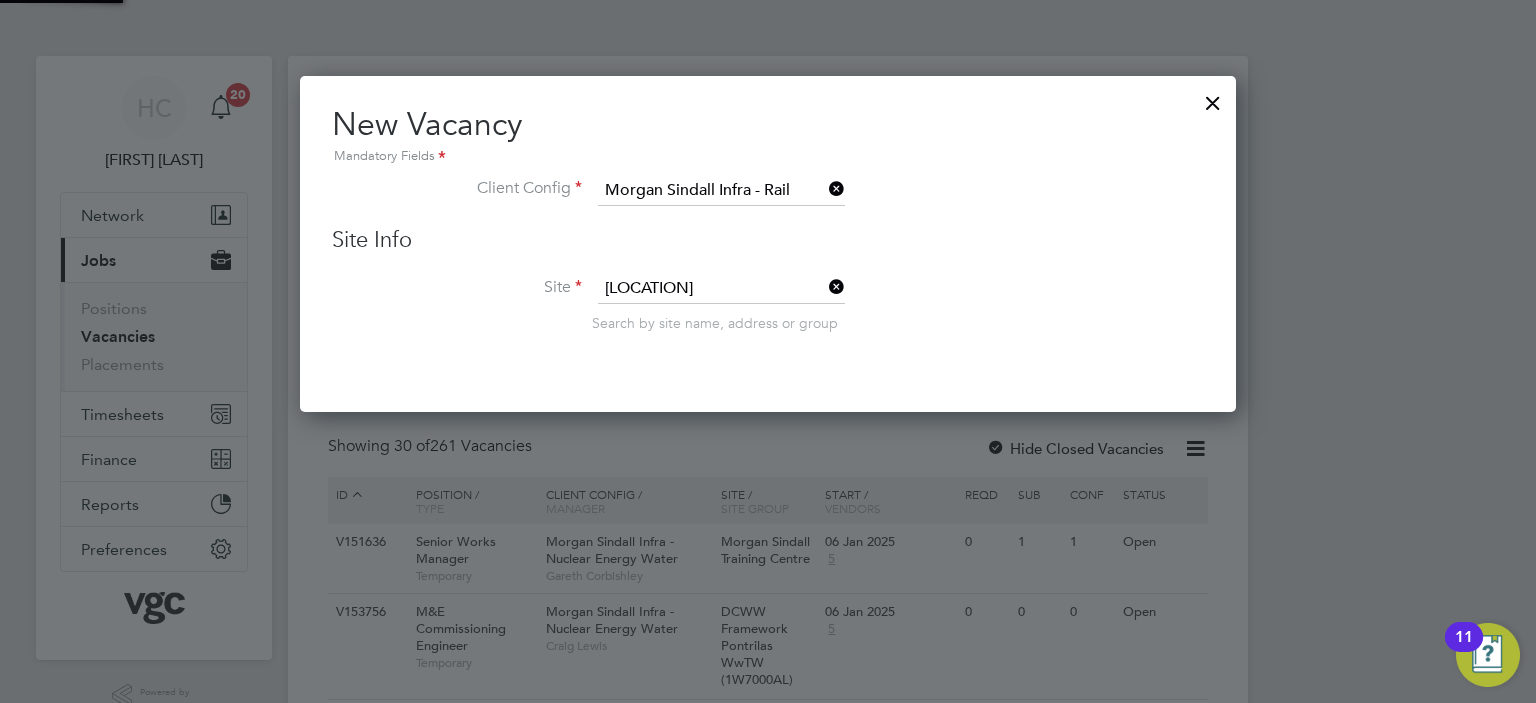 type on "Surrey Quays Station Upgrade (300147)" 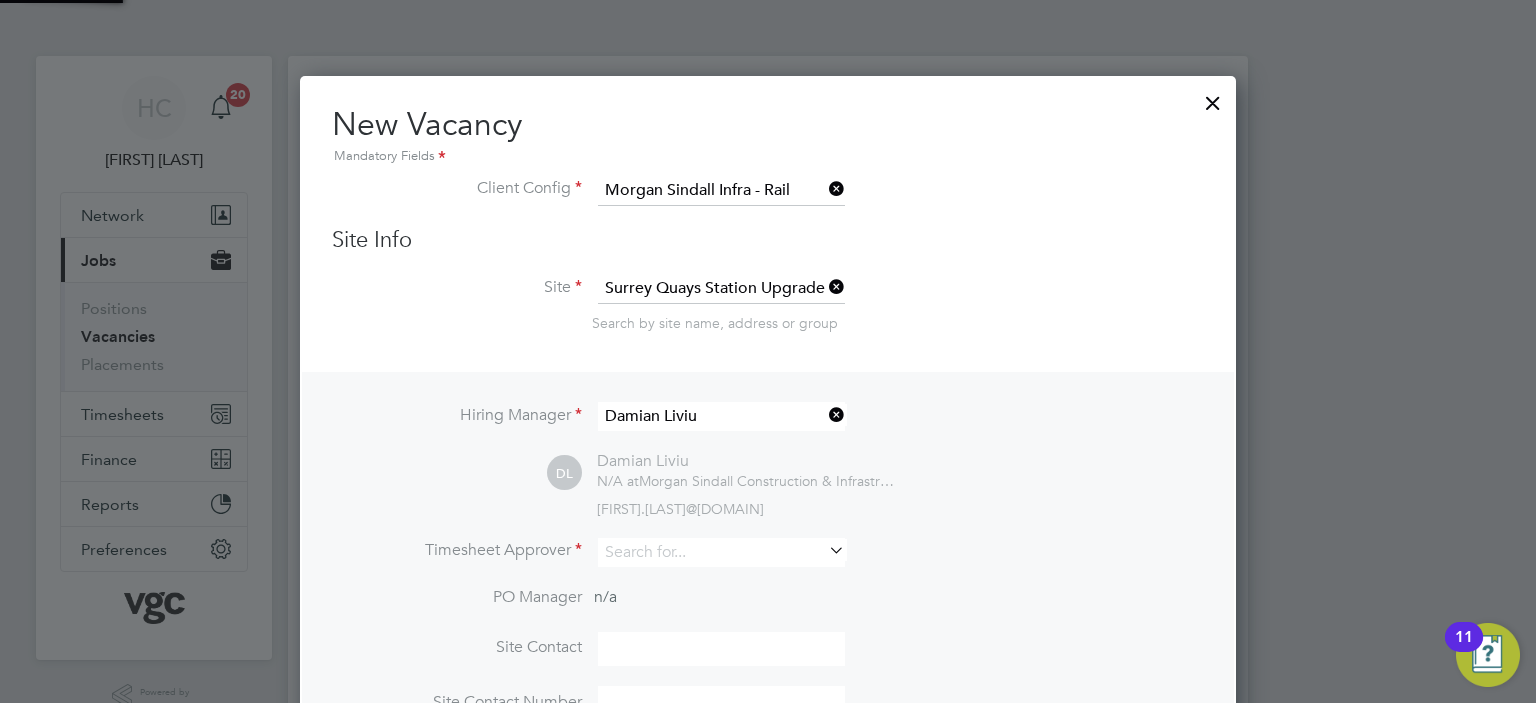 scroll, scrollTop: 11, scrollLeft: 10, axis: both 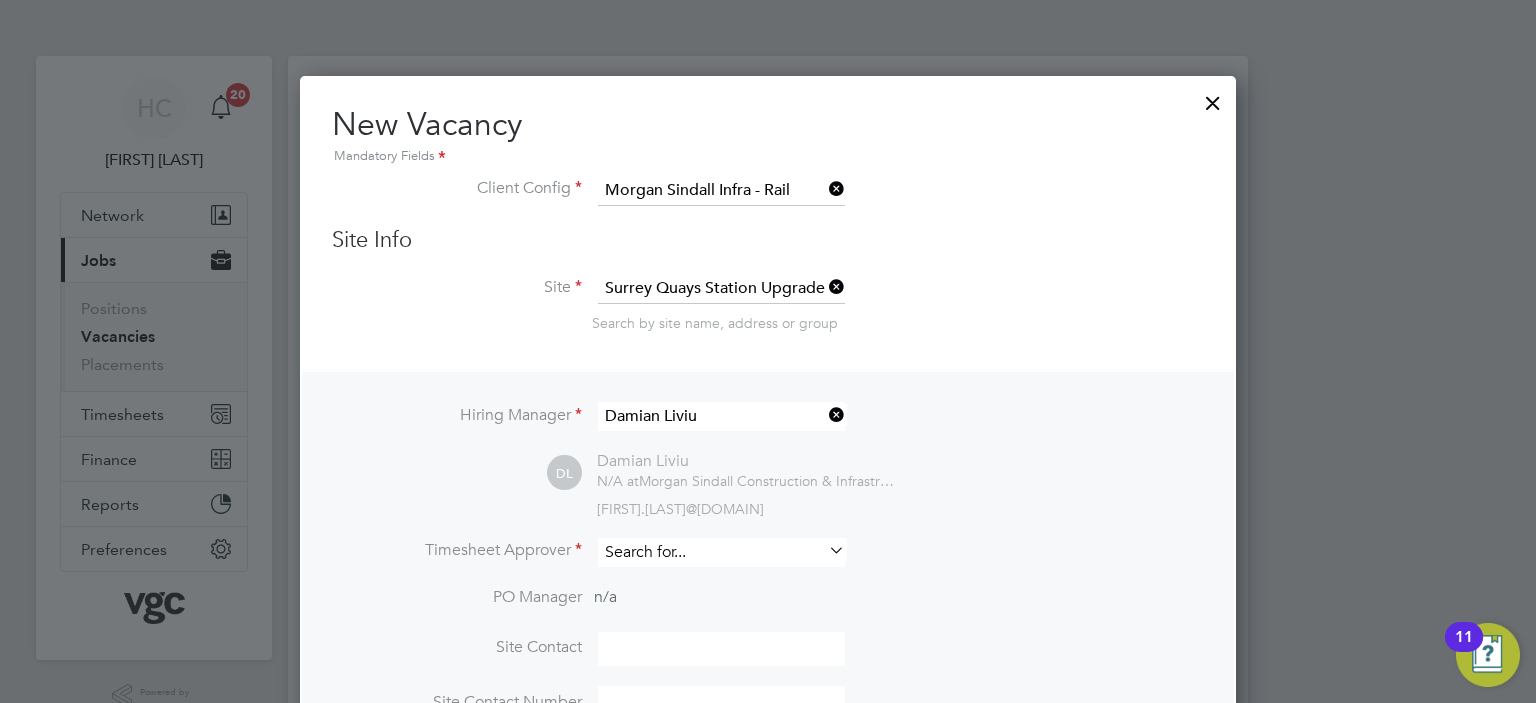 click at bounding box center (721, 552) 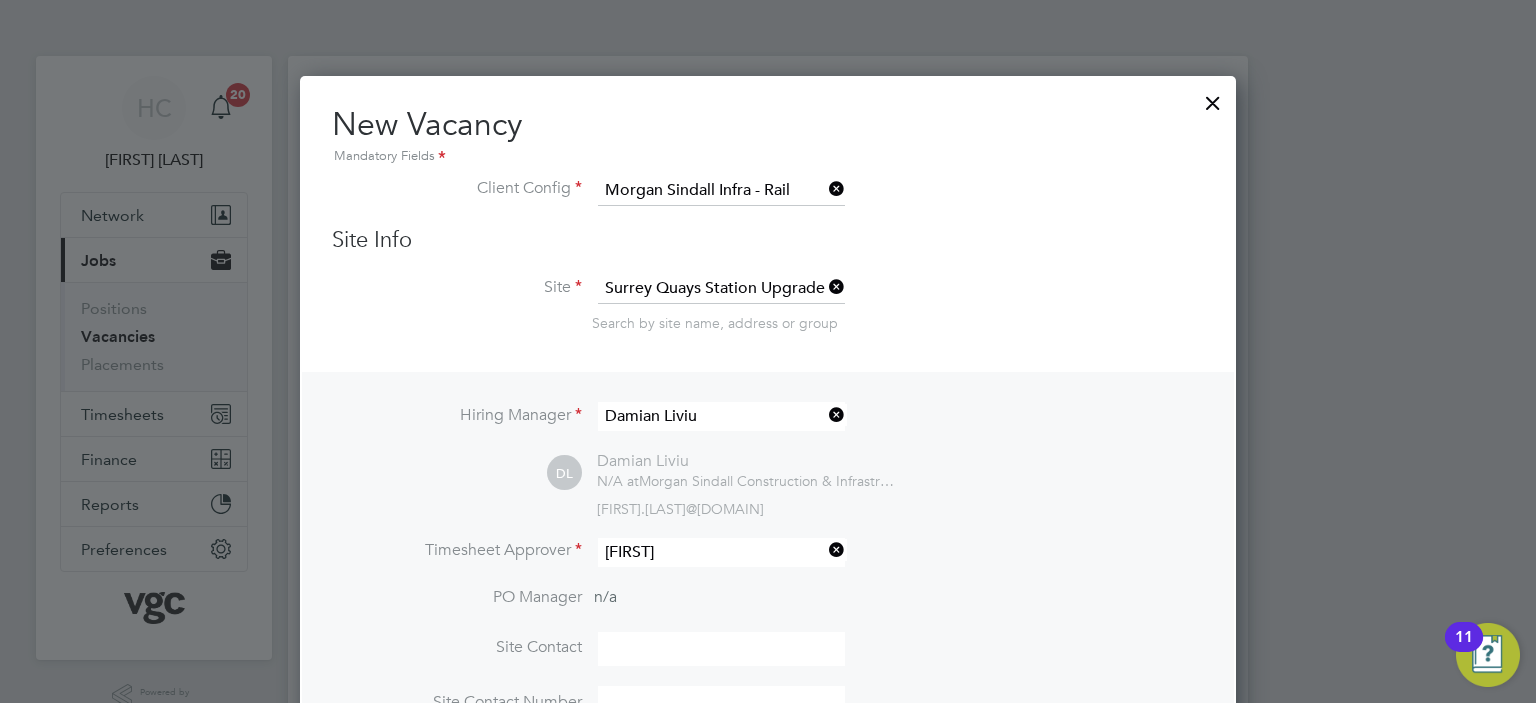 click on "[FIRST] [LAST]" 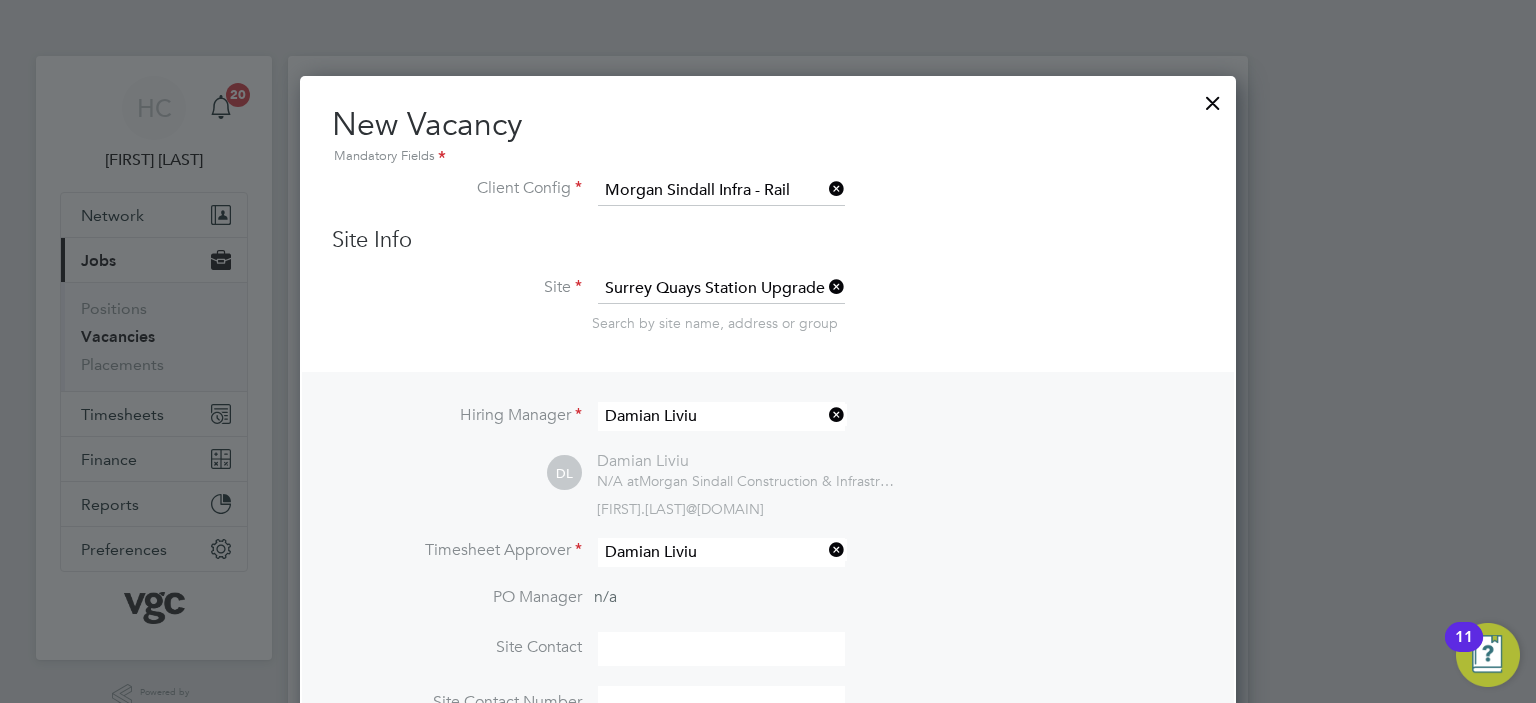 scroll, scrollTop: 9, scrollLeft: 10, axis: both 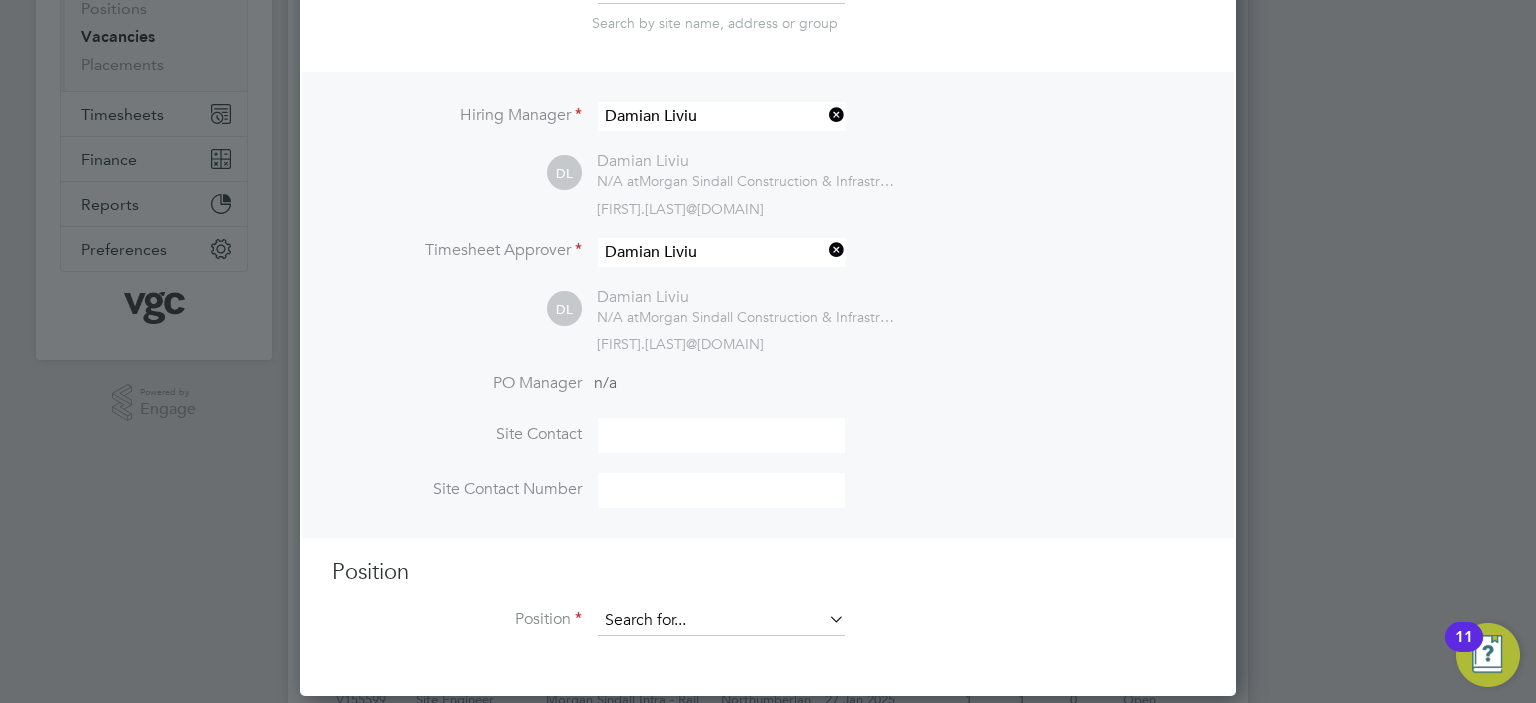 click at bounding box center [721, 621] 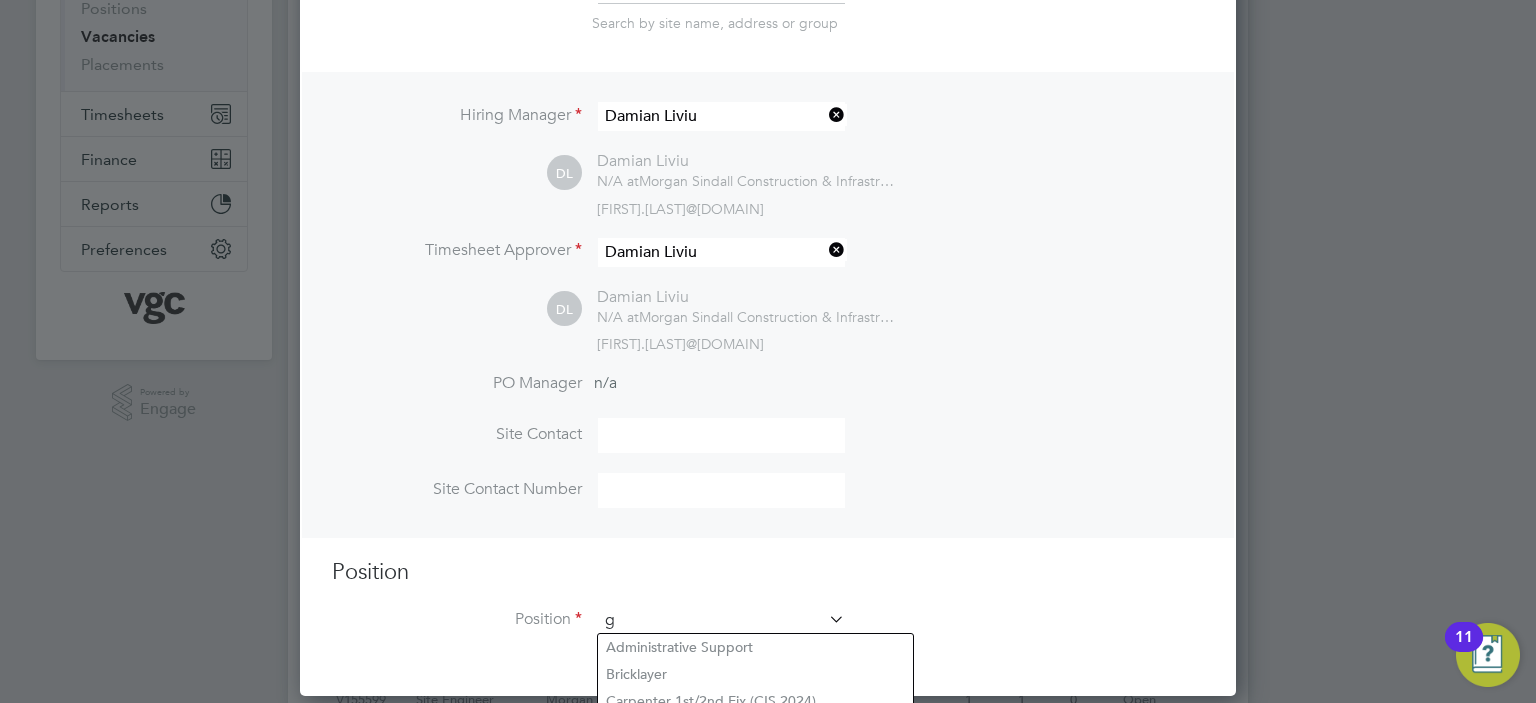 scroll, scrollTop: 10, scrollLeft: 10, axis: both 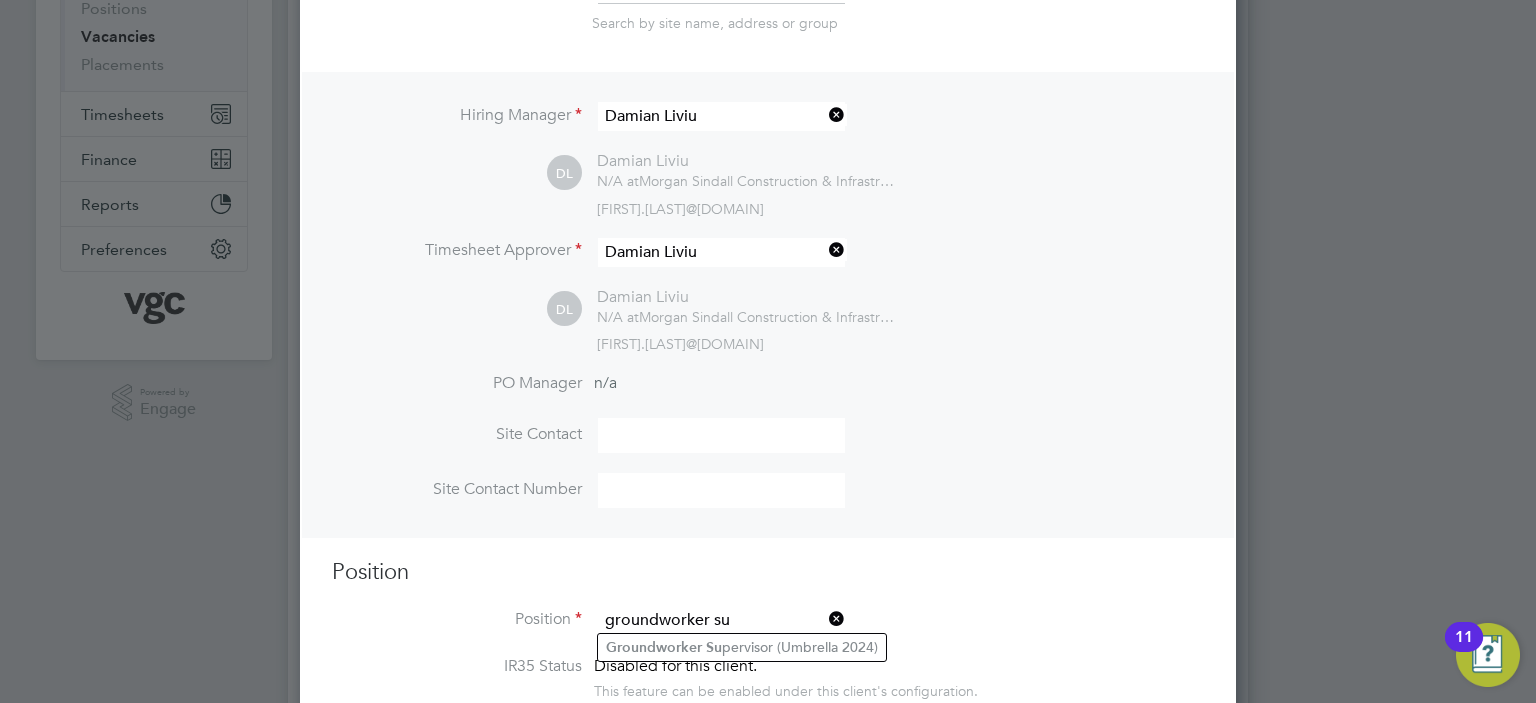 type on "groundworker su" 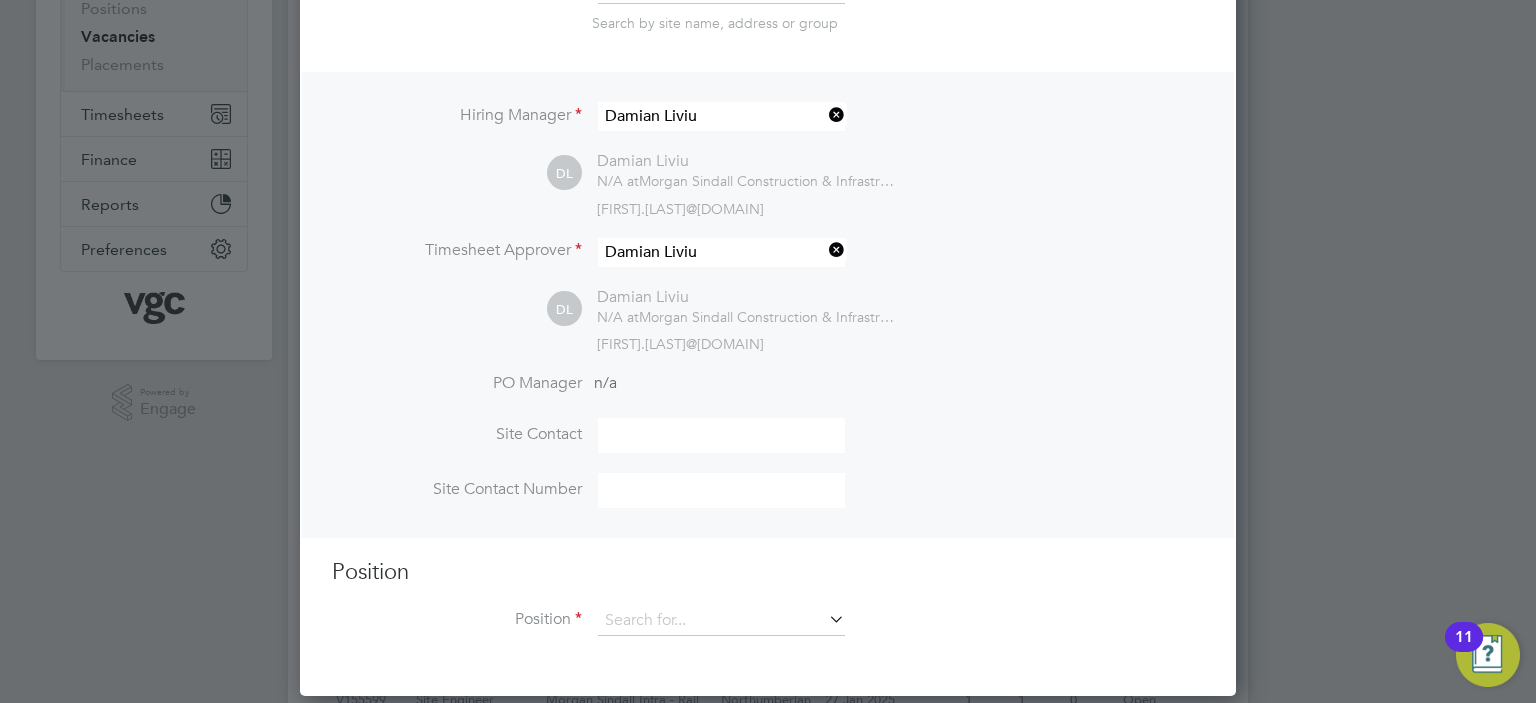 scroll, scrollTop: 919, scrollLeft: 937, axis: both 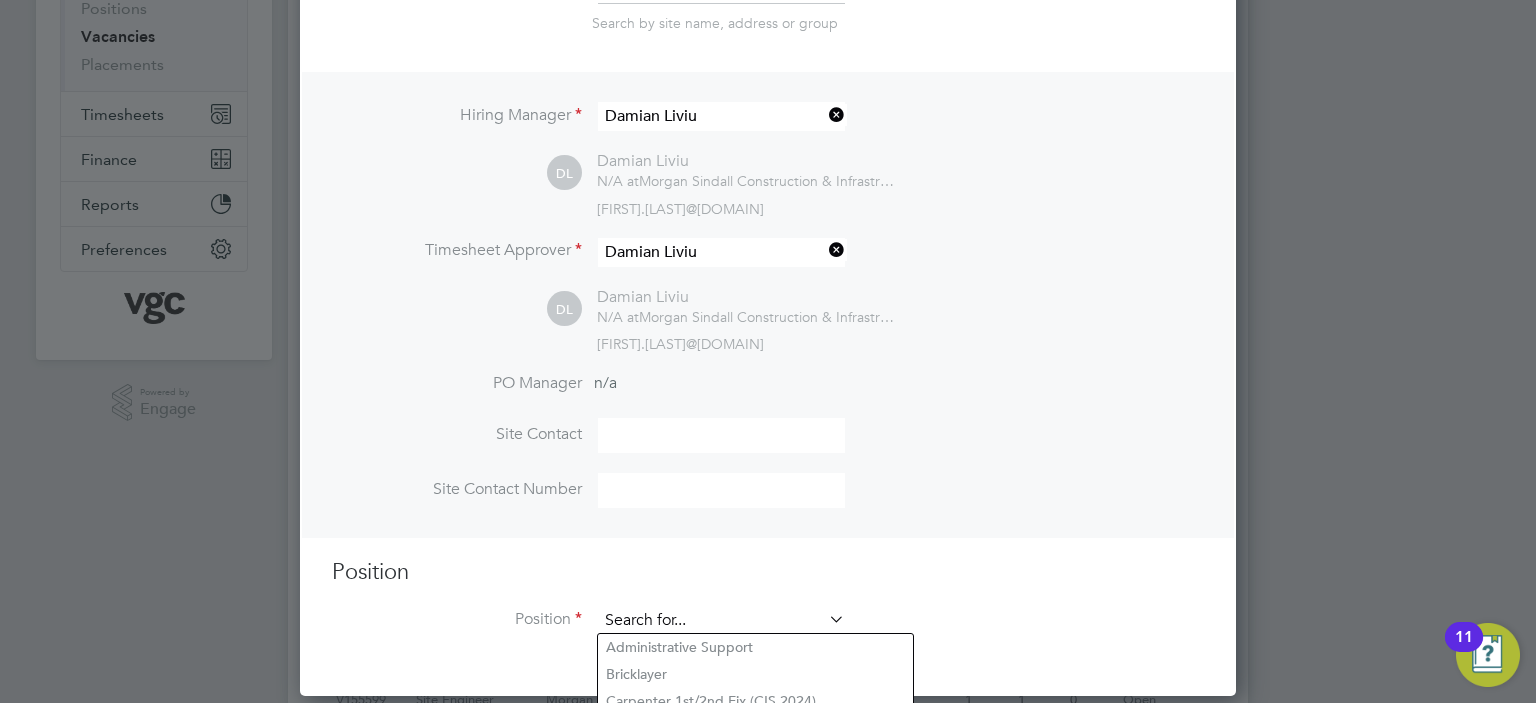 click at bounding box center (721, 621) 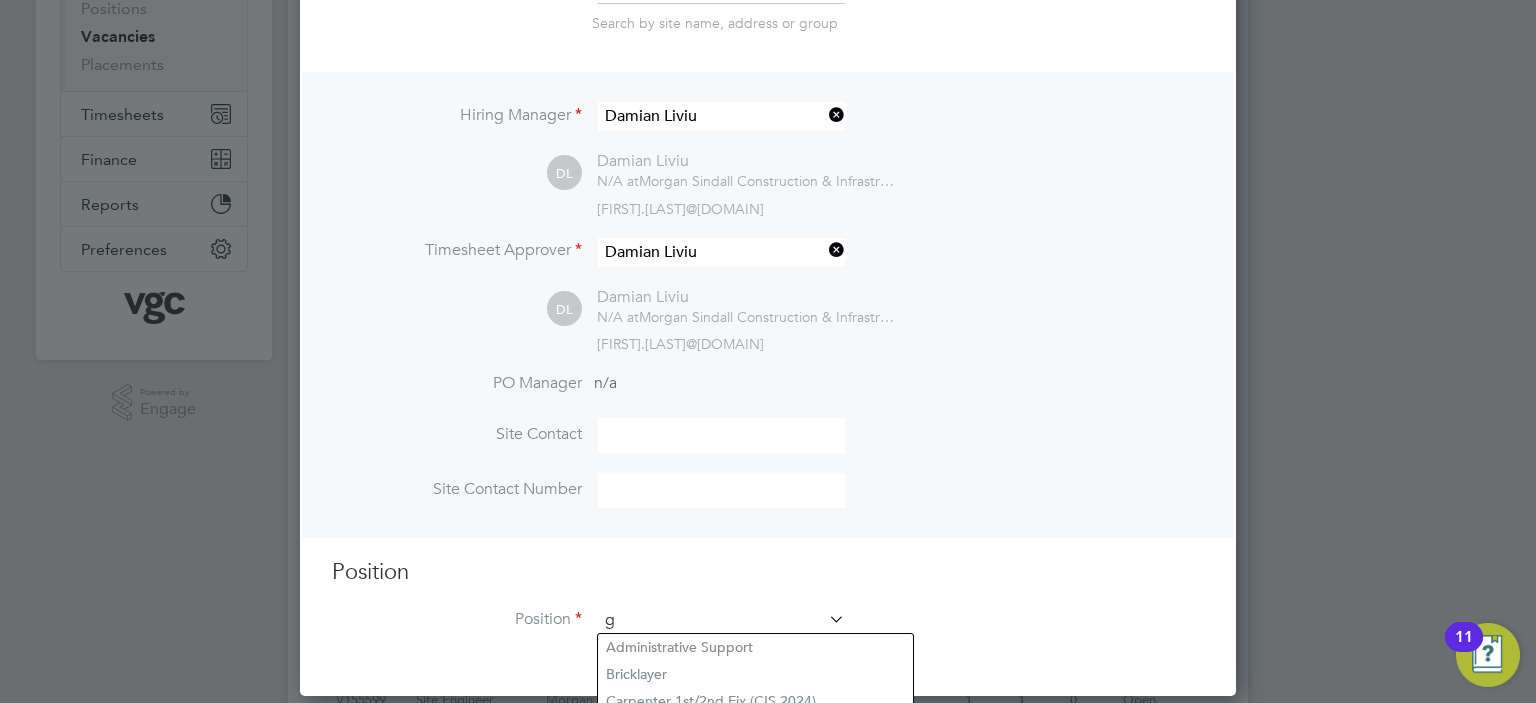 scroll, scrollTop: 10, scrollLeft: 10, axis: both 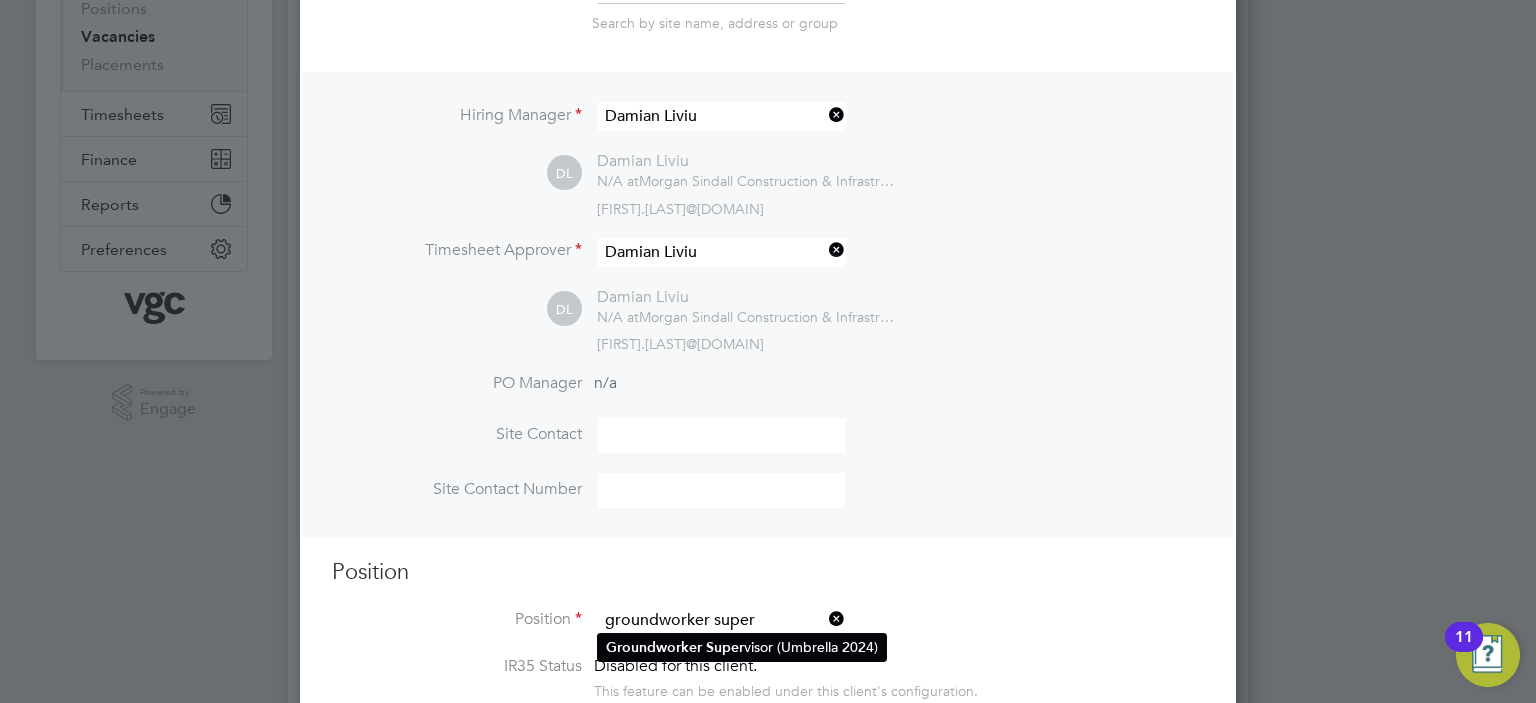 click on "Groundworker" 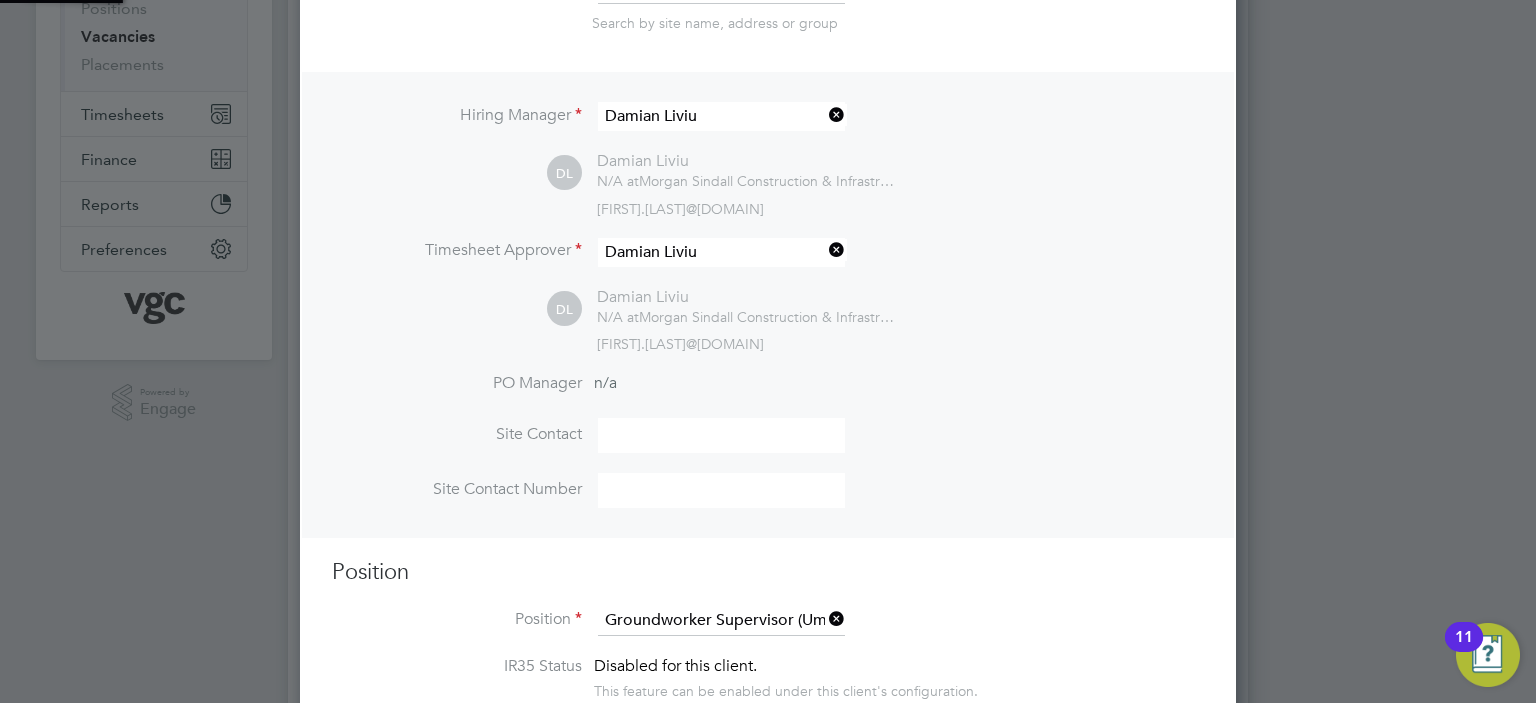 type on "." 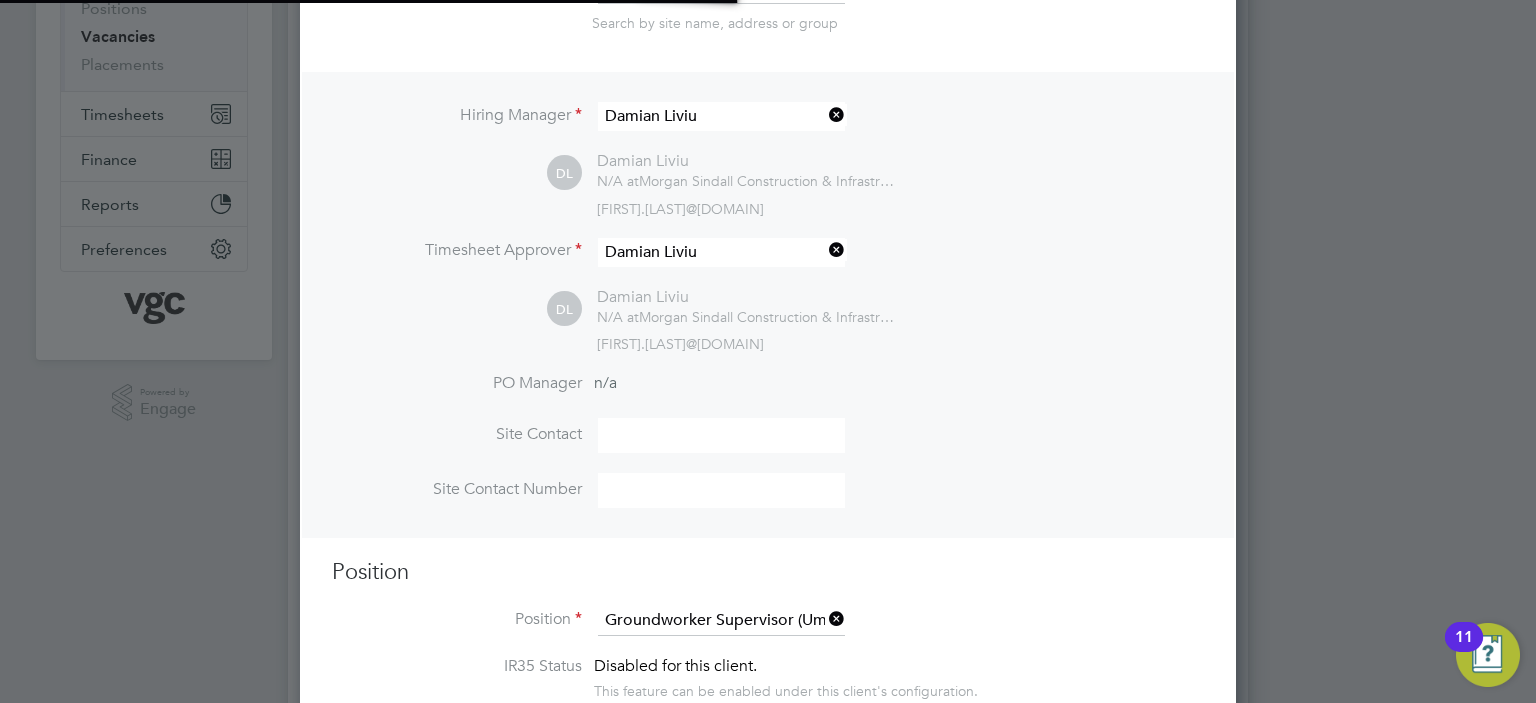 scroll, scrollTop: 9, scrollLeft: 9, axis: both 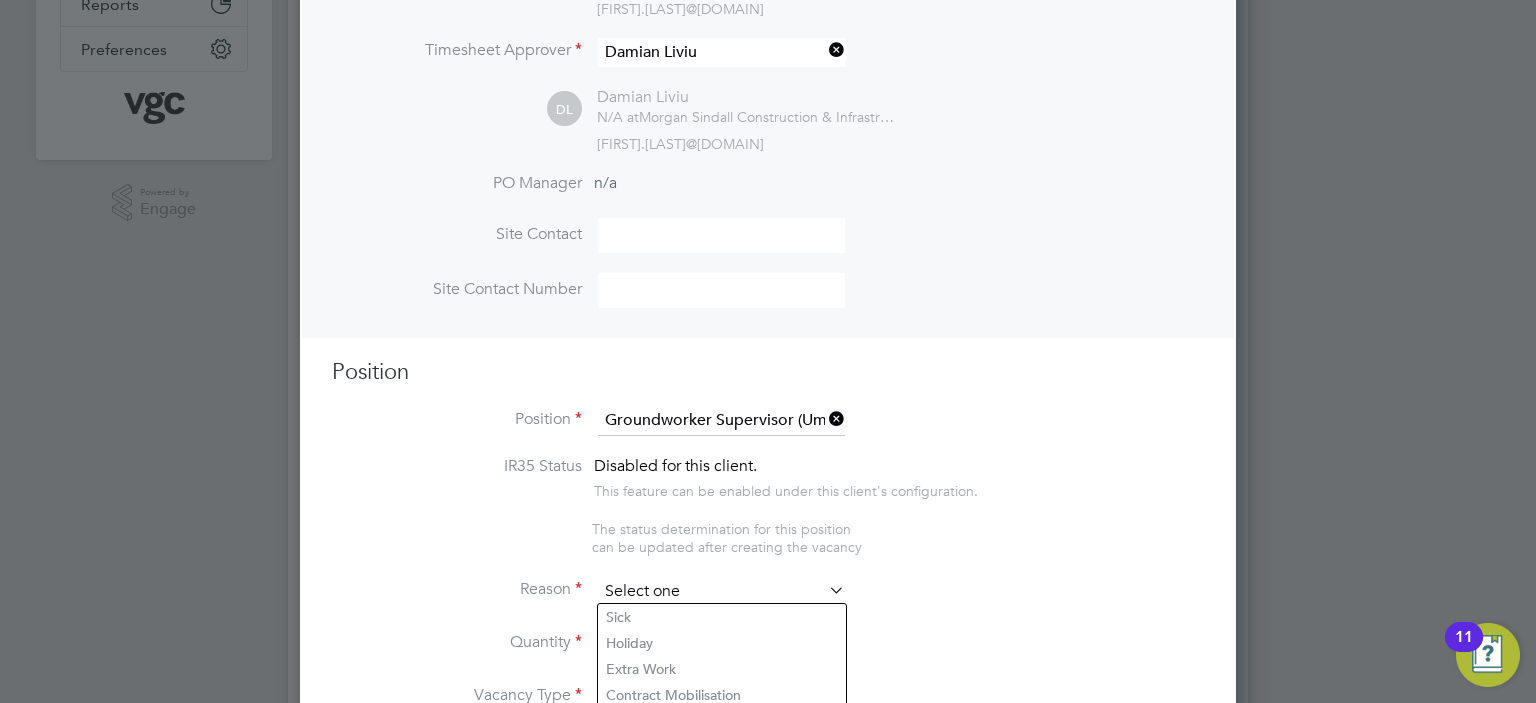 click at bounding box center [721, 592] 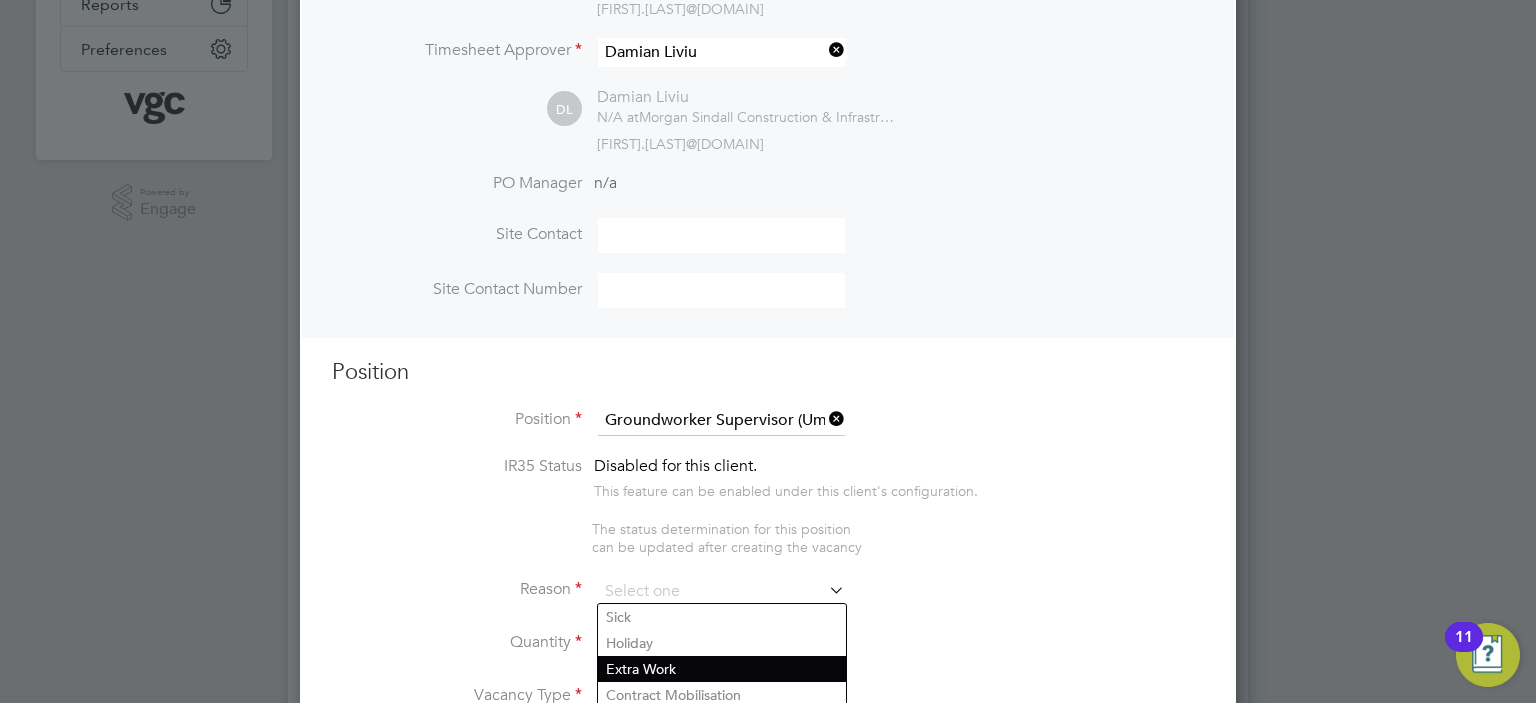 click on "Extra Work" 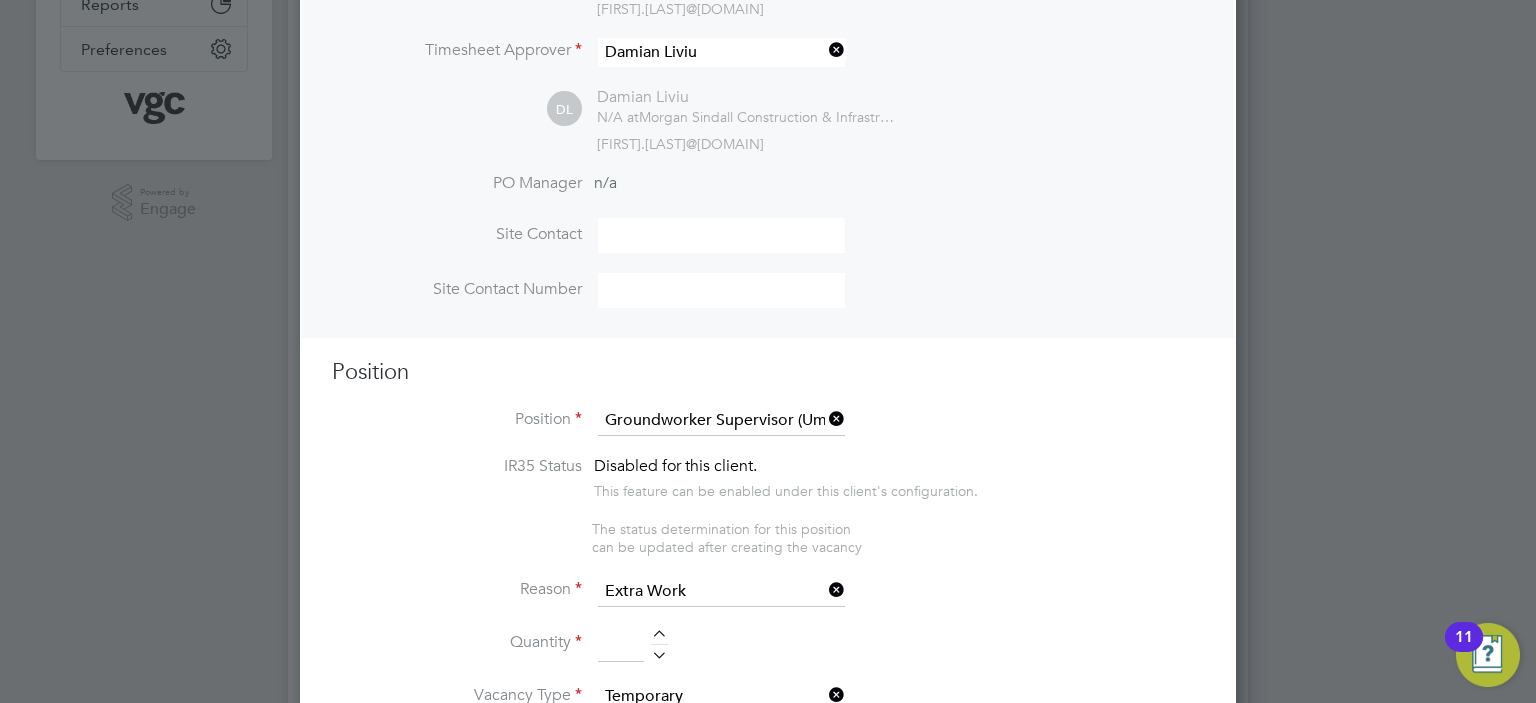 click at bounding box center [621, 645] 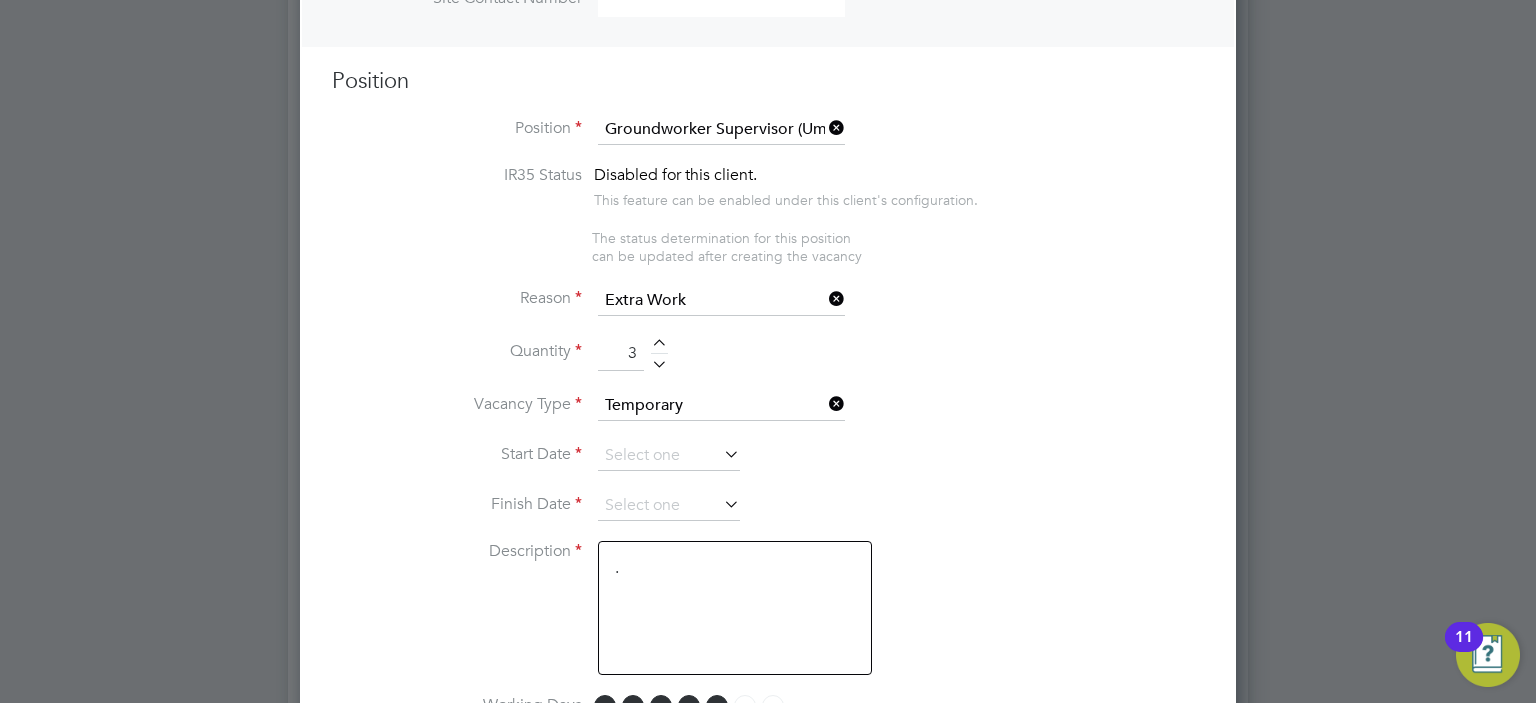 scroll, scrollTop: 800, scrollLeft: 0, axis: vertical 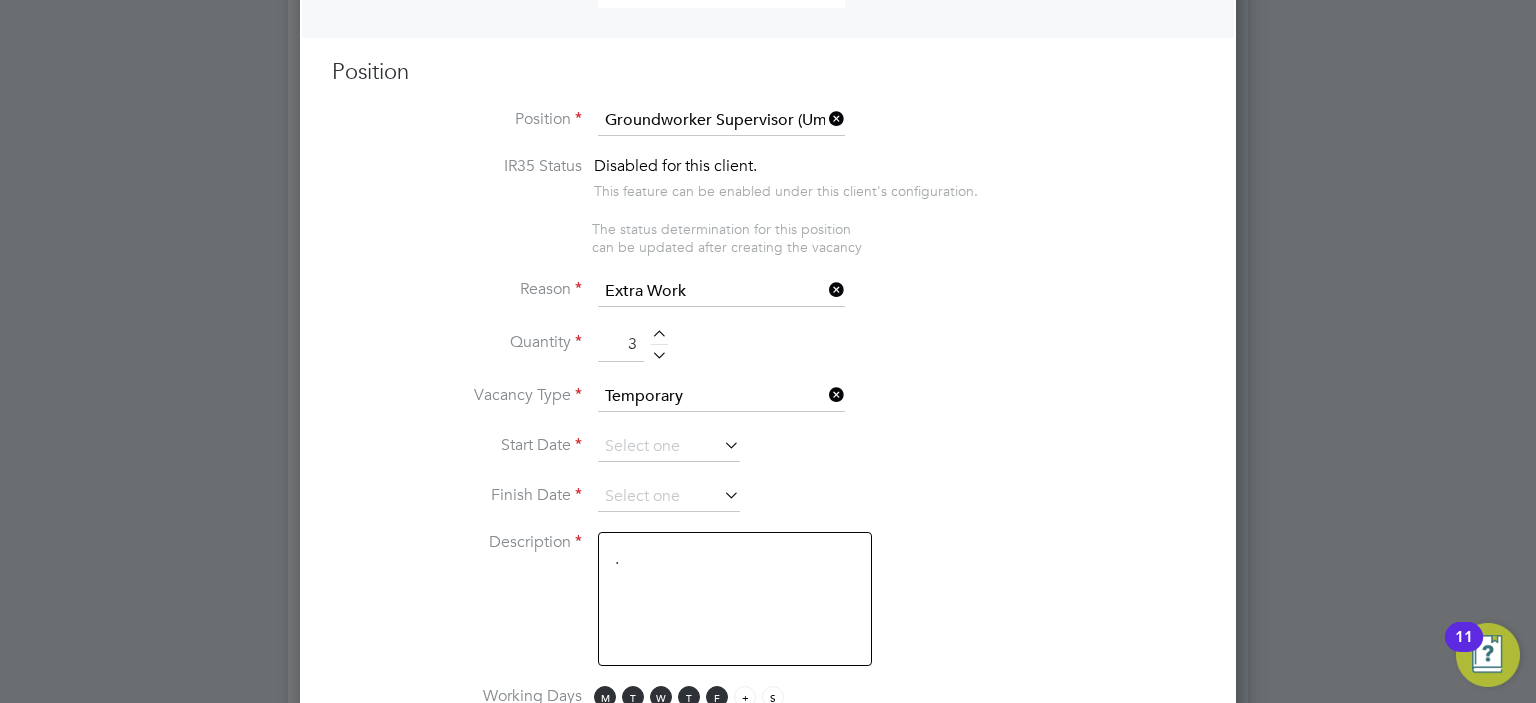 type on "3" 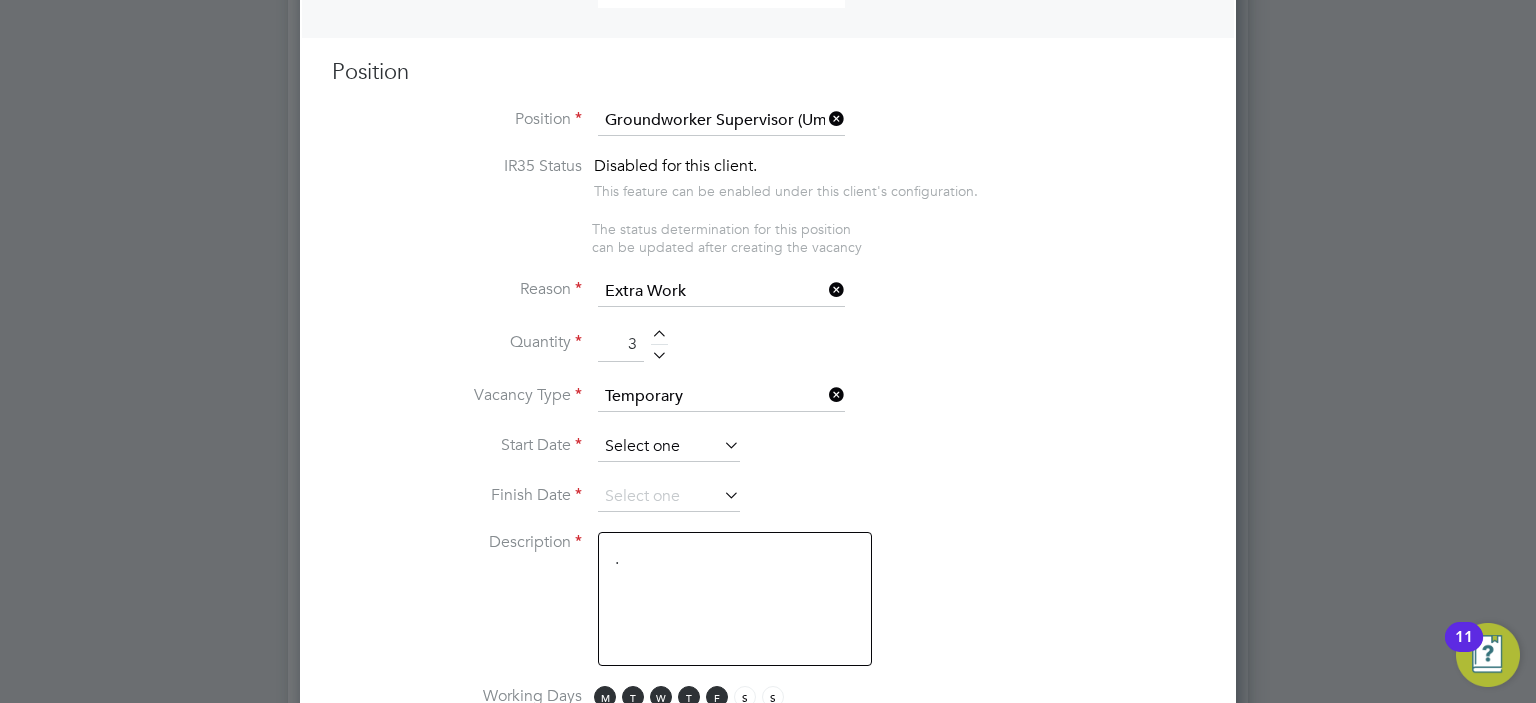 click at bounding box center (669, 447) 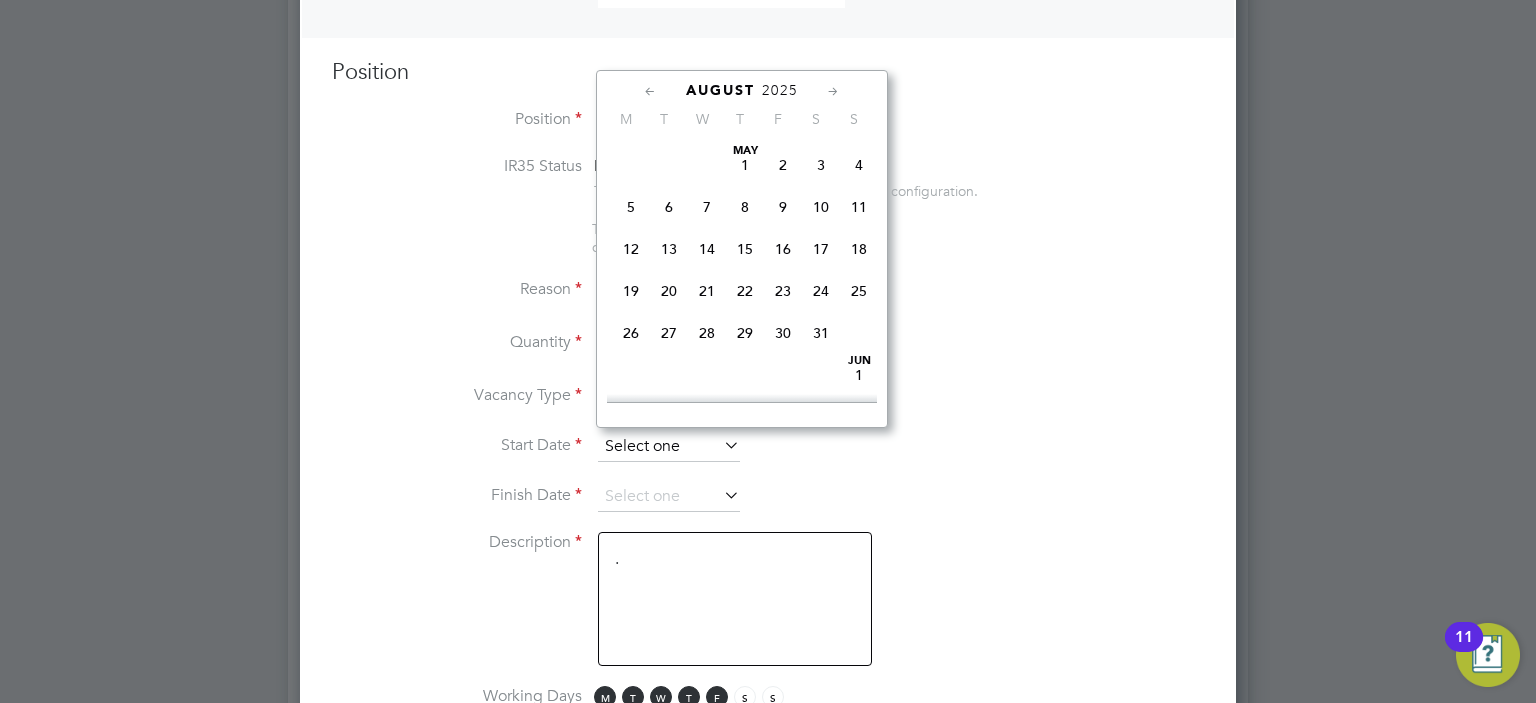 scroll, scrollTop: 652, scrollLeft: 0, axis: vertical 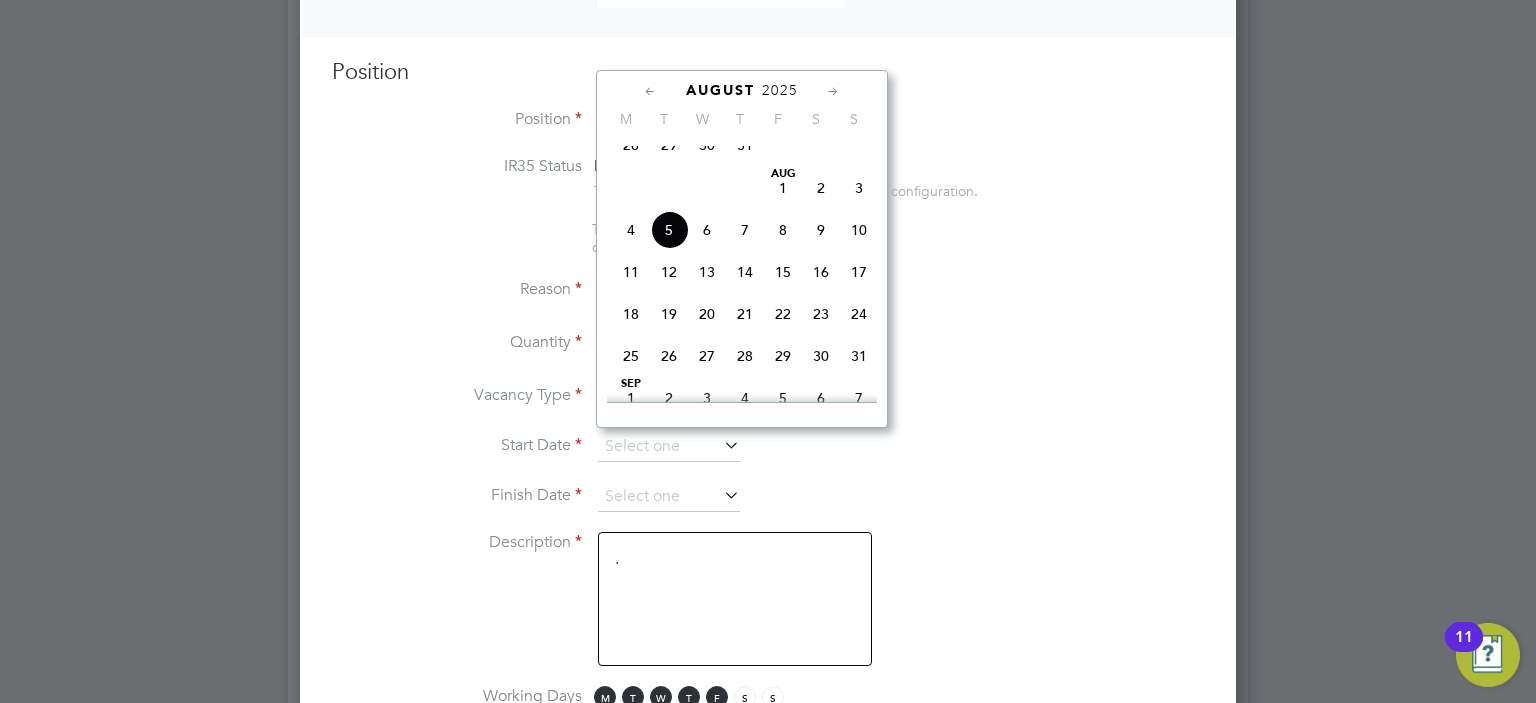 click on "4" 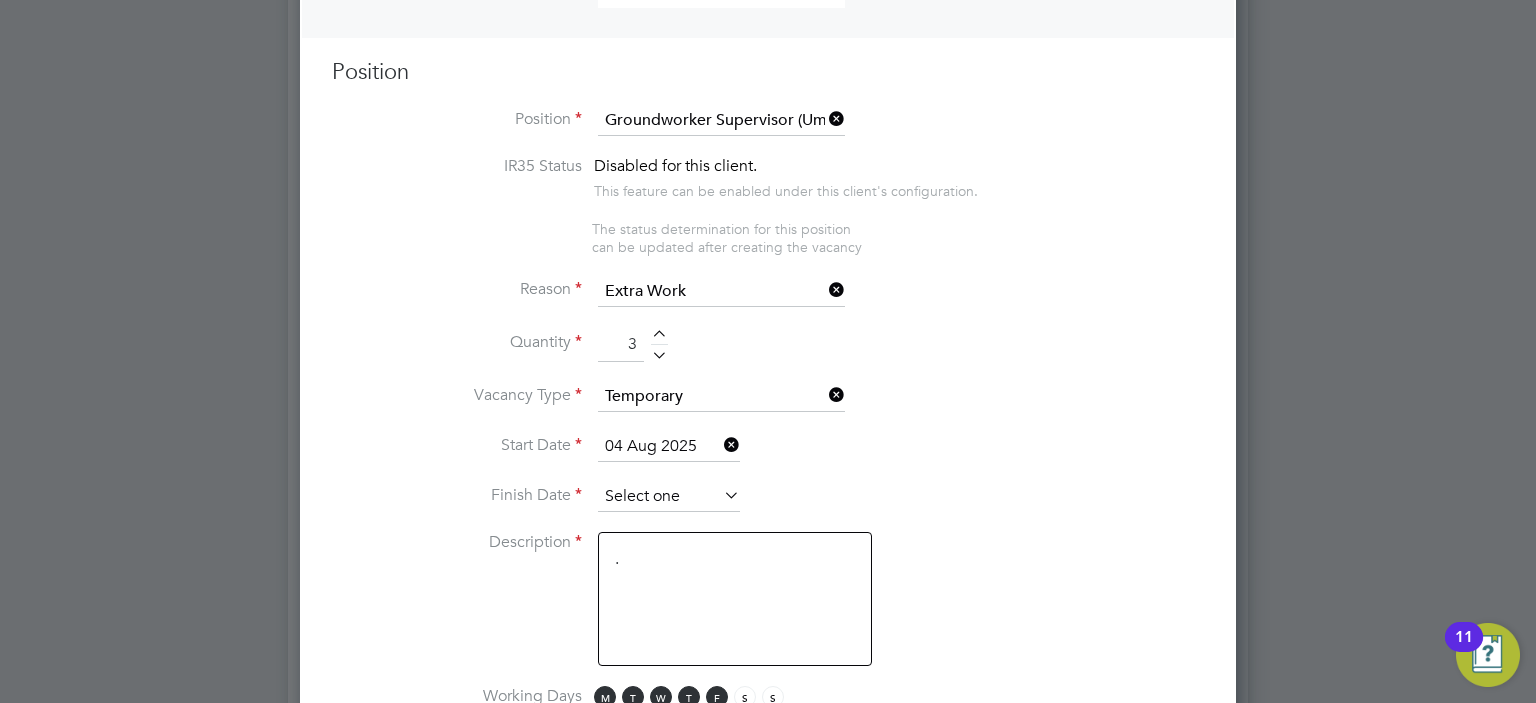 click at bounding box center [669, 497] 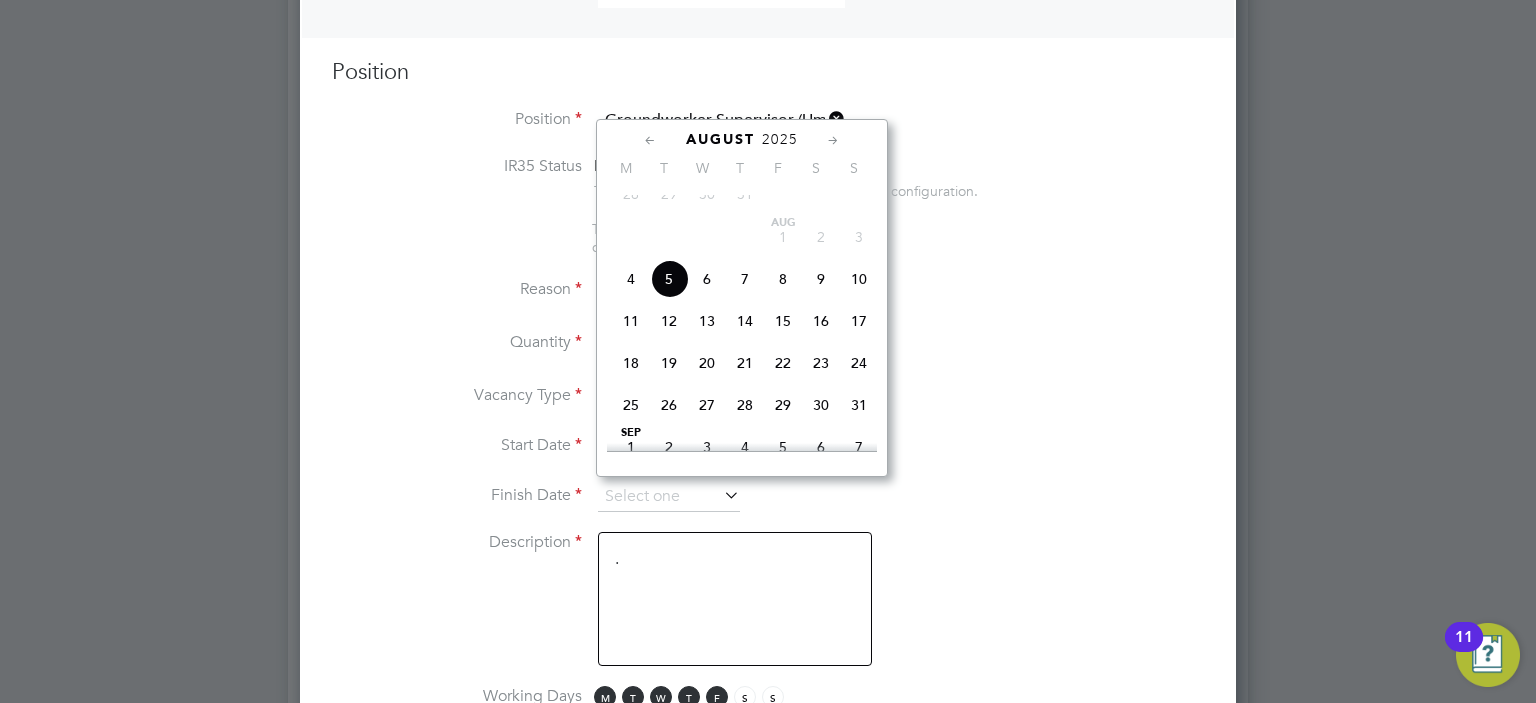click 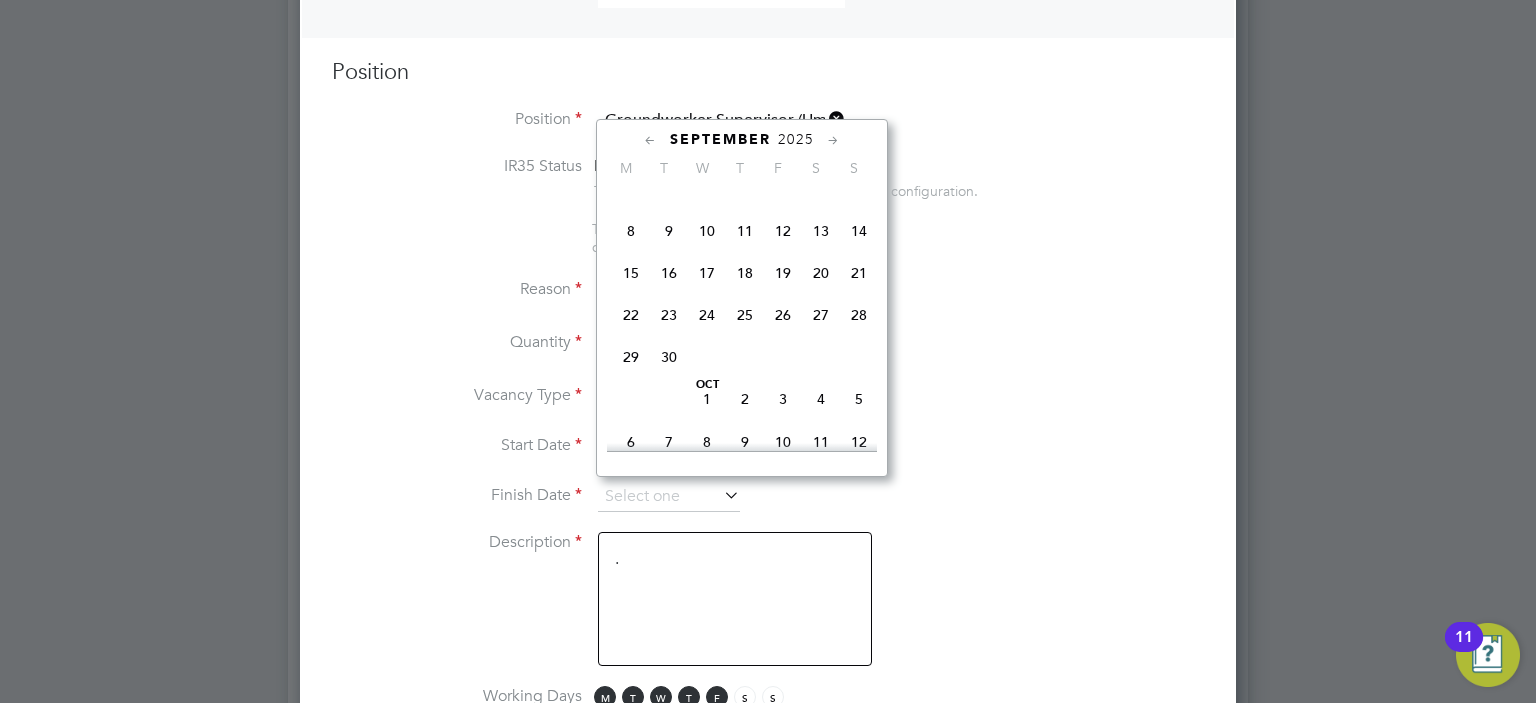 click 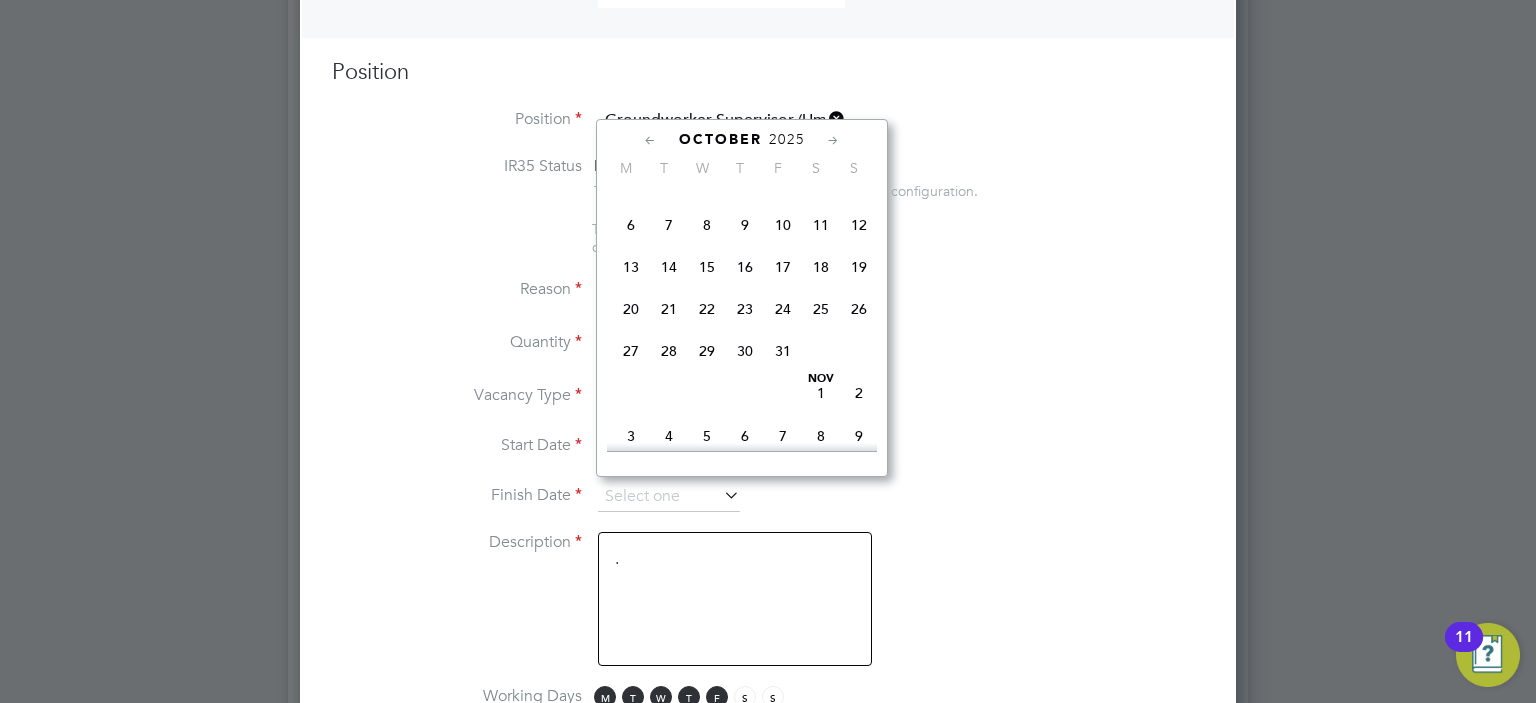 click 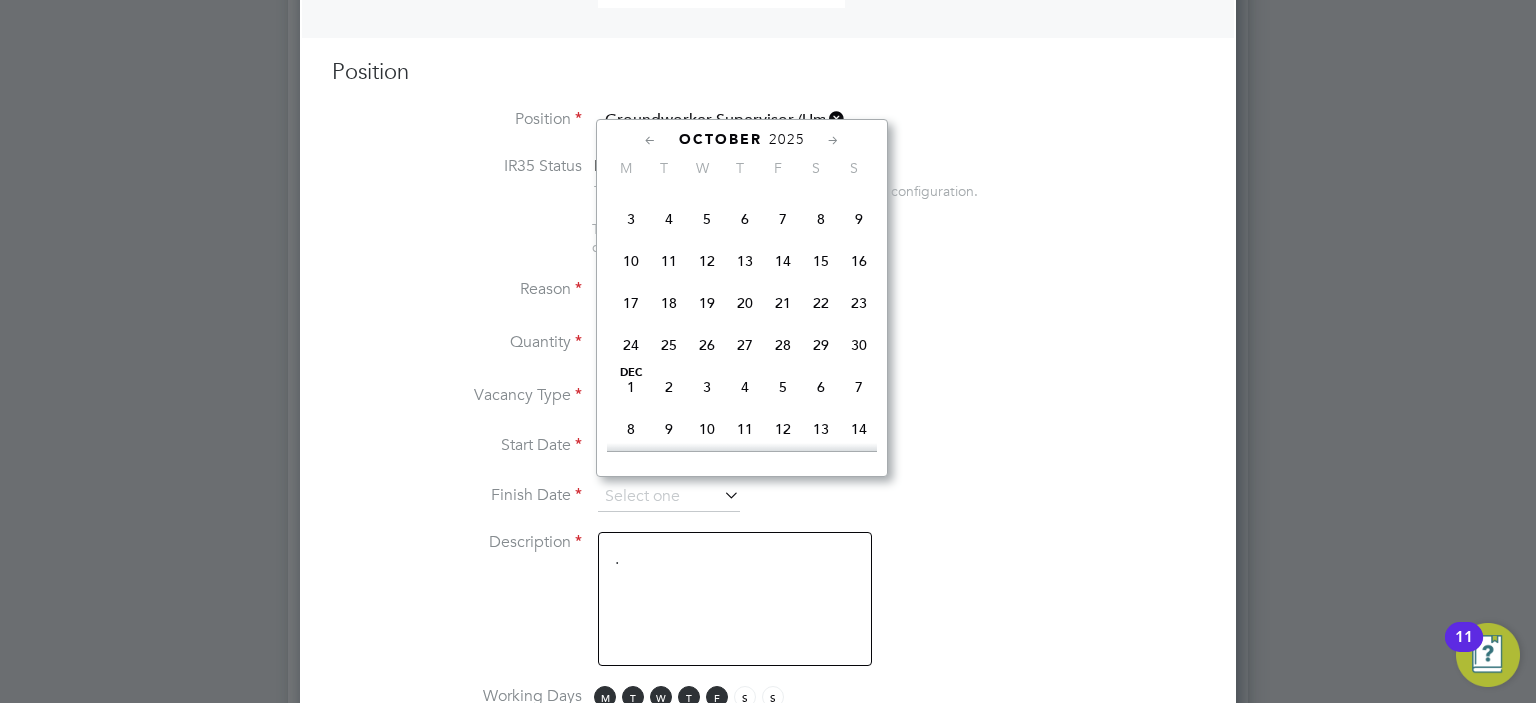 click 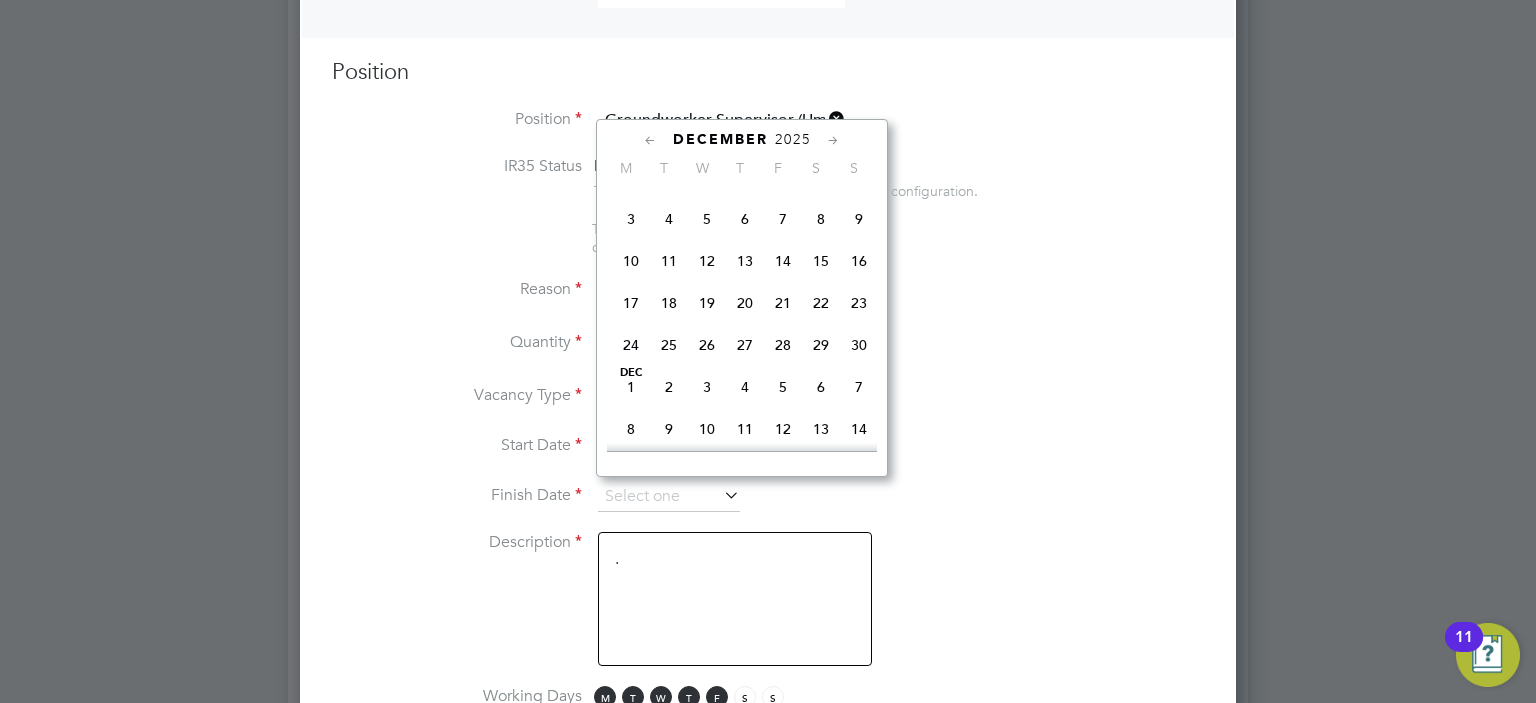 scroll, scrollTop: 1562, scrollLeft: 0, axis: vertical 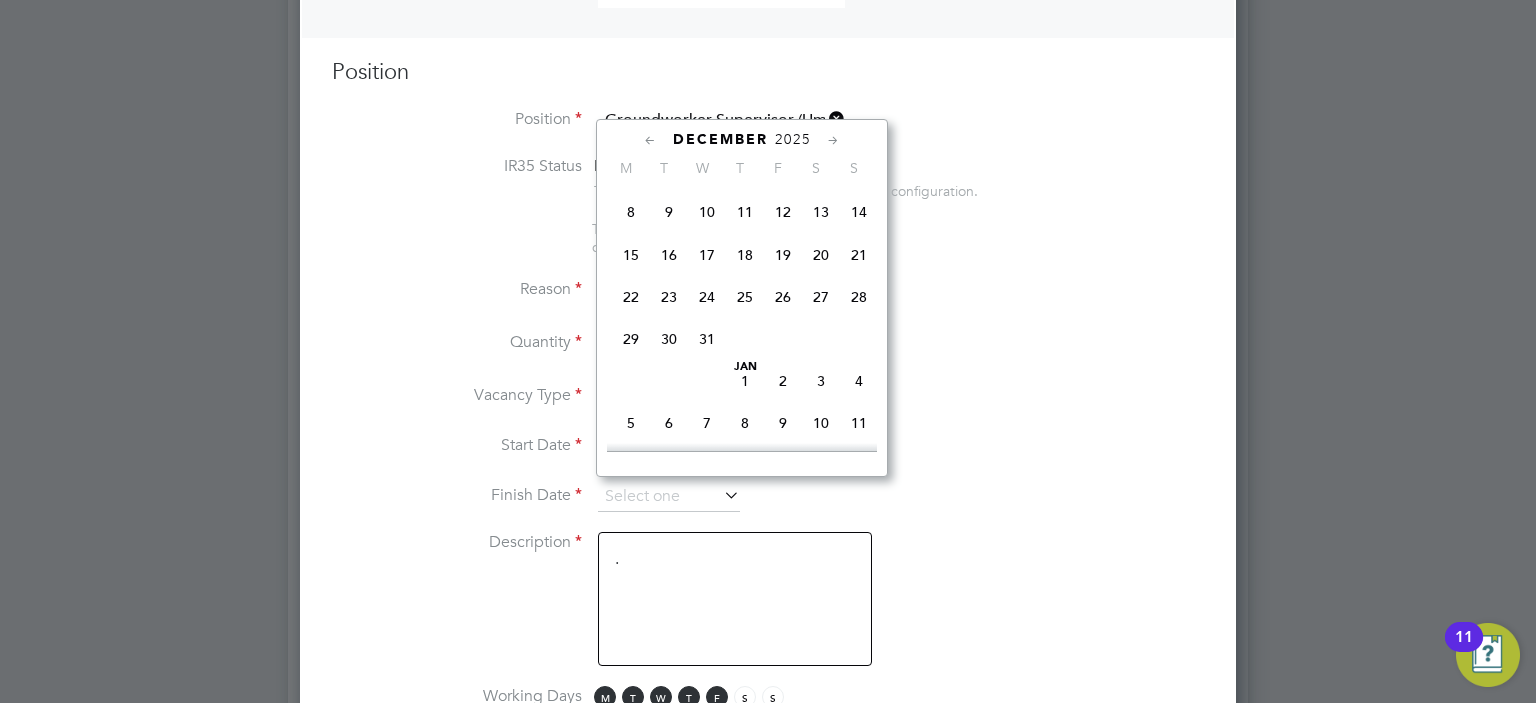 click on "31" 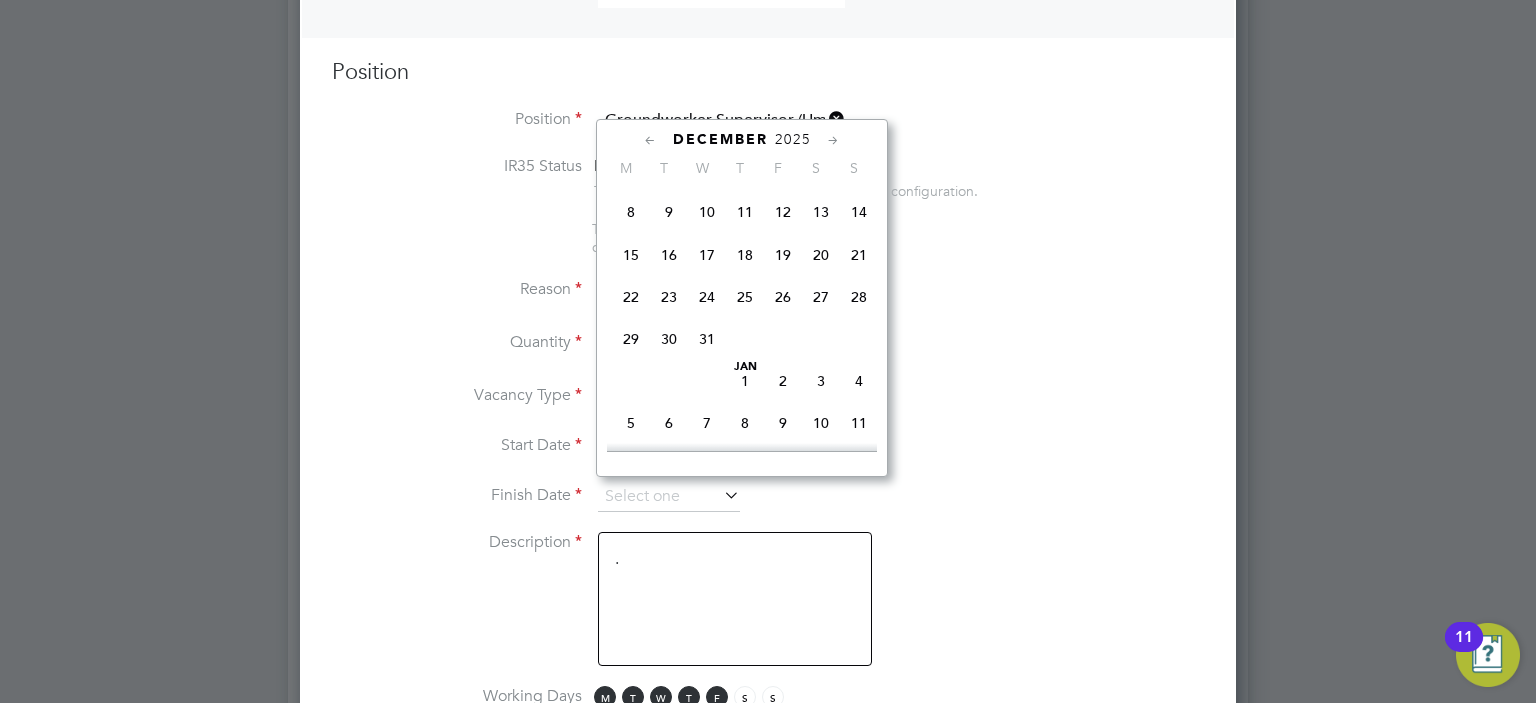 type on "31 Dec 2025" 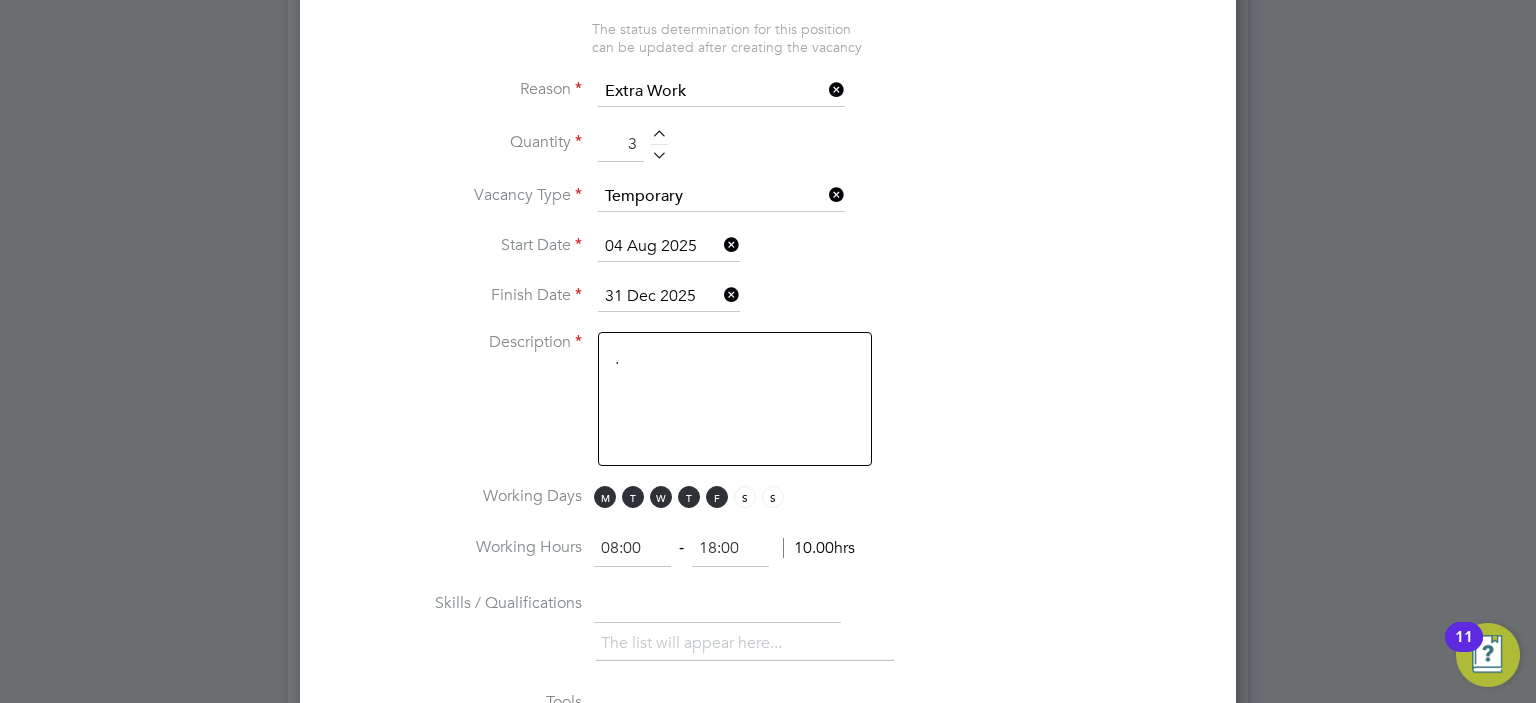 paste on "Groundworker Supervisor X3" 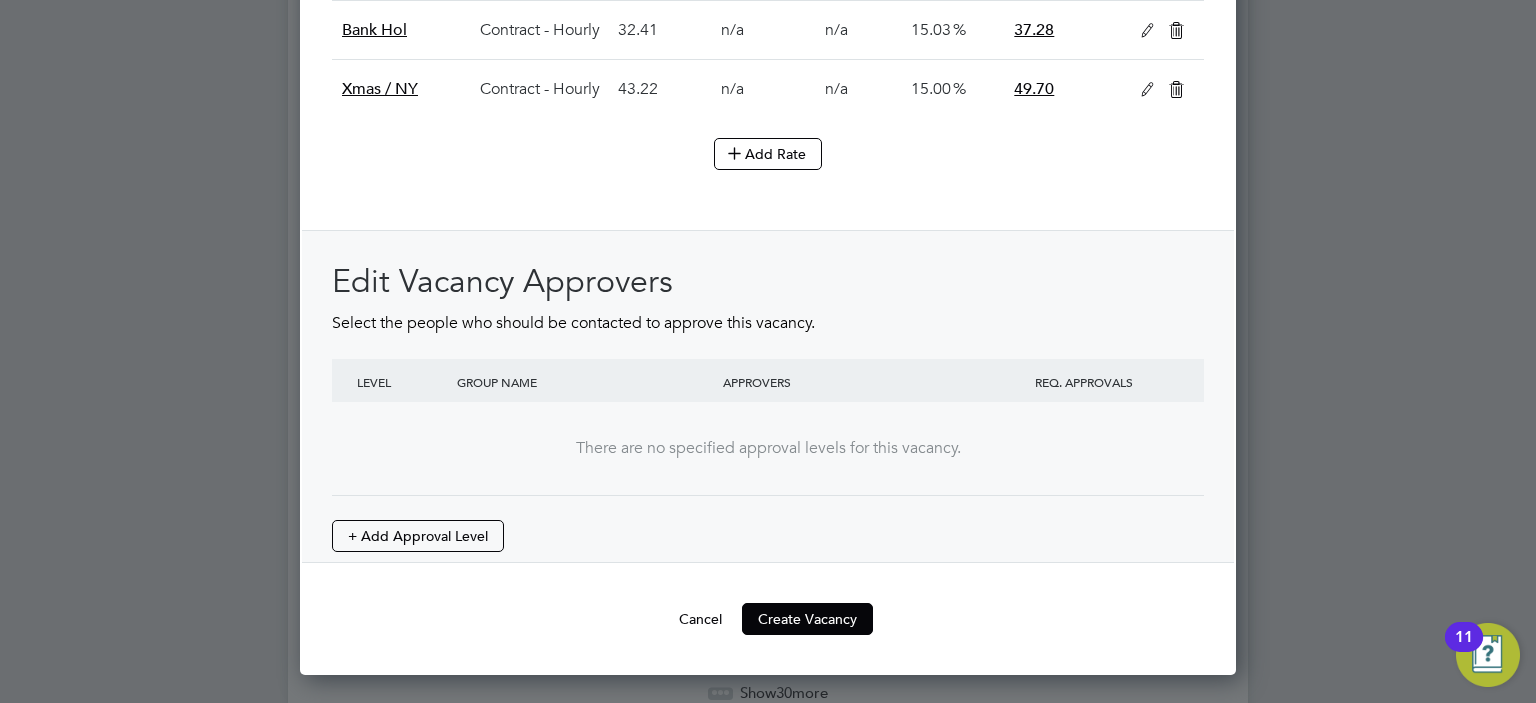 scroll, scrollTop: 2419, scrollLeft: 0, axis: vertical 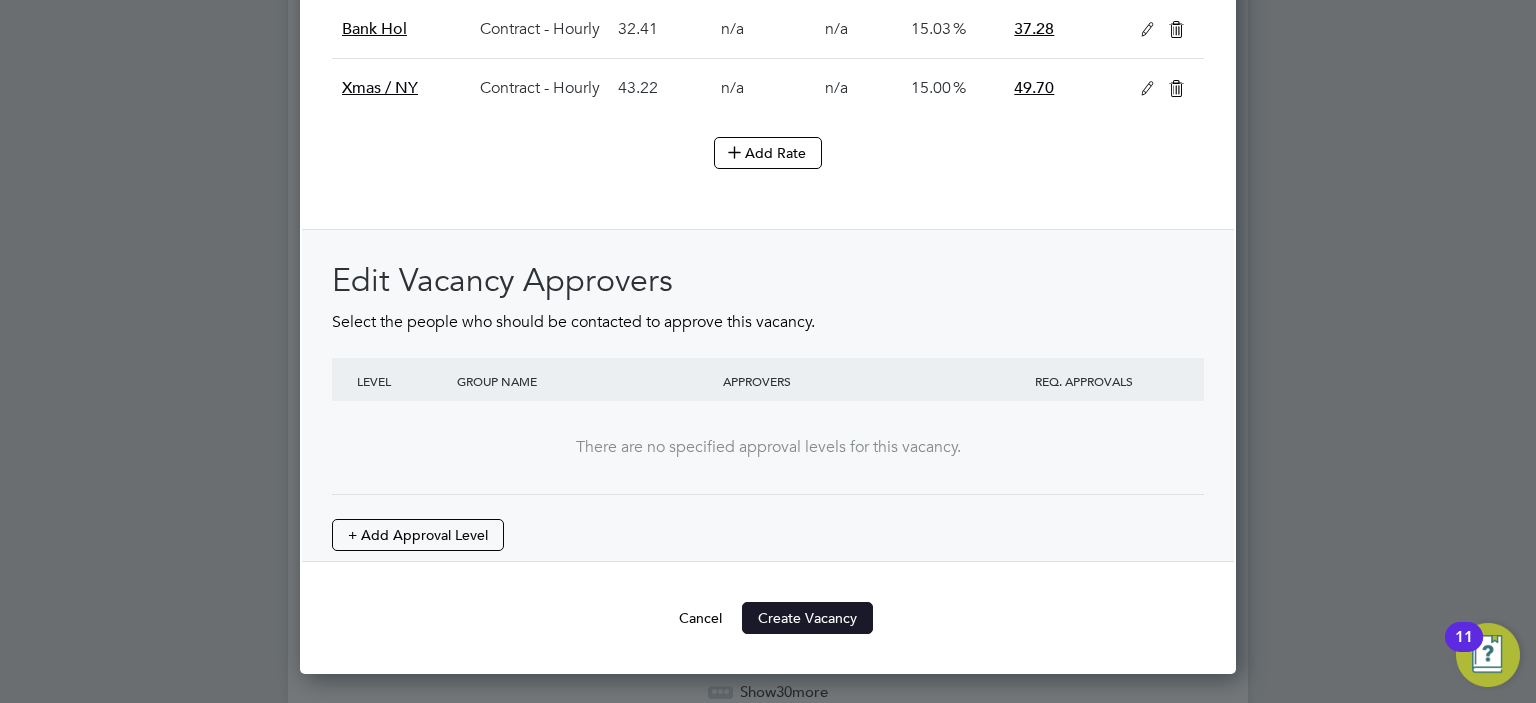 type on ".Groundworker Supervisor X3" 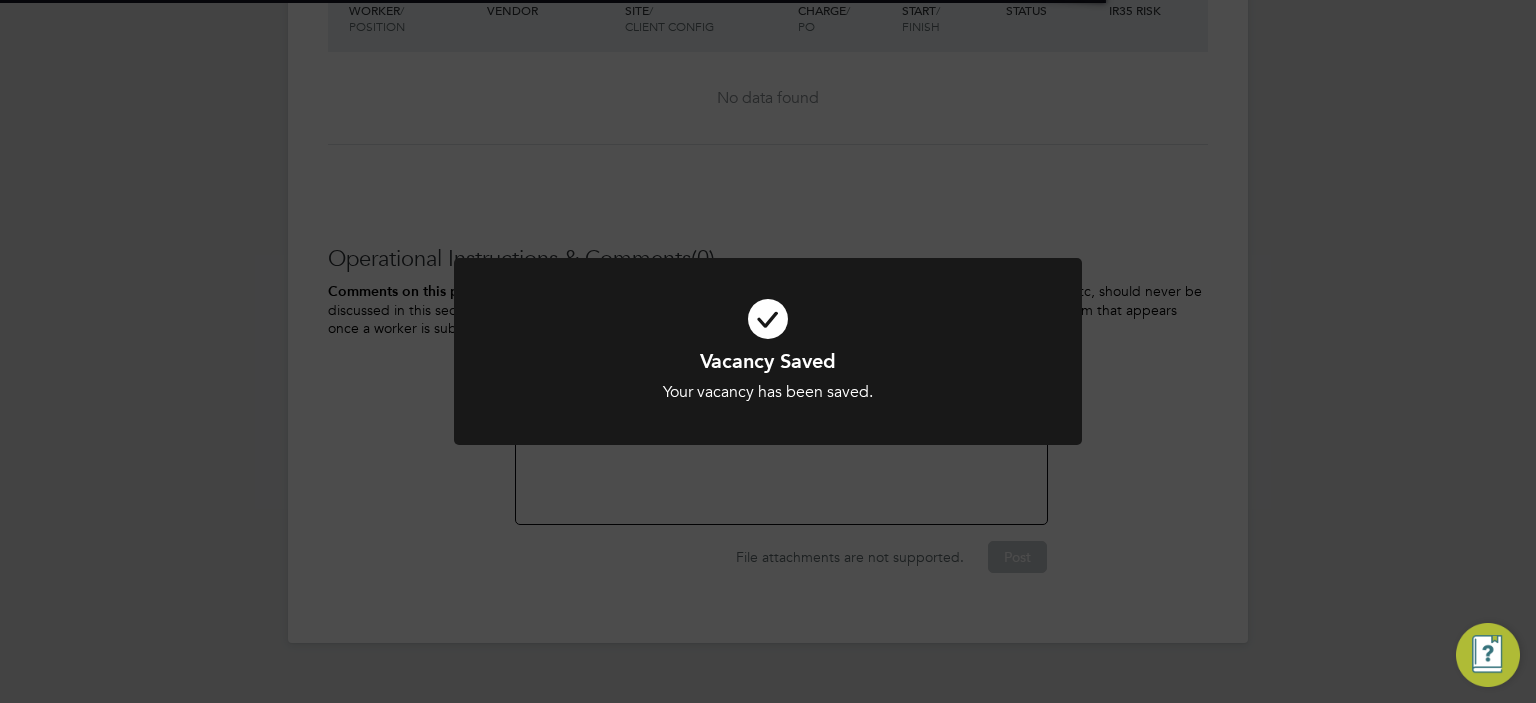 scroll, scrollTop: 297, scrollLeft: 0, axis: vertical 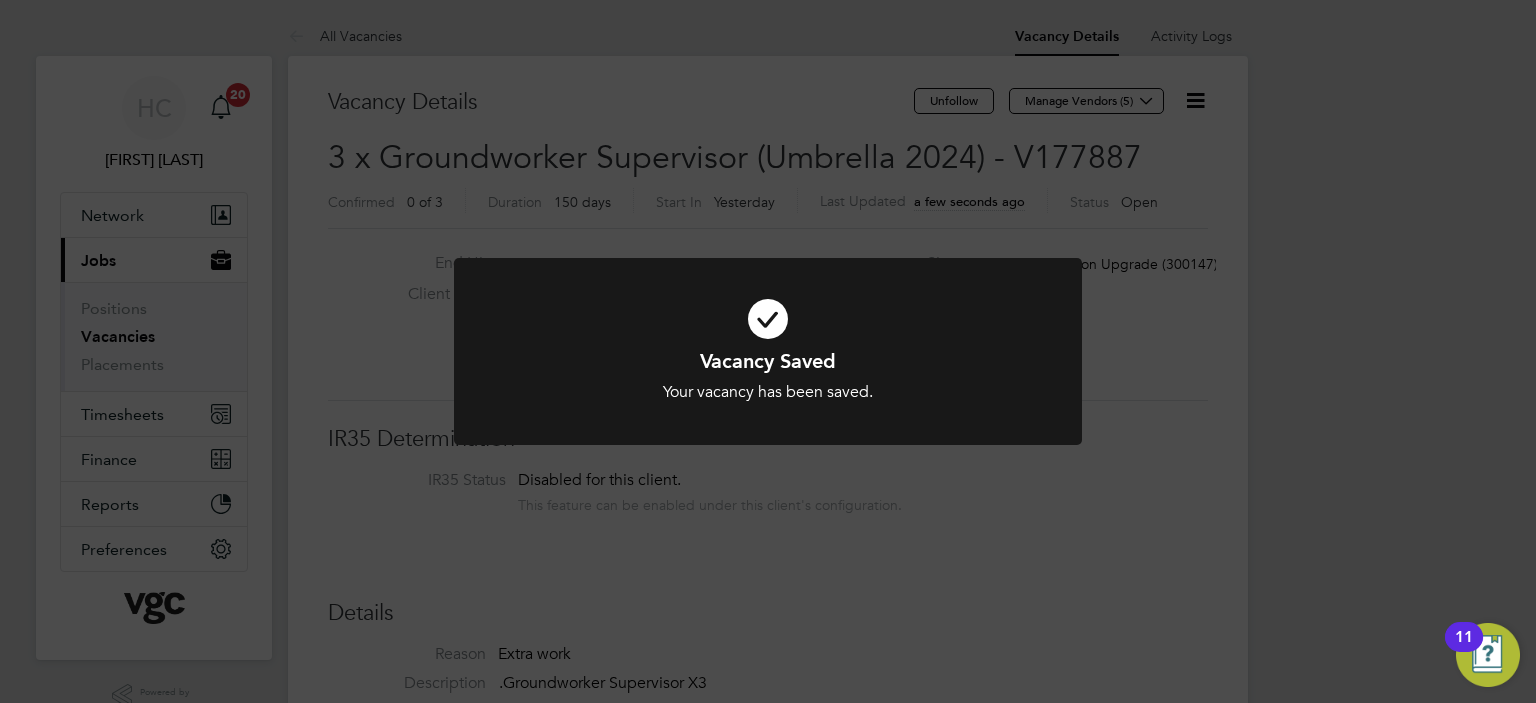 click on "Vacancy Saved Your vacancy has been saved. Cancel Okay" 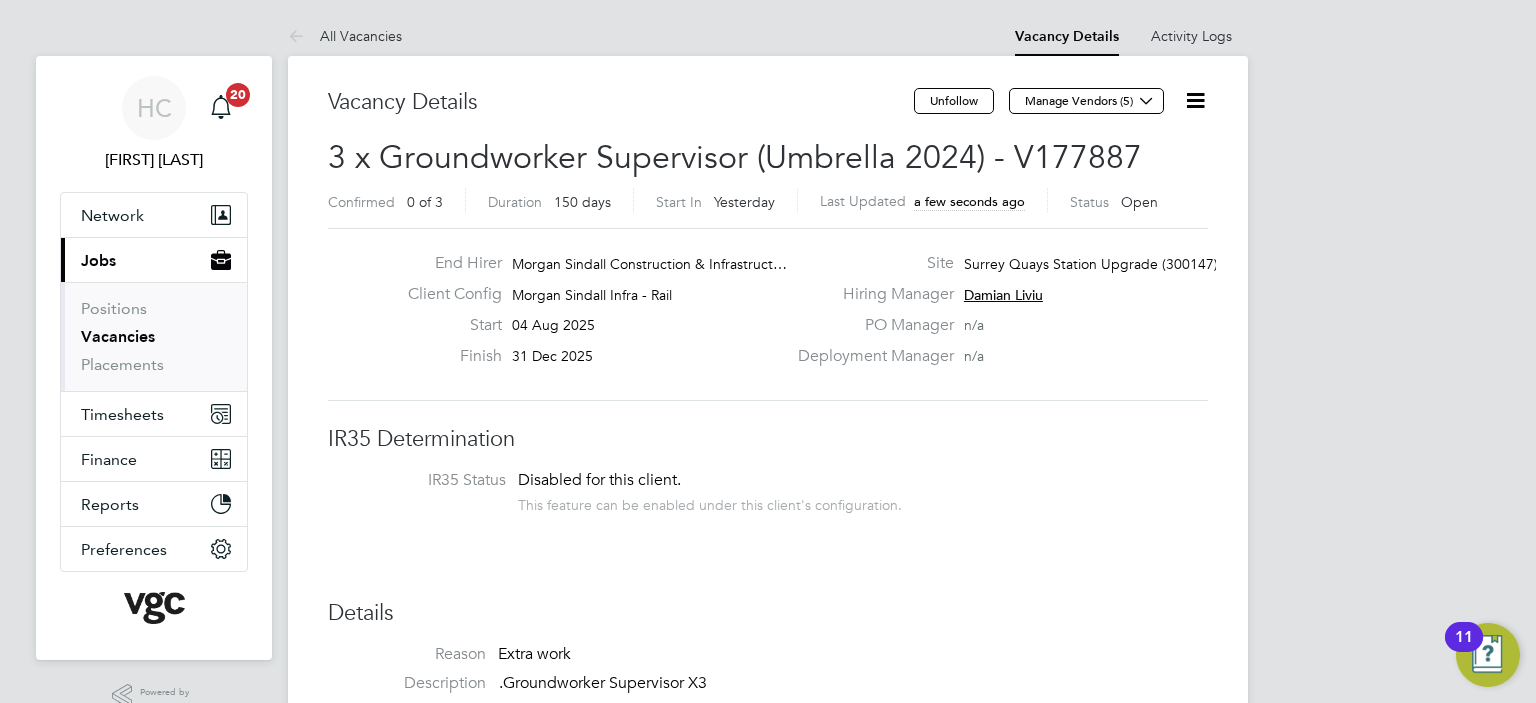 click on "Manage Vendors (5)" 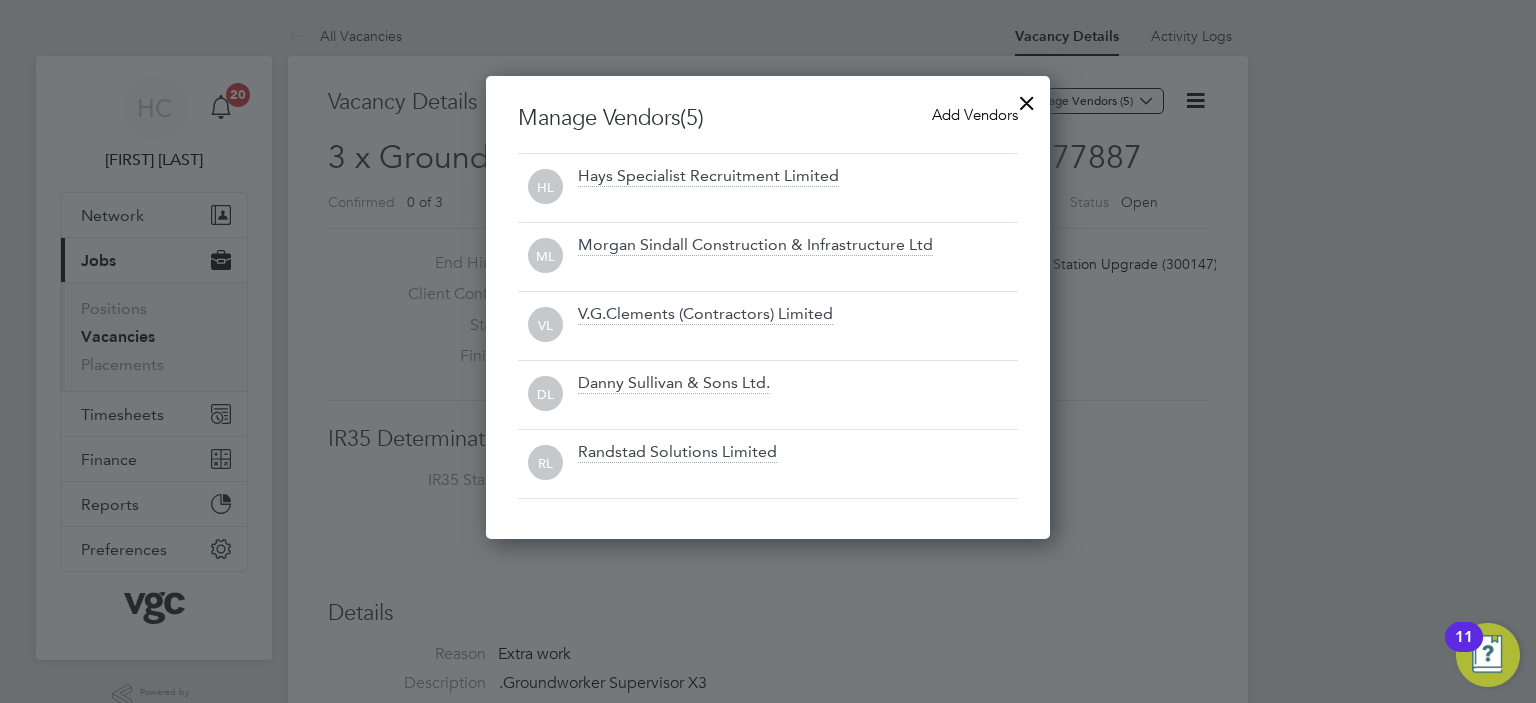 click on "Add Vendors" at bounding box center (975, 114) 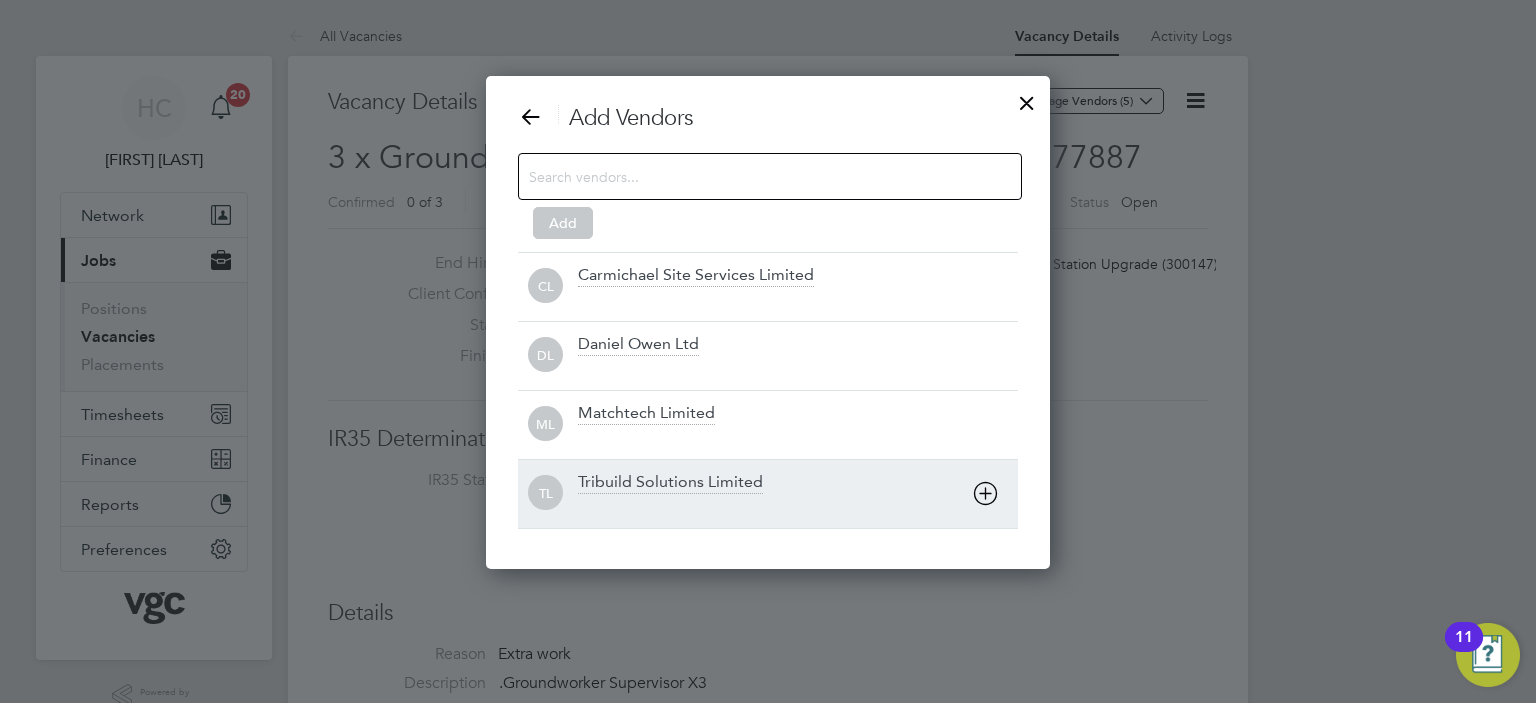 click on "Tribuild Solutions Limited" at bounding box center (670, 483) 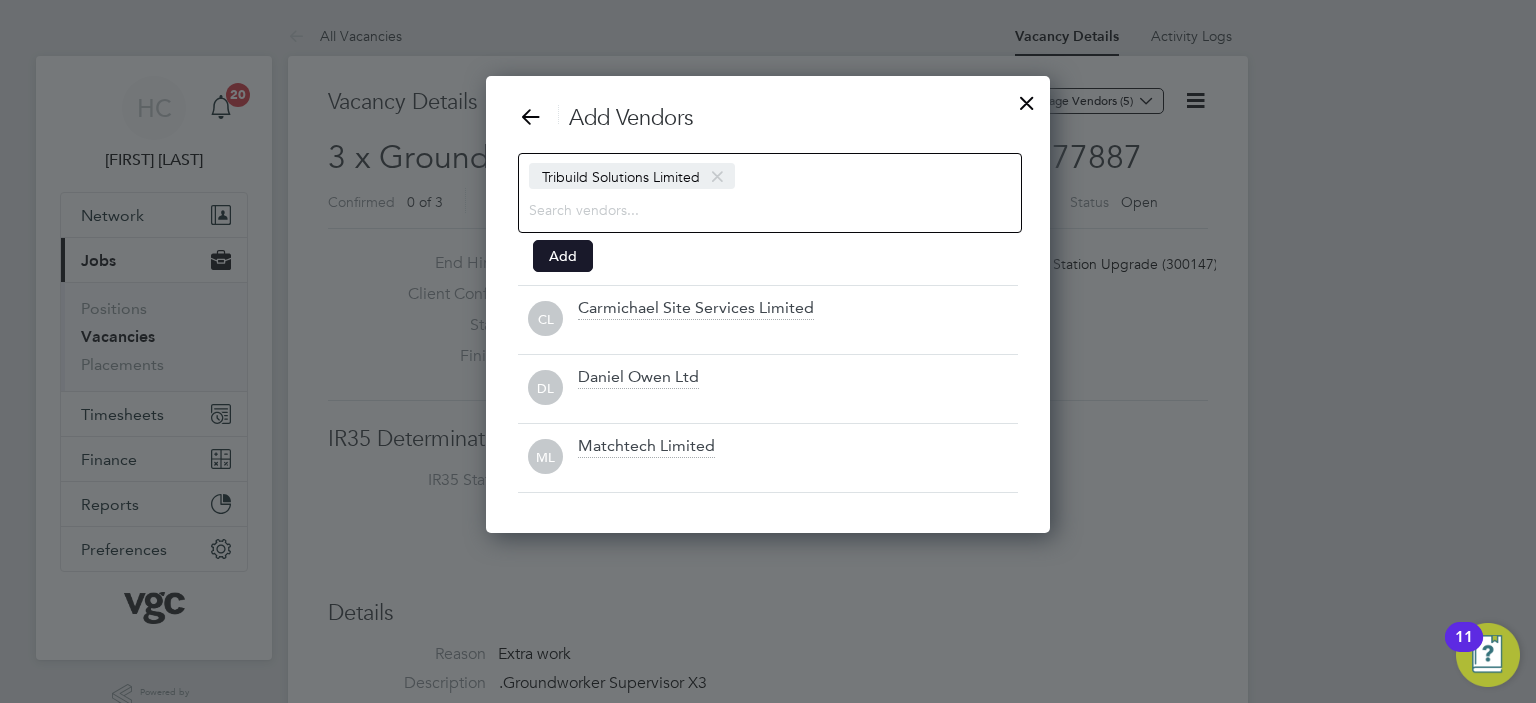click on "Add" at bounding box center (563, 256) 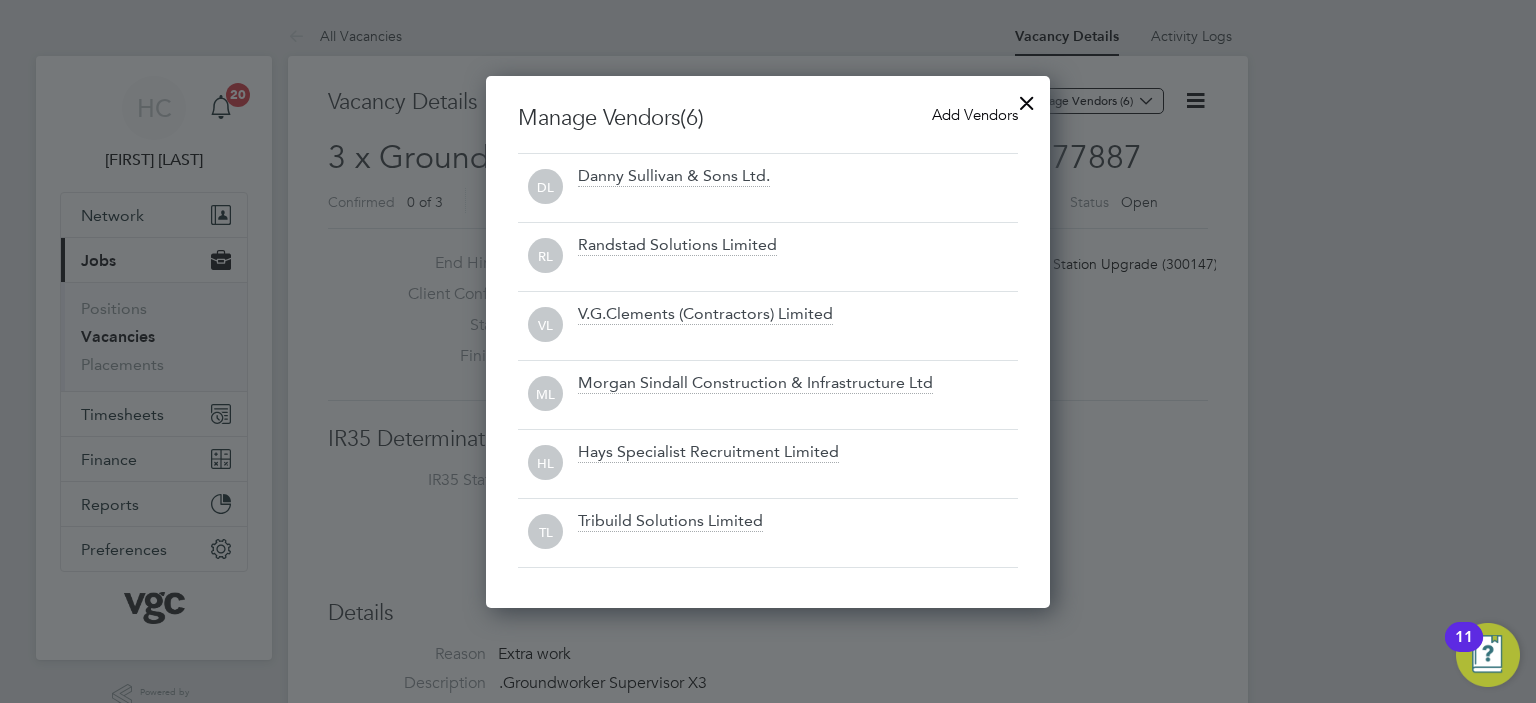 click at bounding box center (1027, 98) 